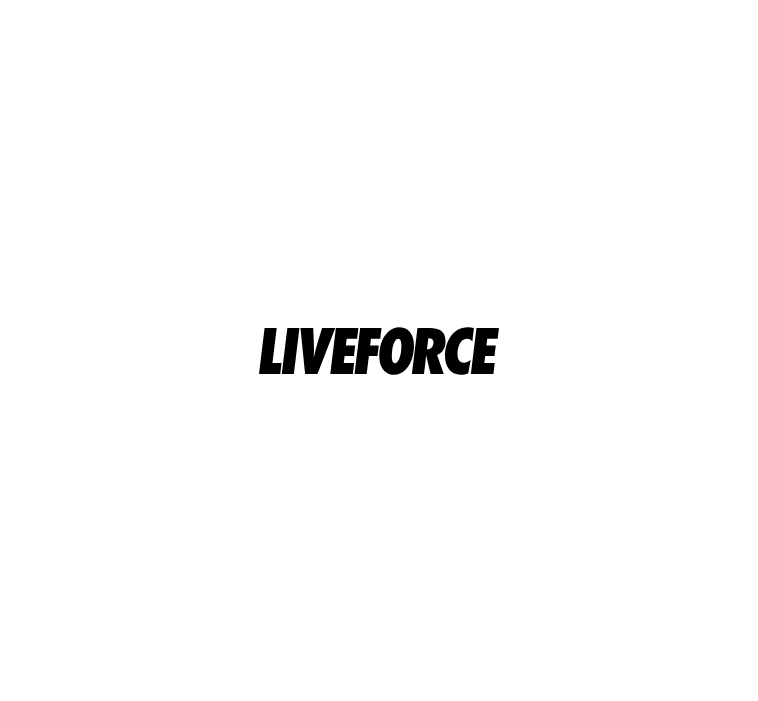 scroll, scrollTop: 0, scrollLeft: 0, axis: both 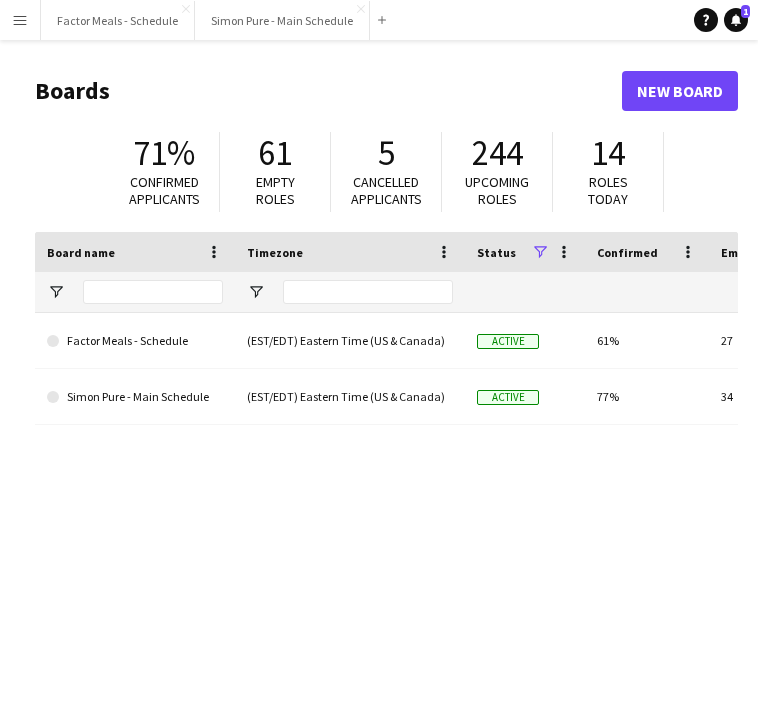 click on "Menu" at bounding box center [20, 20] 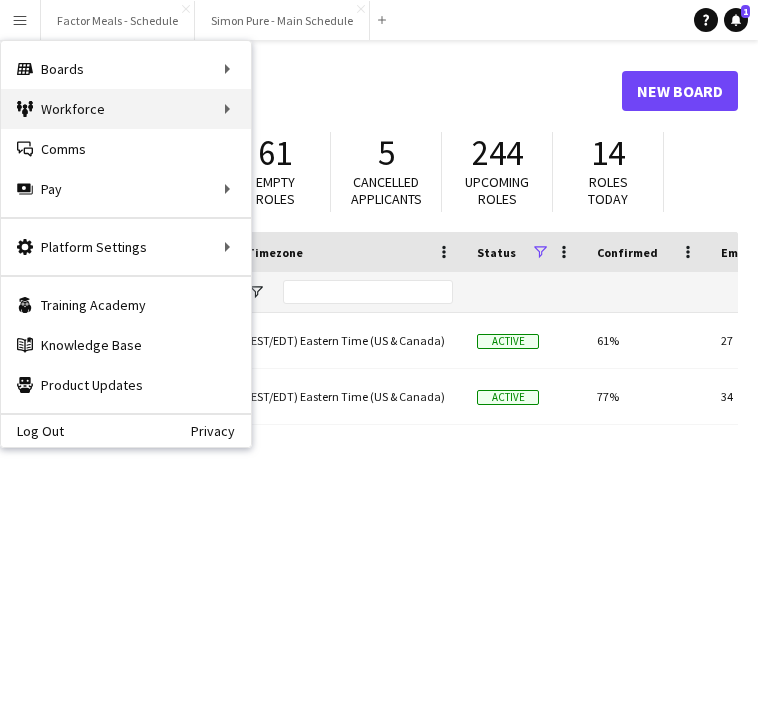 click on "Workforce
Workforce" at bounding box center [126, 109] 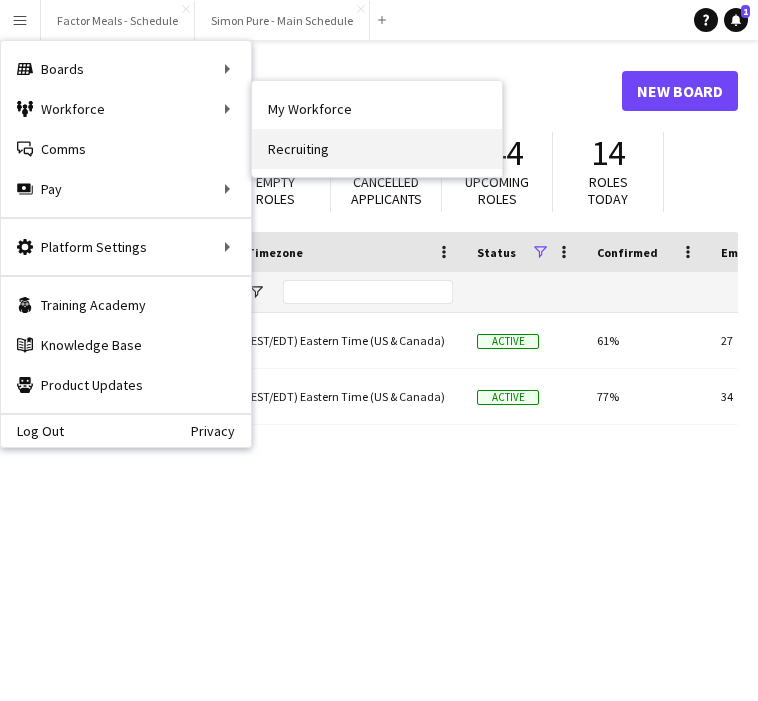 click on "Recruiting" at bounding box center (377, 149) 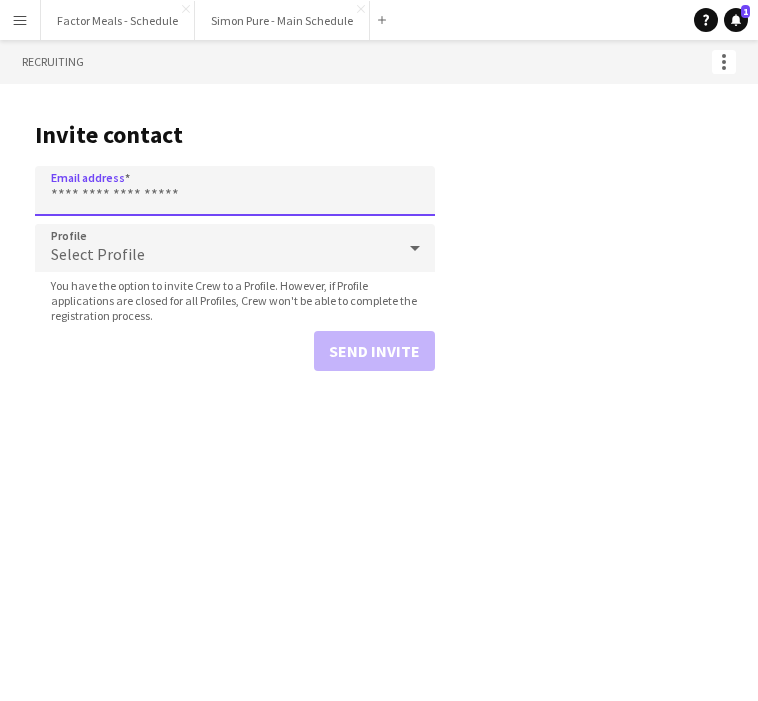 click on "Email address" at bounding box center [235, 191] 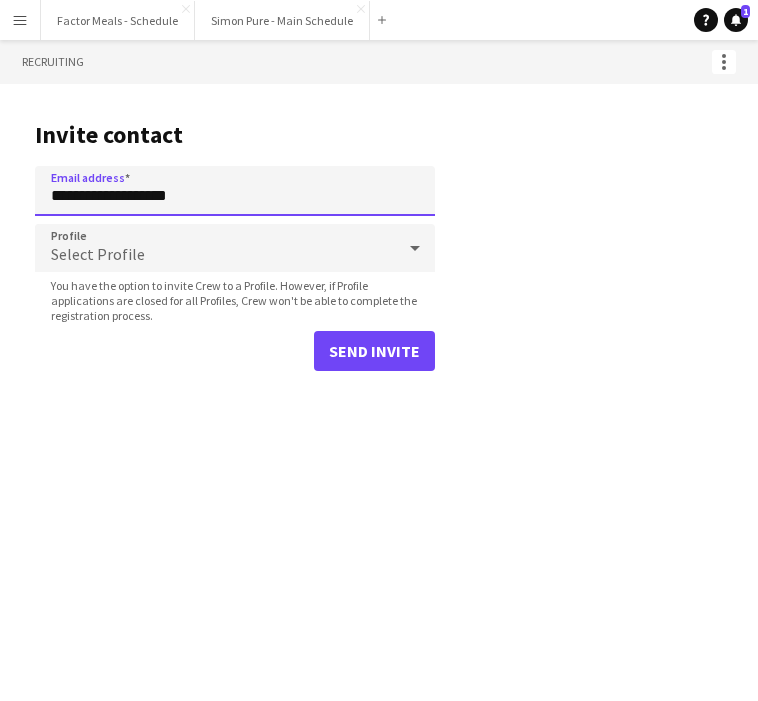 type on "**********" 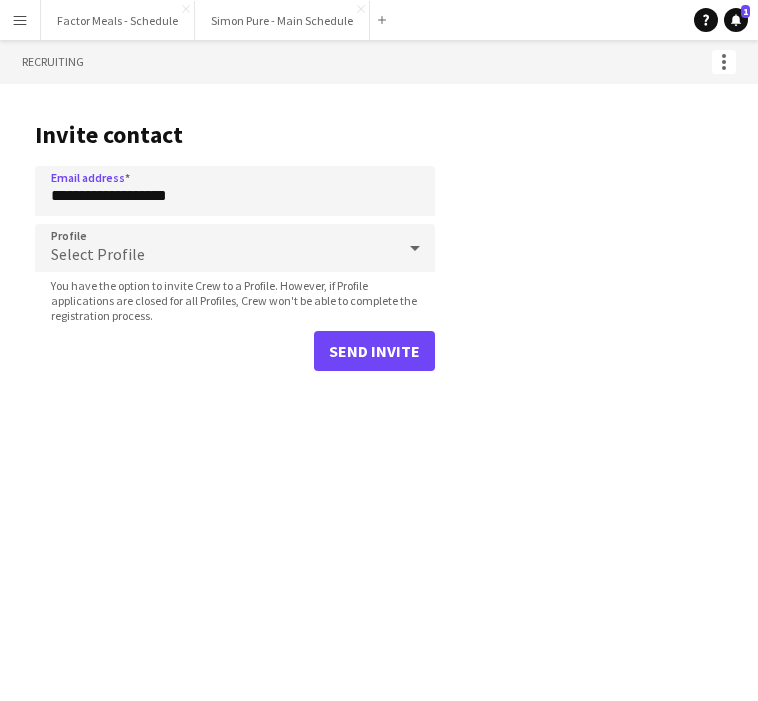 click on "Select Profile" at bounding box center (215, 248) 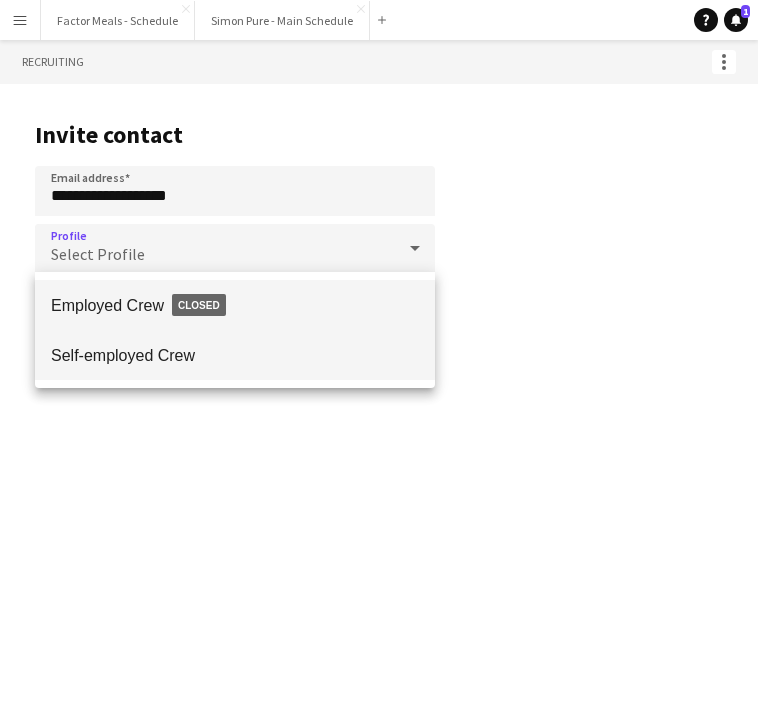 click on "Self-employed Crew" at bounding box center [235, 355] 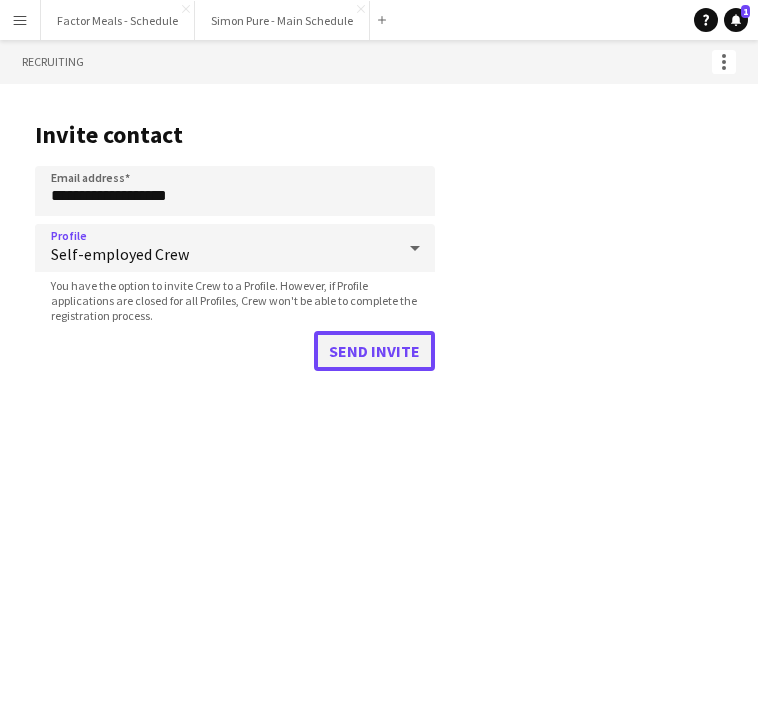 click on "Send invite" 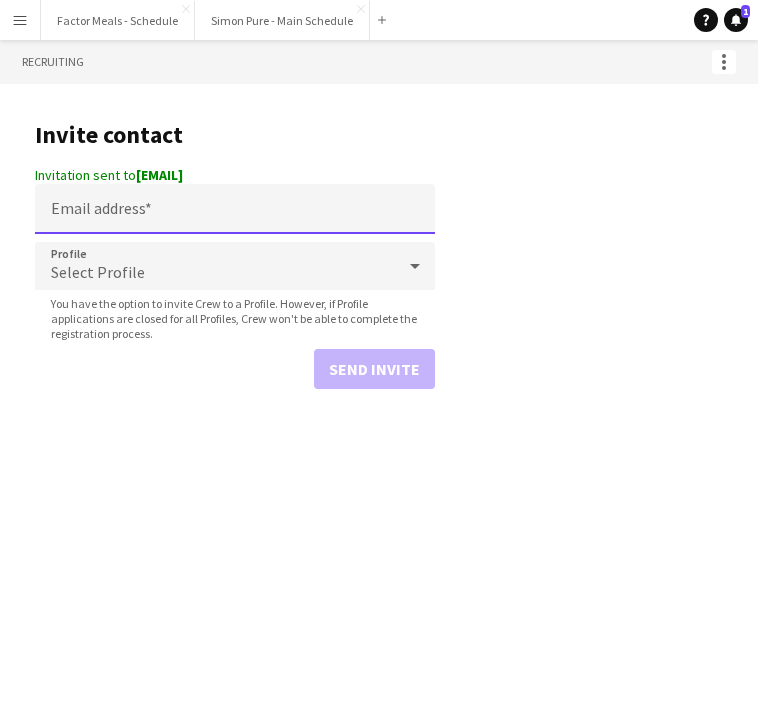 click on "Email address" at bounding box center [235, 209] 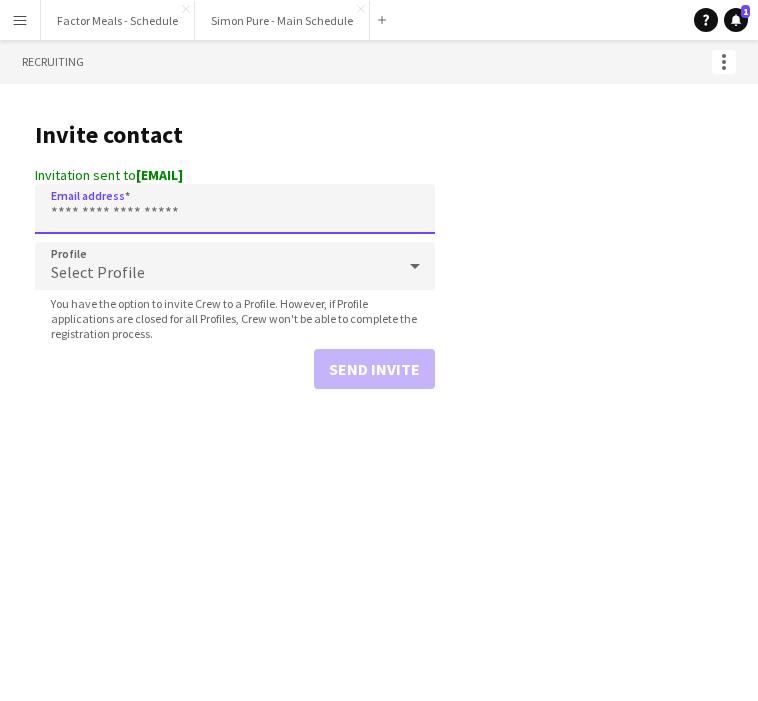 paste on "**********" 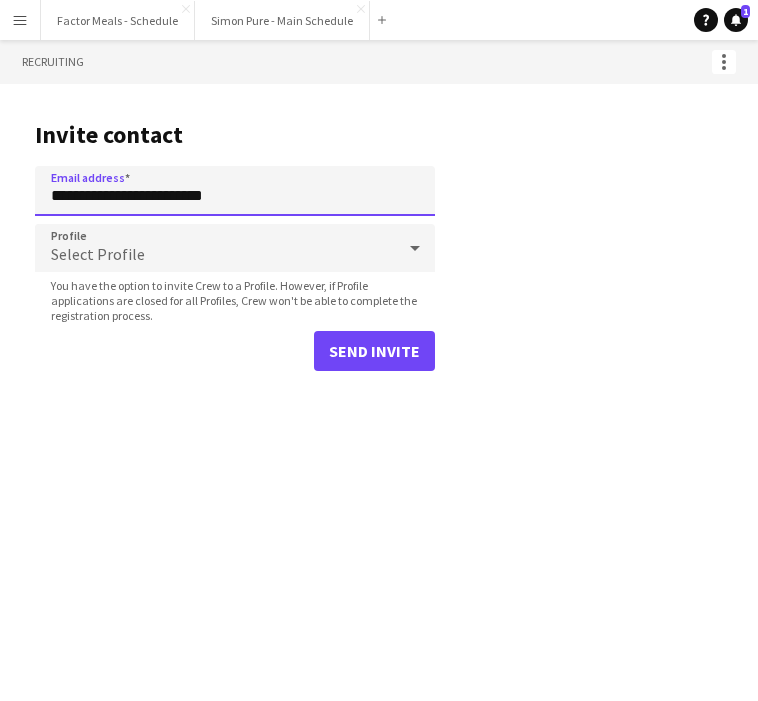 type on "**********" 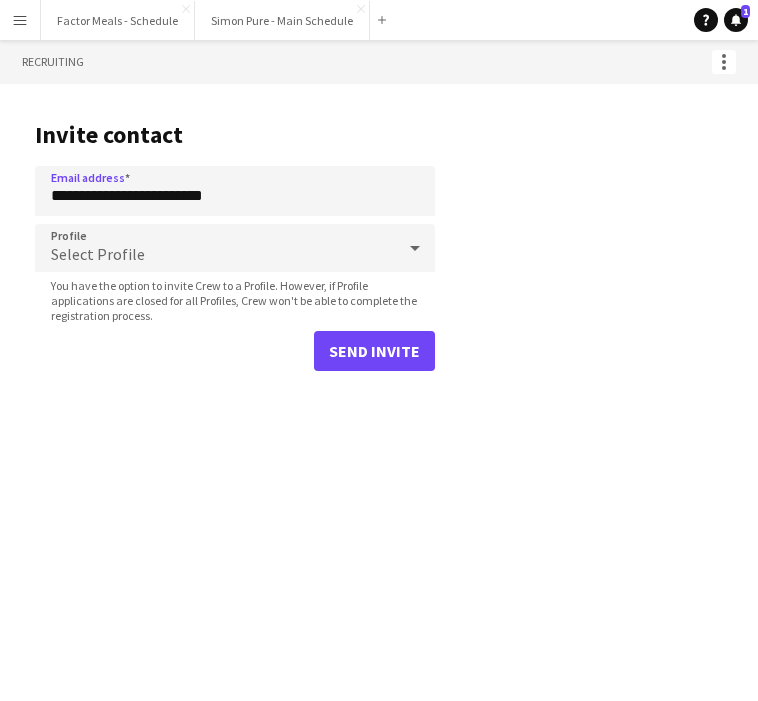 click on "Select Profile" at bounding box center [215, 248] 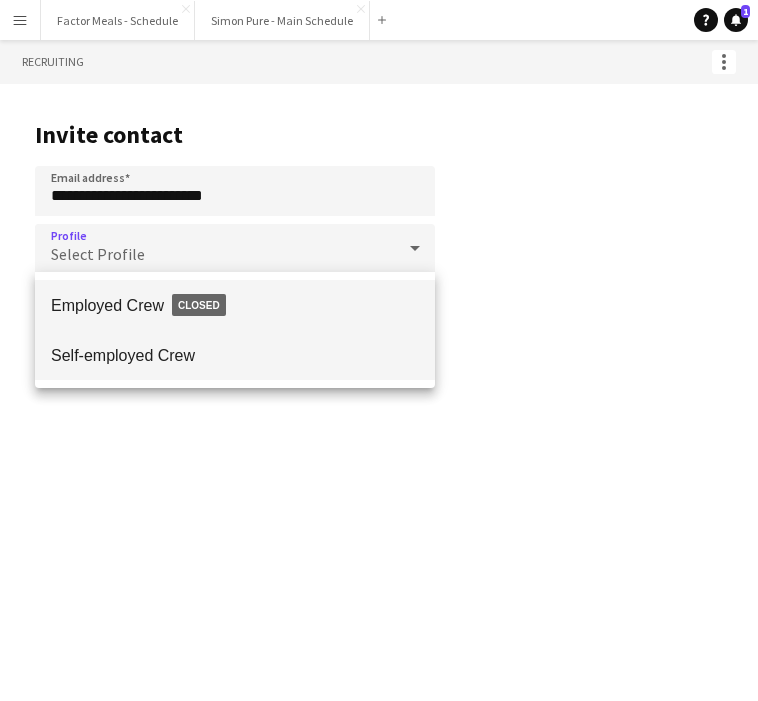 click on "Self-employed Crew" at bounding box center (235, 355) 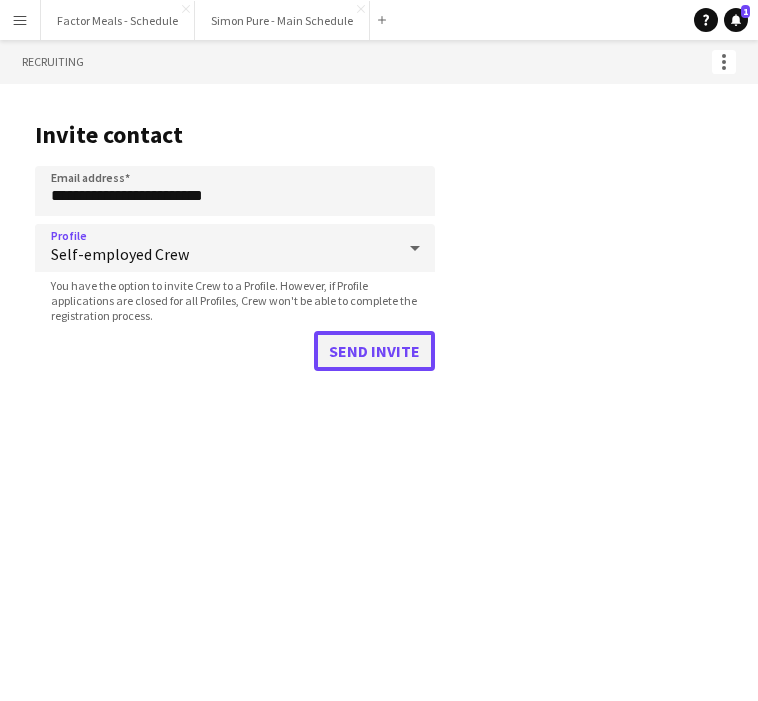 click on "Send invite" 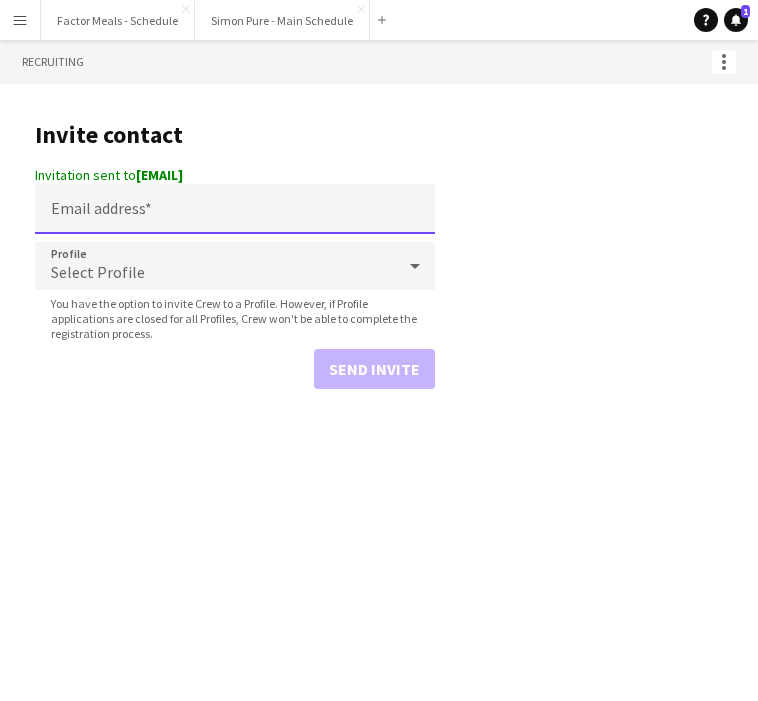 click on "Email address" at bounding box center (235, 209) 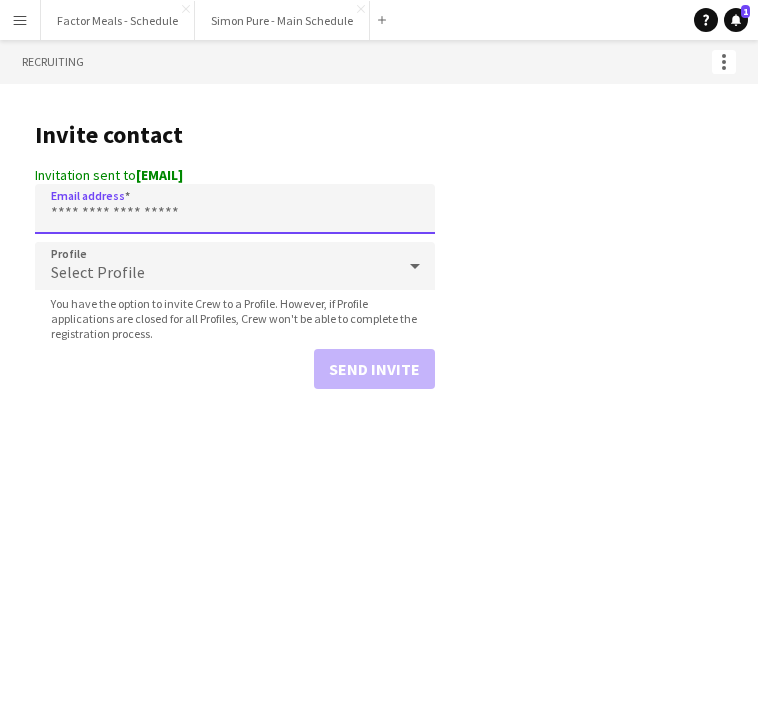 paste on "**********" 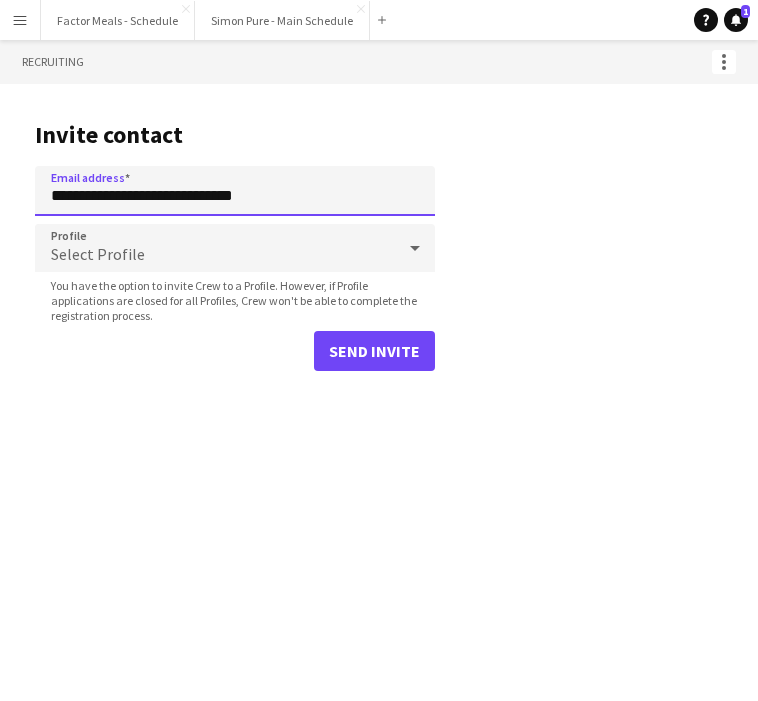 type on "**********" 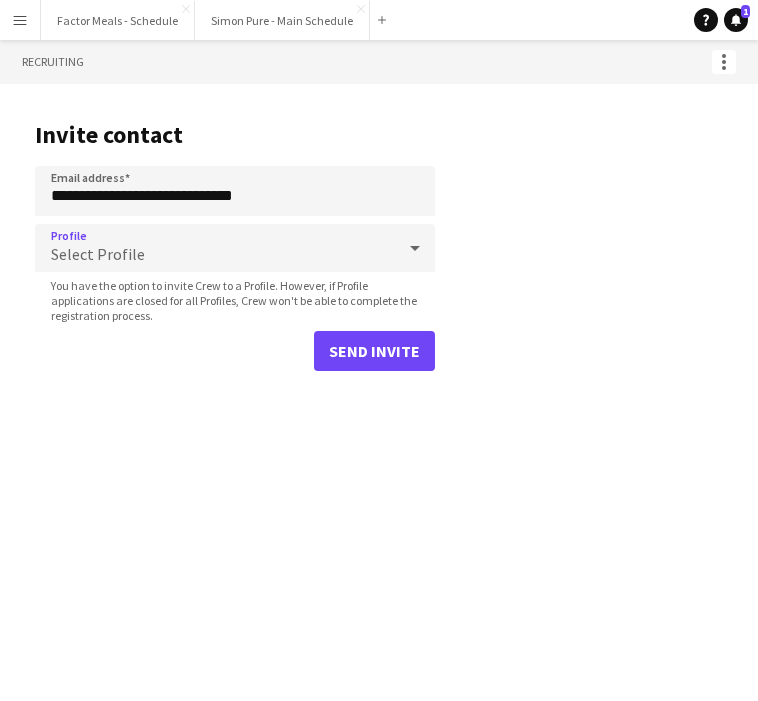 click on "Select Profile" at bounding box center [215, 248] 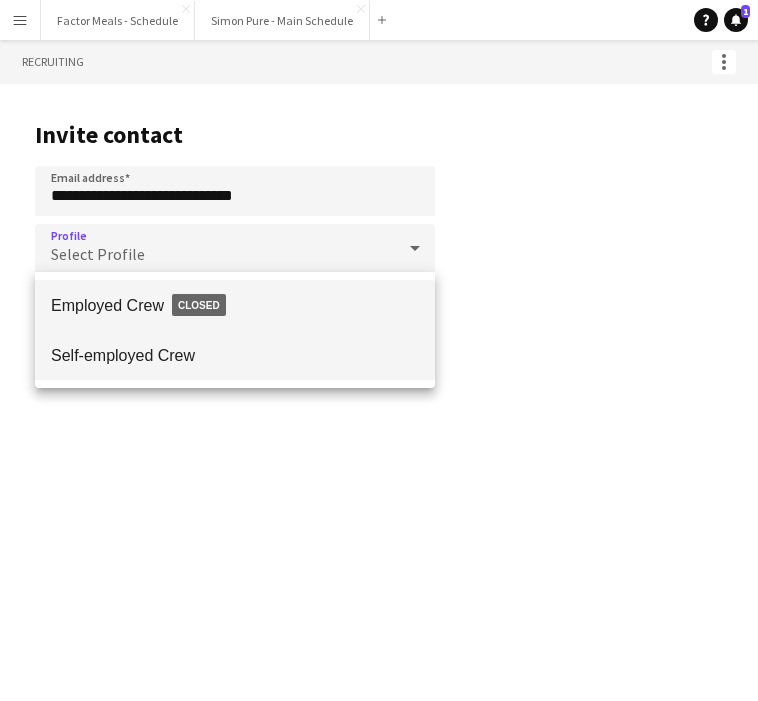 click on "Self-employed Crew" at bounding box center [235, 355] 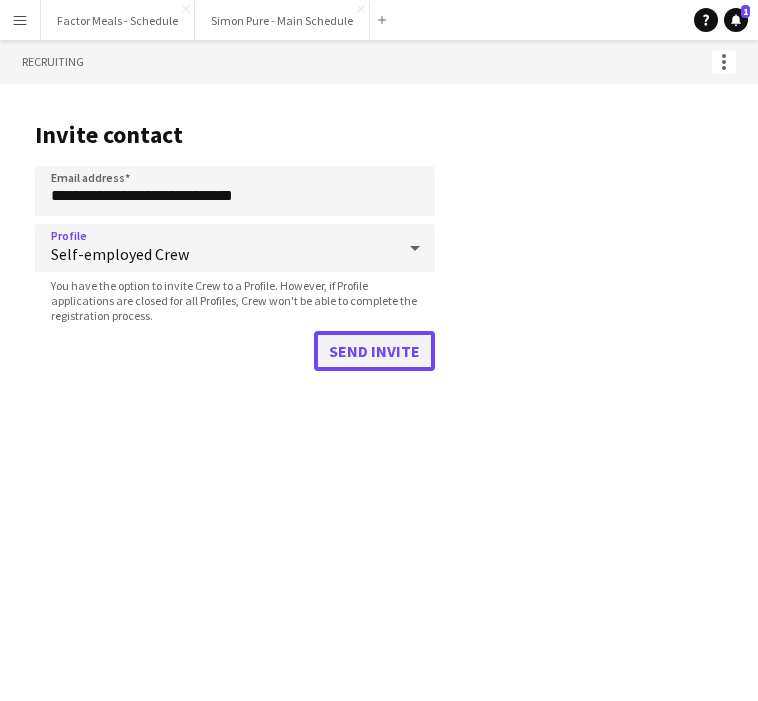 click on "Send invite" 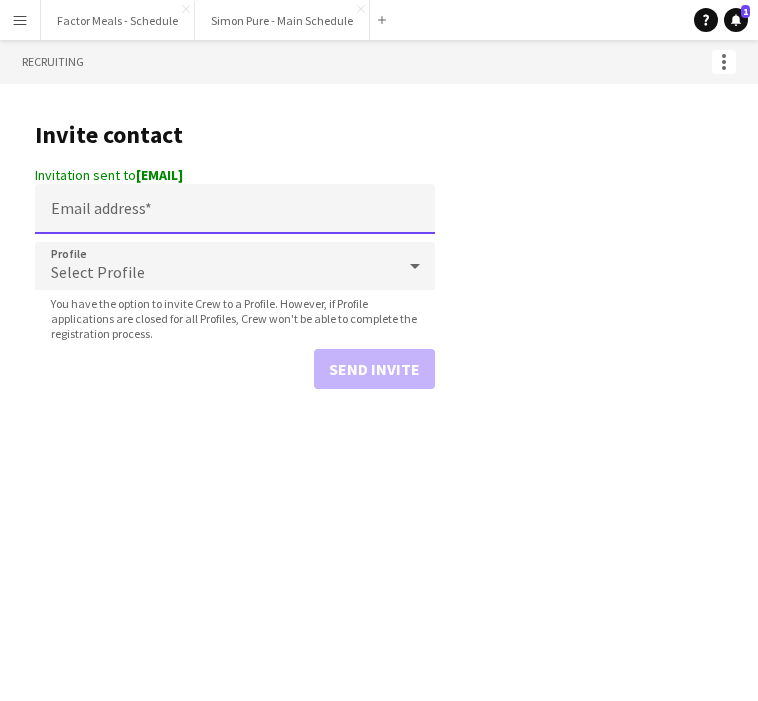 click on "Email address" at bounding box center [235, 209] 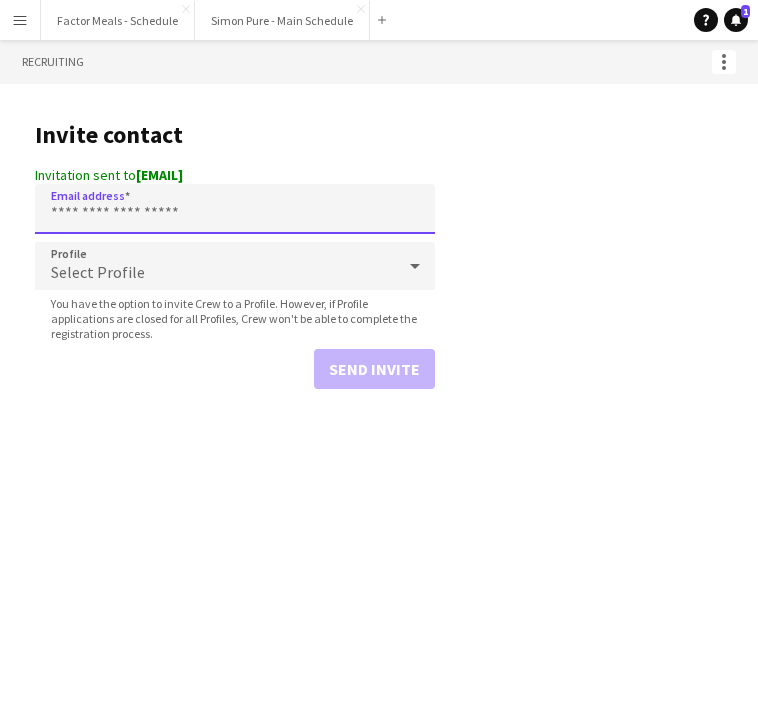 paste on "**********" 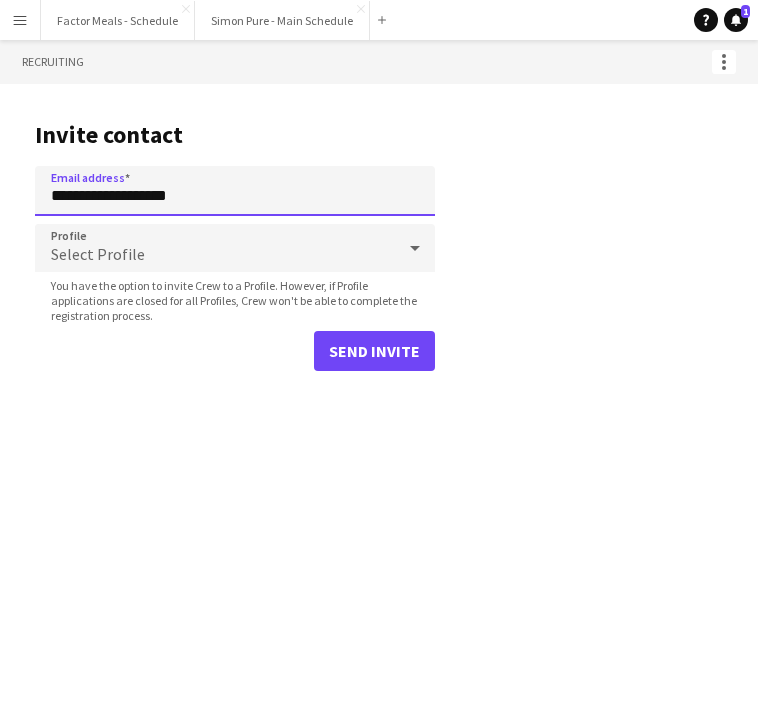 type on "**********" 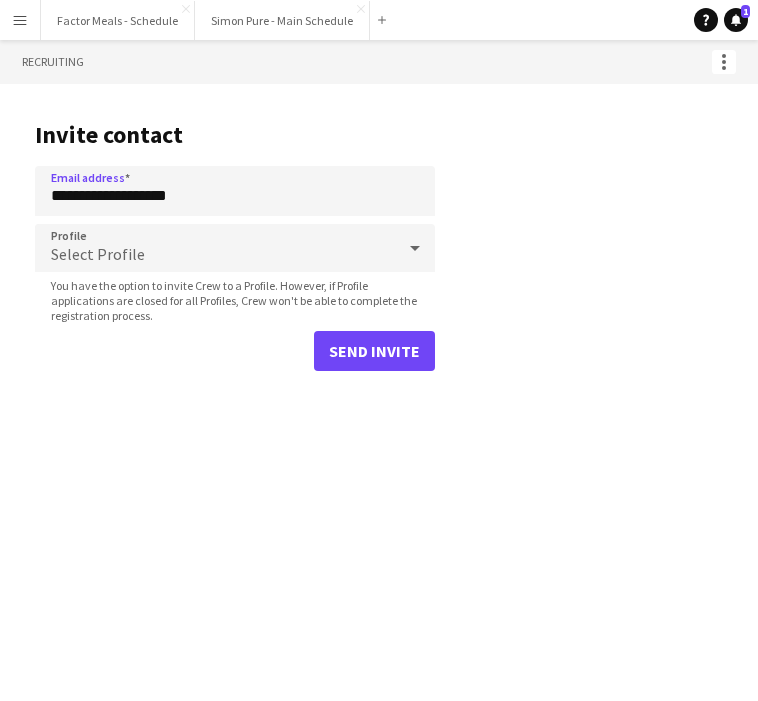 click on "Select Profile" at bounding box center [215, 248] 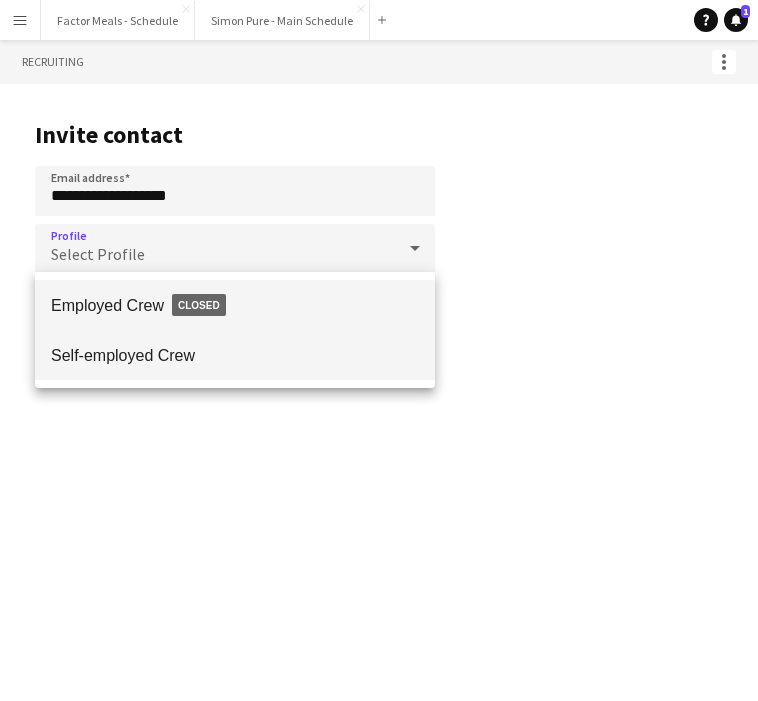 click on "Self-employed Crew" at bounding box center (235, 355) 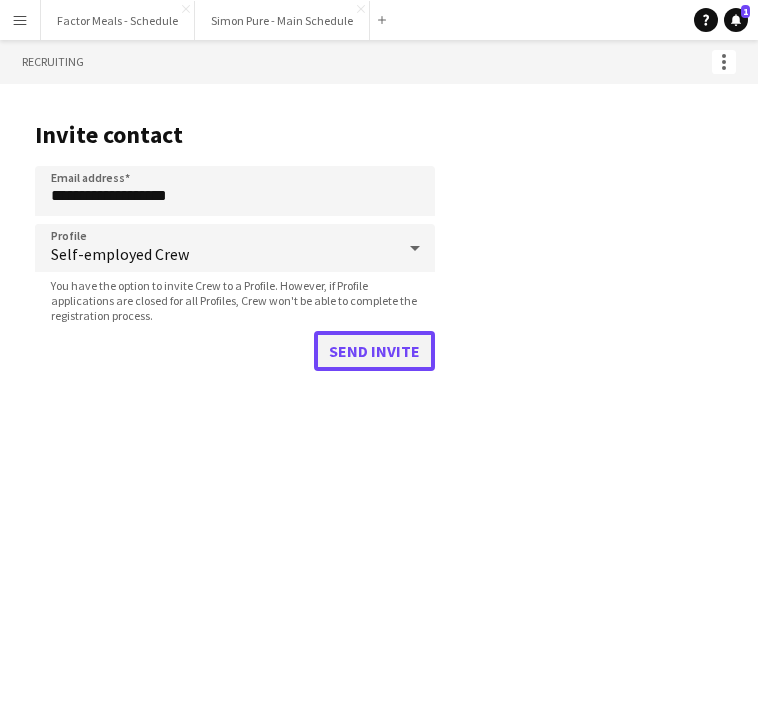 click on "Send invite" 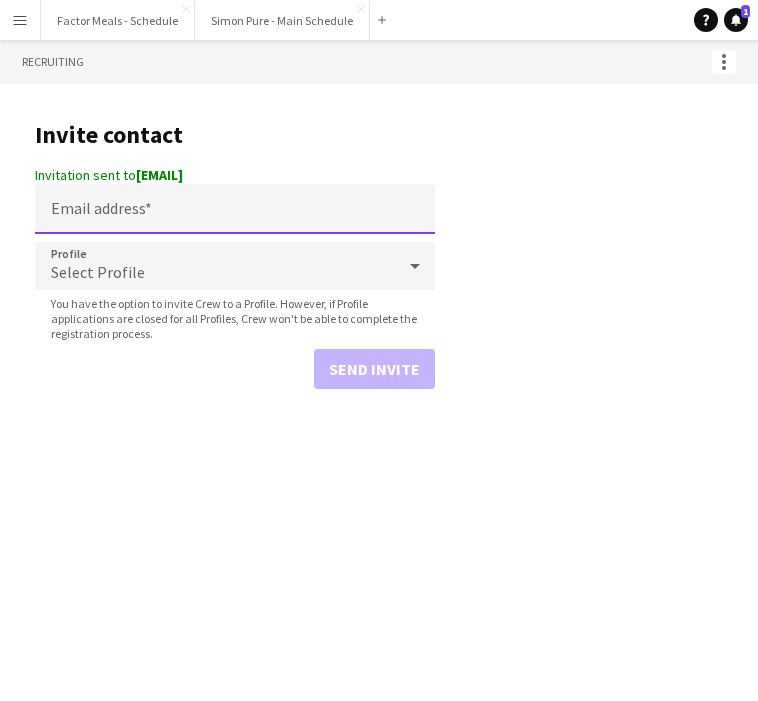 click on "Email address" at bounding box center [235, 209] 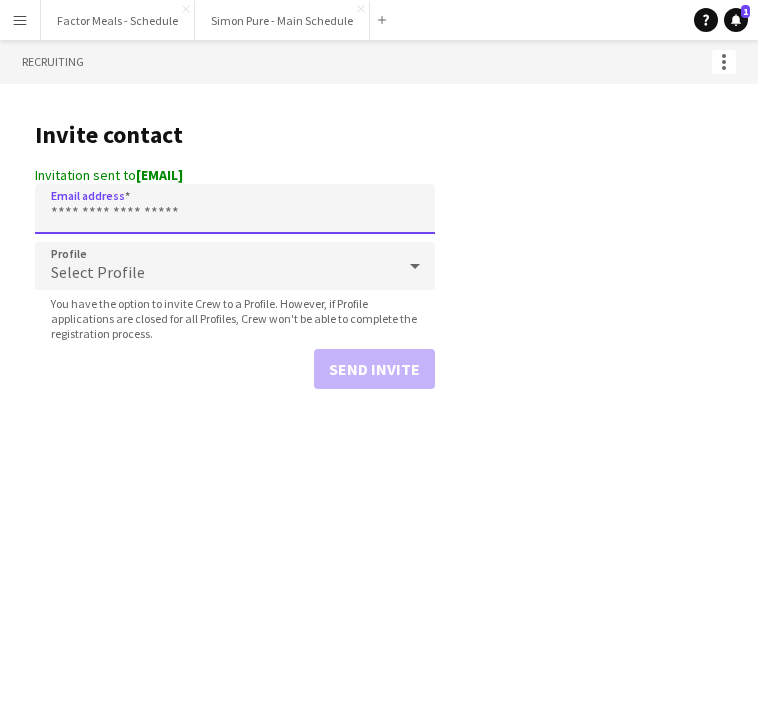 paste on "**********" 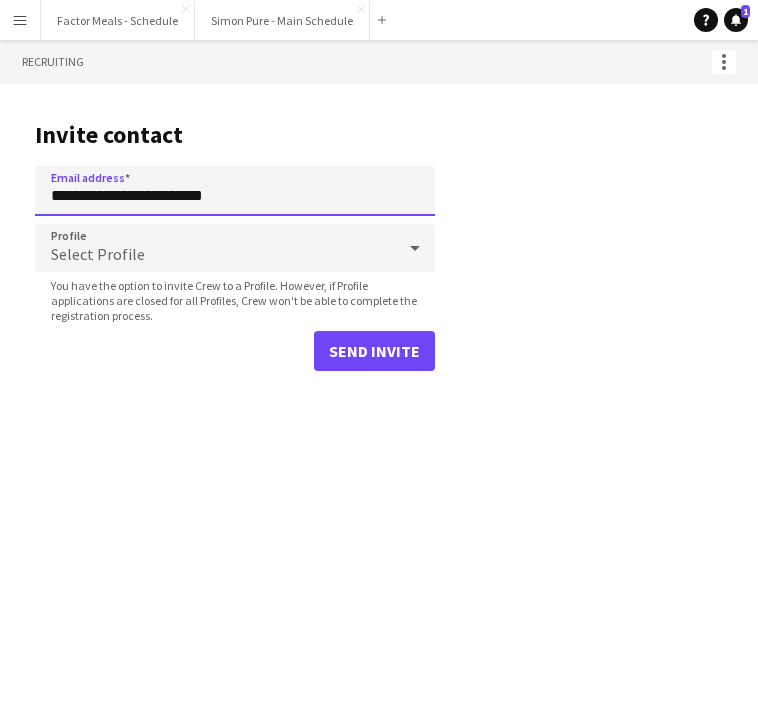 type on "**********" 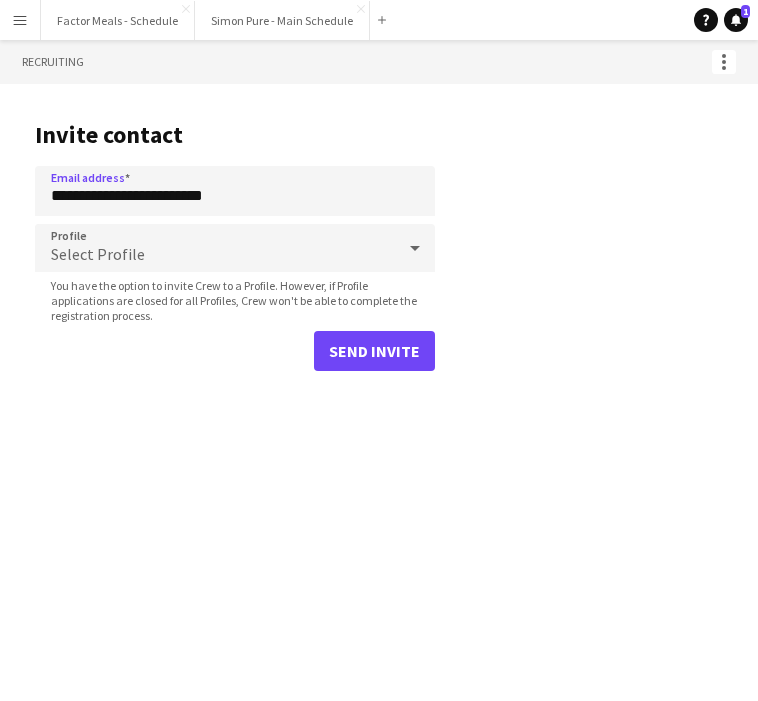 click on "Select Profile" at bounding box center [215, 248] 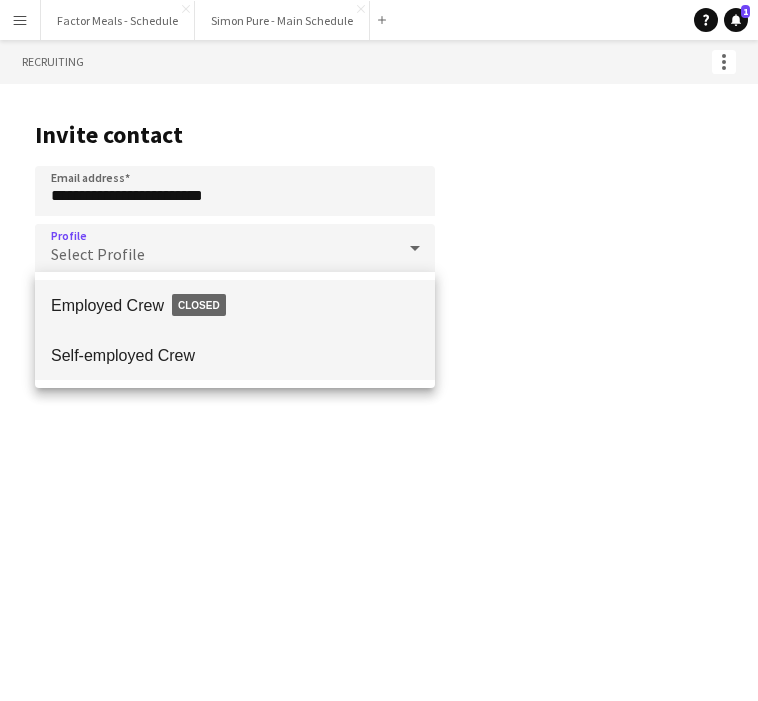 click on "Self-employed Crew" at bounding box center [235, 355] 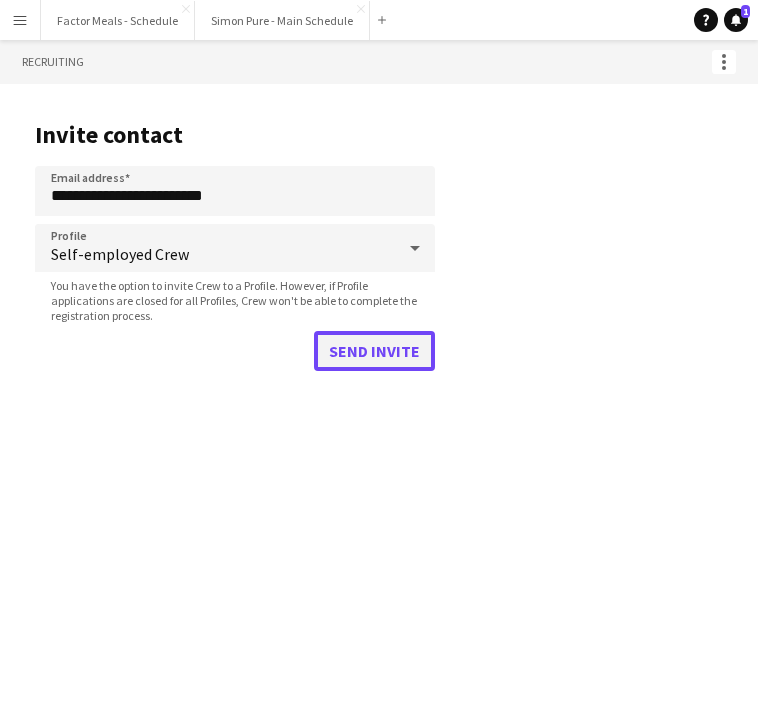 click on "Send invite" 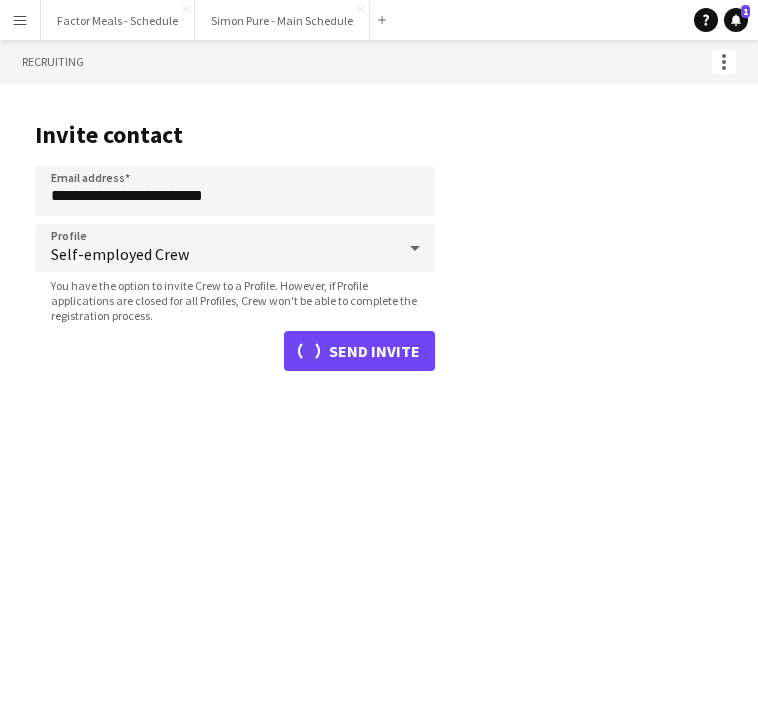 type 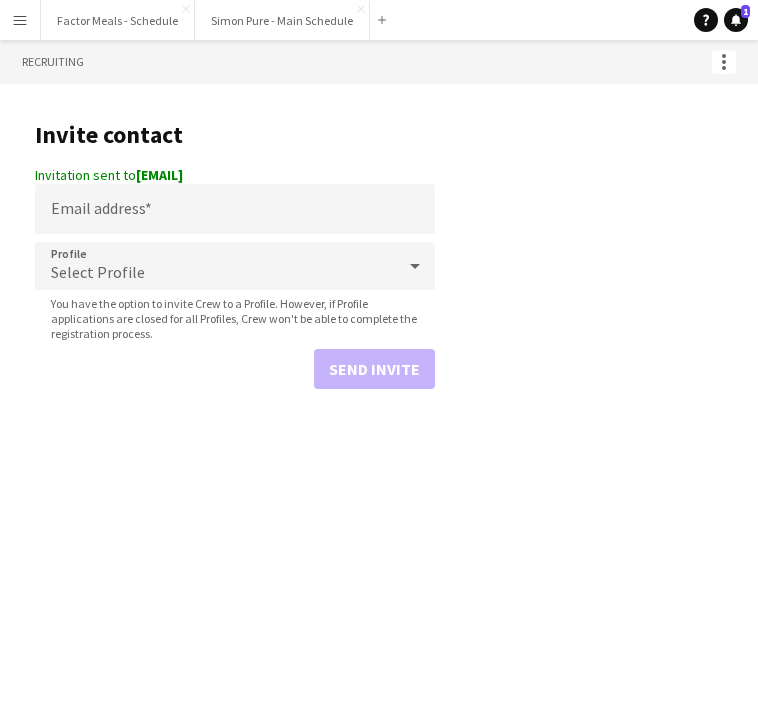 click on "Menu" at bounding box center [20, 20] 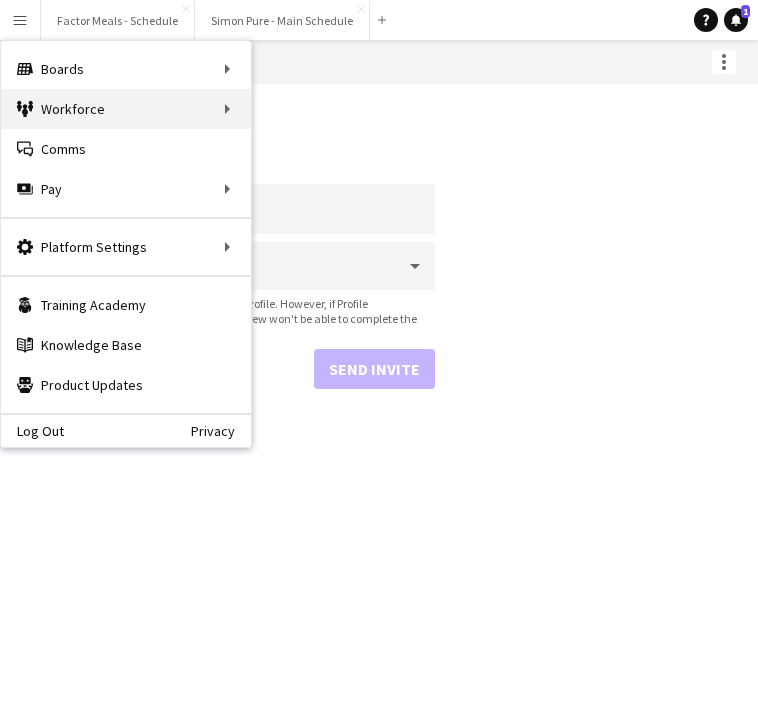 click on "Workforce
Workforce" at bounding box center [126, 109] 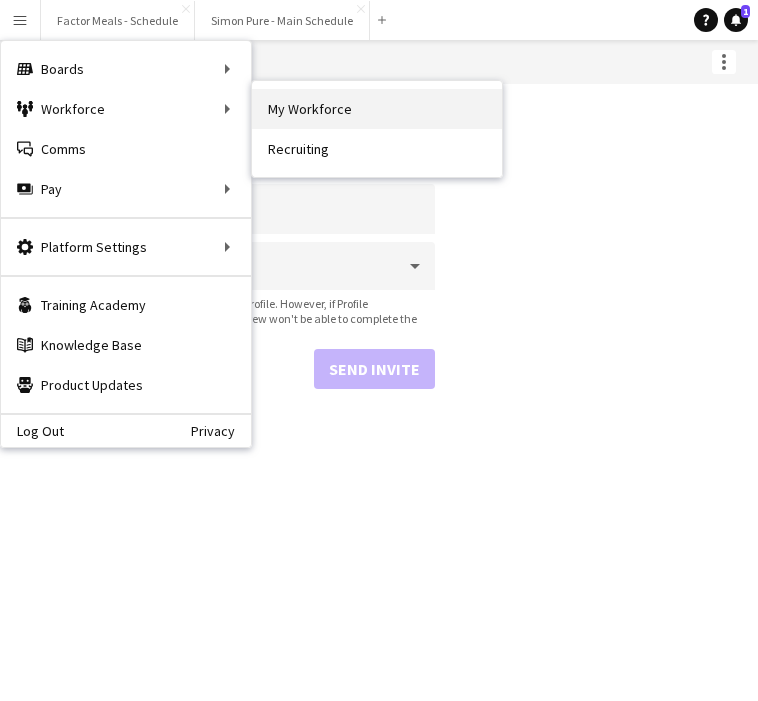 click on "My Workforce" at bounding box center [377, 109] 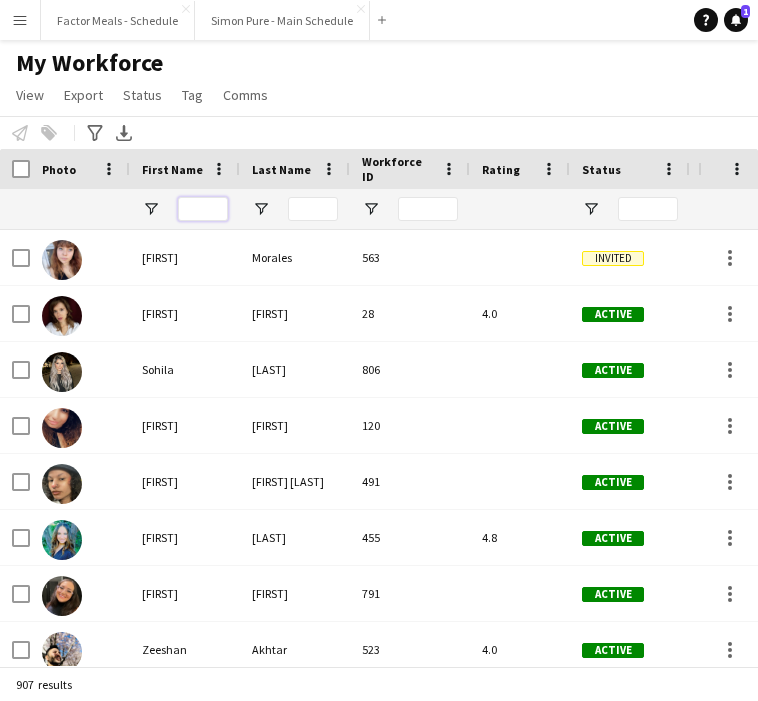 click at bounding box center (203, 209) 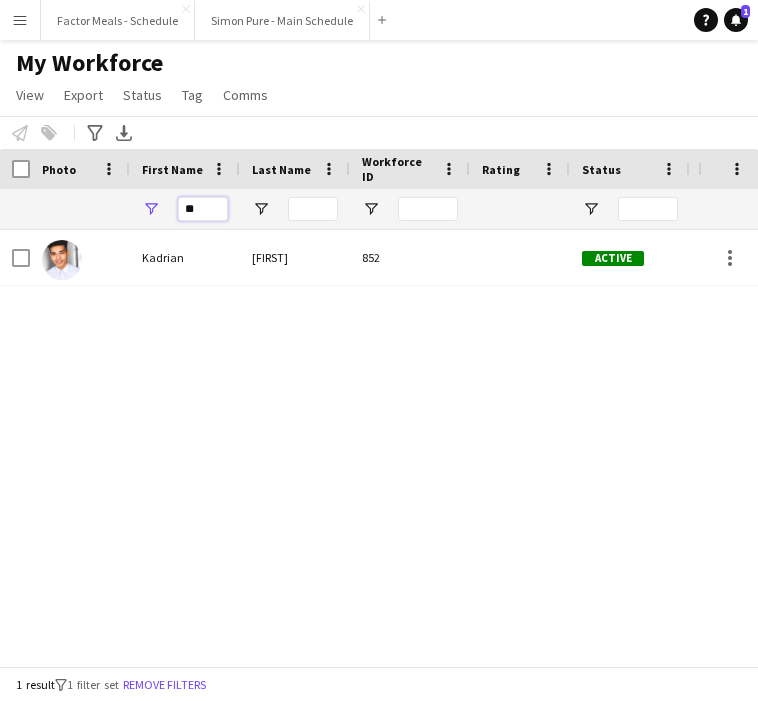 type on "*" 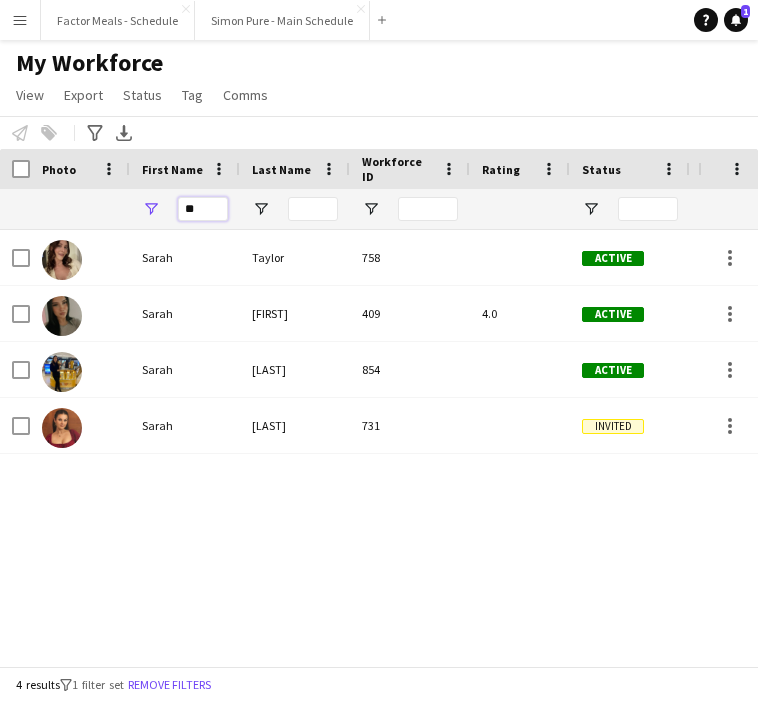 type on "*" 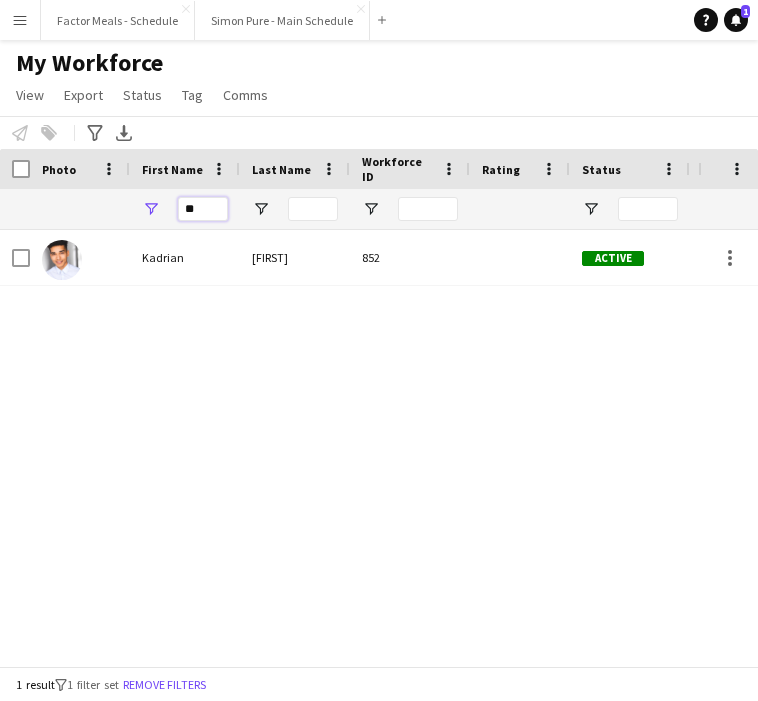 type on "*" 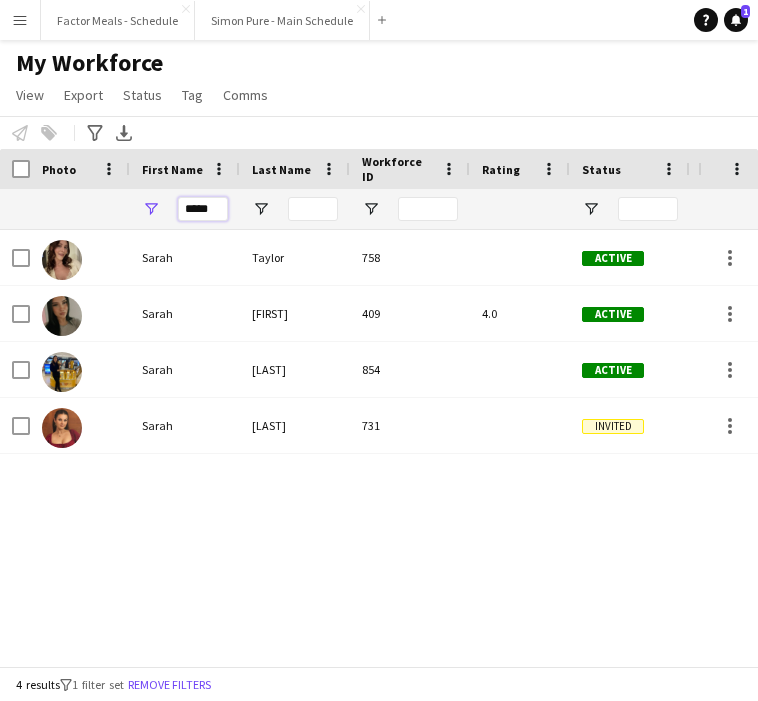 type on "*****" 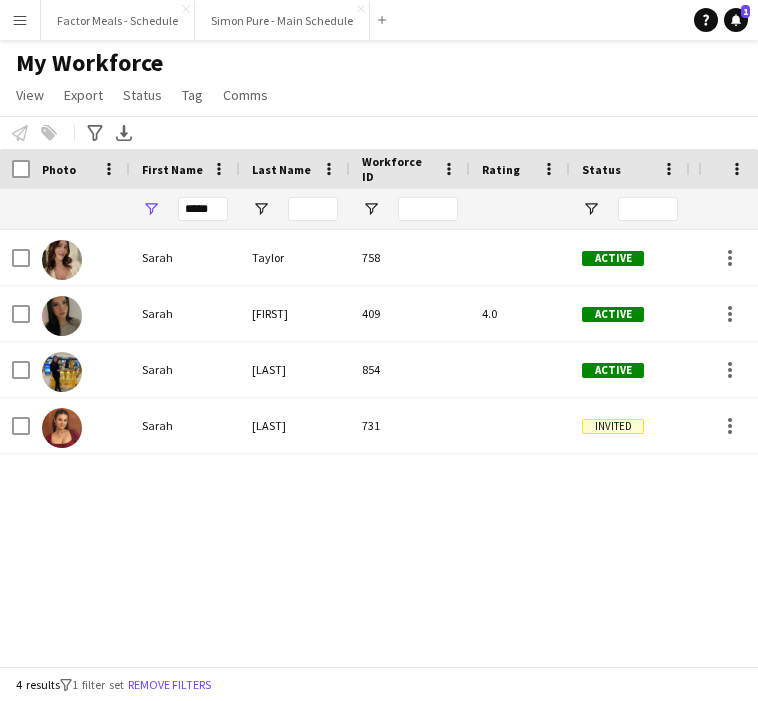 click on "Menu" at bounding box center (20, 20) 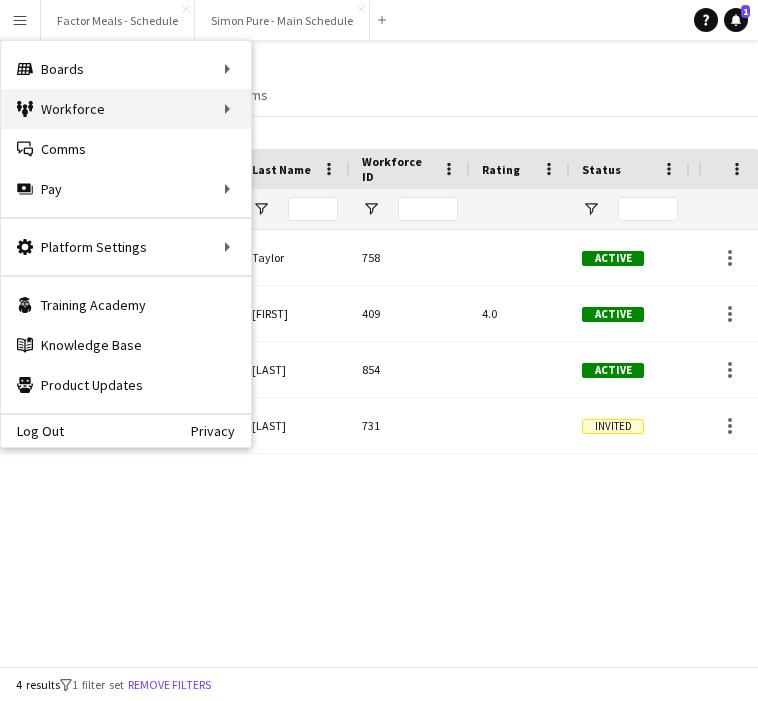 click on "Workforce
Workforce" at bounding box center [126, 109] 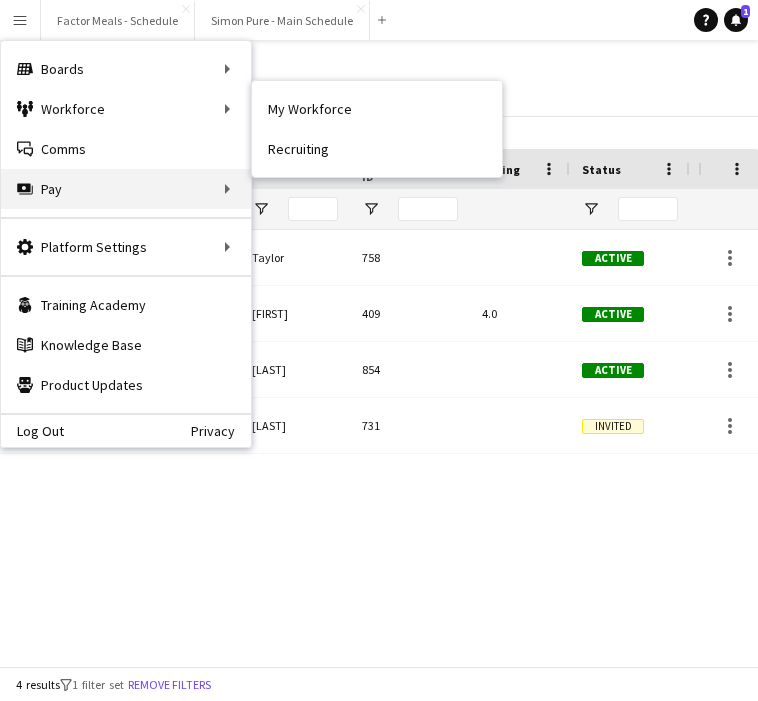 click on "Pay
Pay" at bounding box center (126, 189) 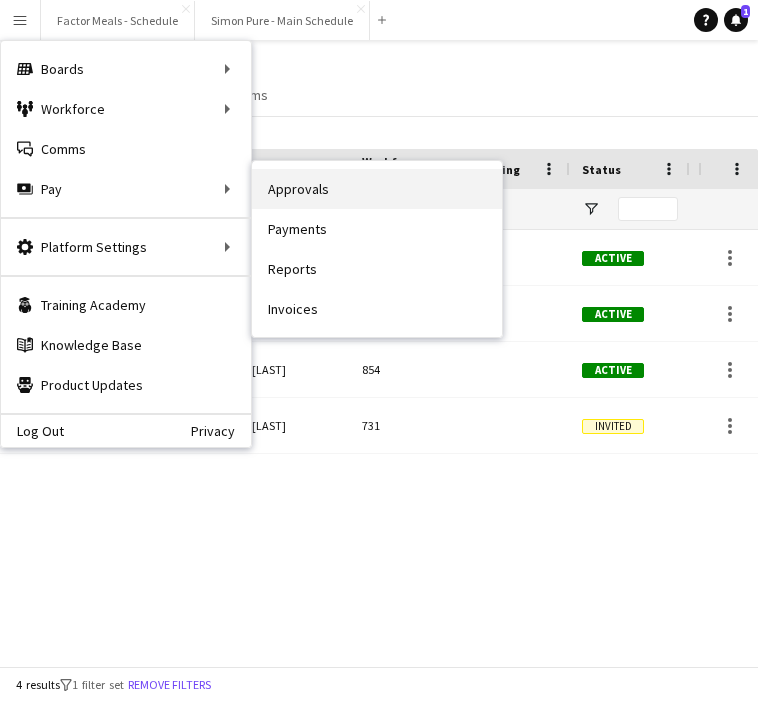 click on "Approvals" at bounding box center [377, 189] 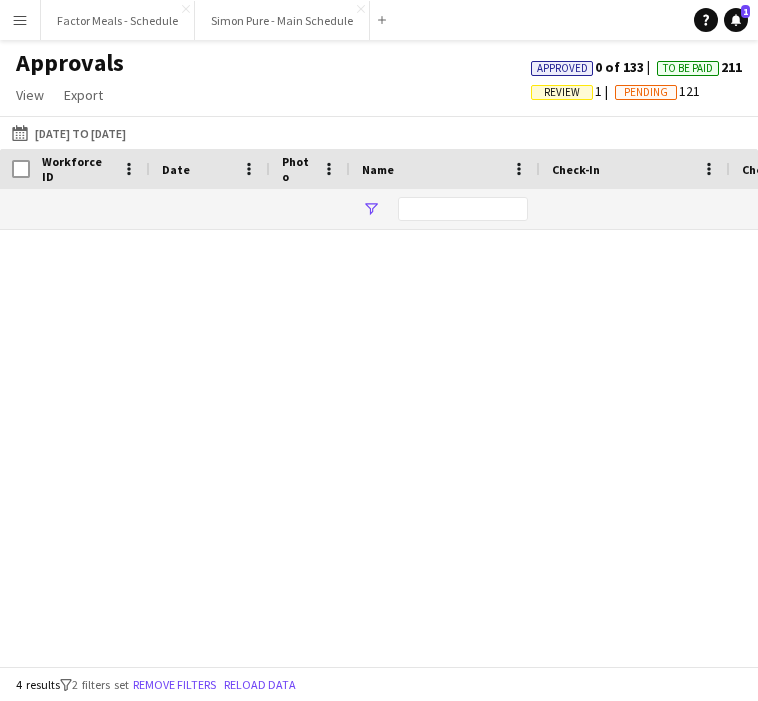 type on "*****" 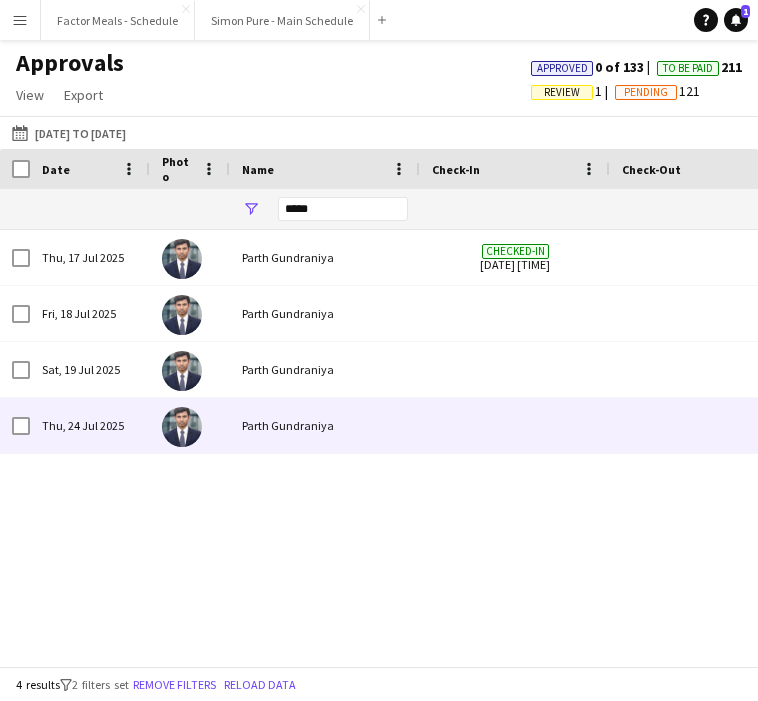 scroll, scrollTop: 0, scrollLeft: 44, axis: horizontal 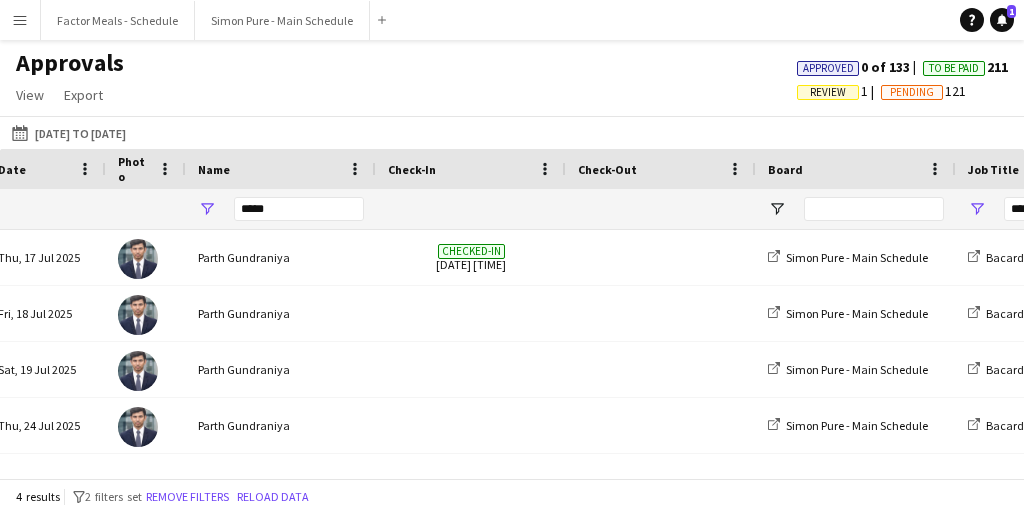 click on "Menu" at bounding box center (20, 20) 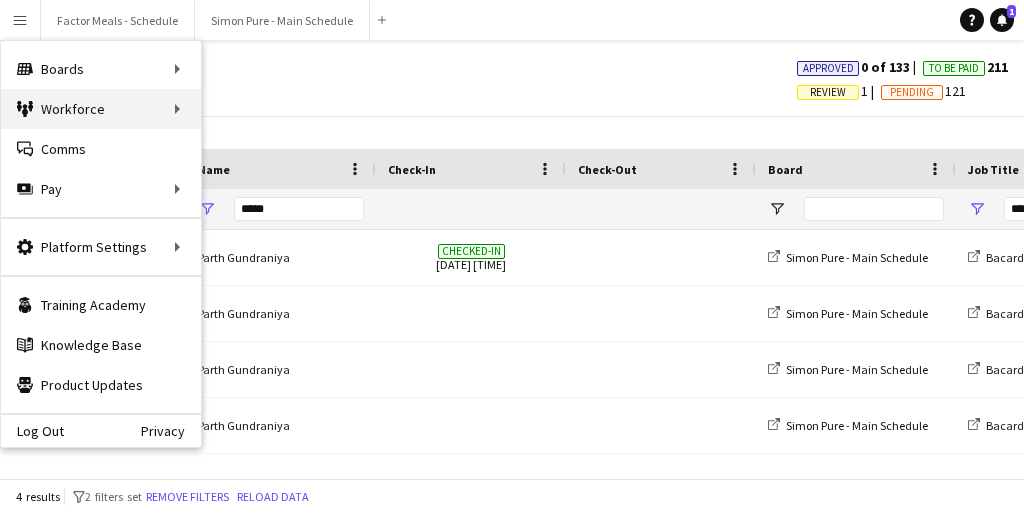 click on "Workforce
Workforce" at bounding box center (101, 109) 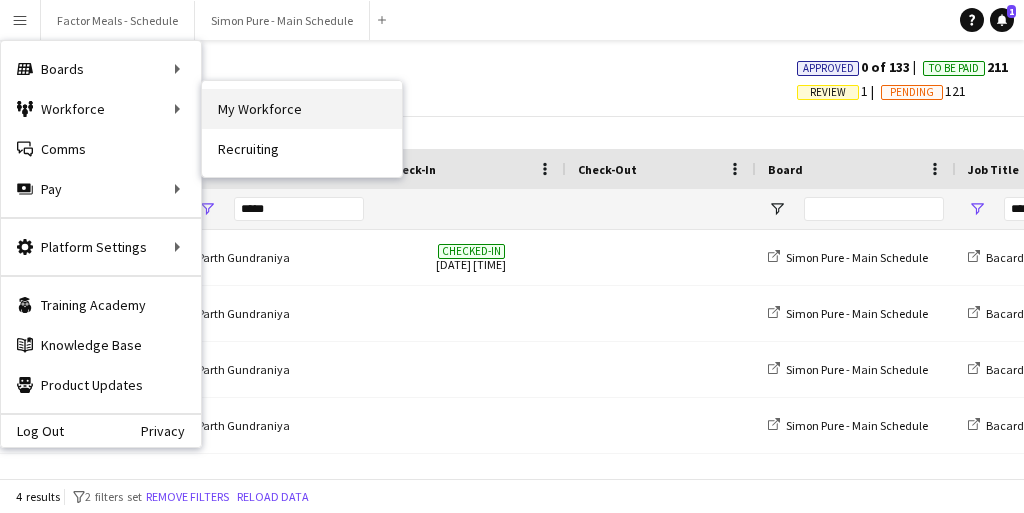 click on "My Workforce" at bounding box center (302, 109) 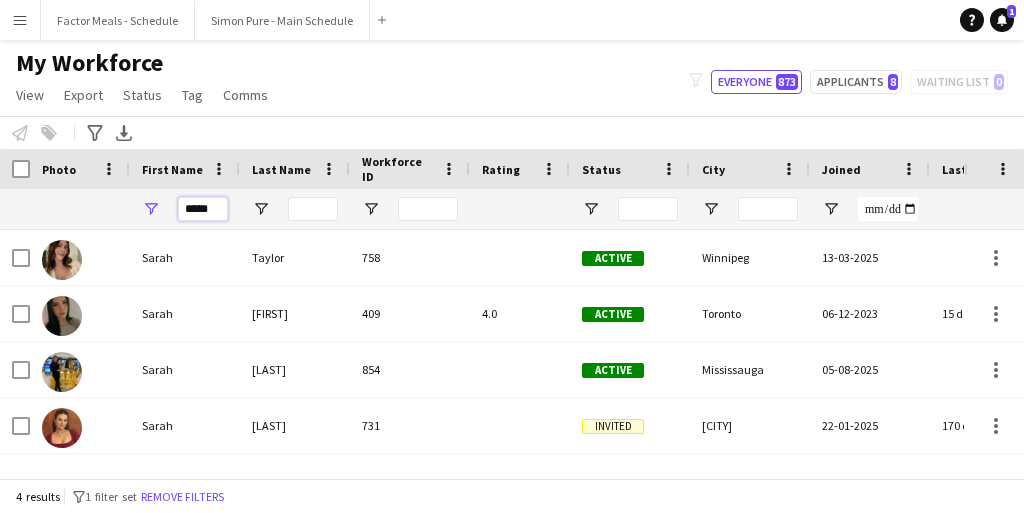 drag, startPoint x: 217, startPoint y: 213, endPoint x: 159, endPoint y: 203, distance: 58.855755 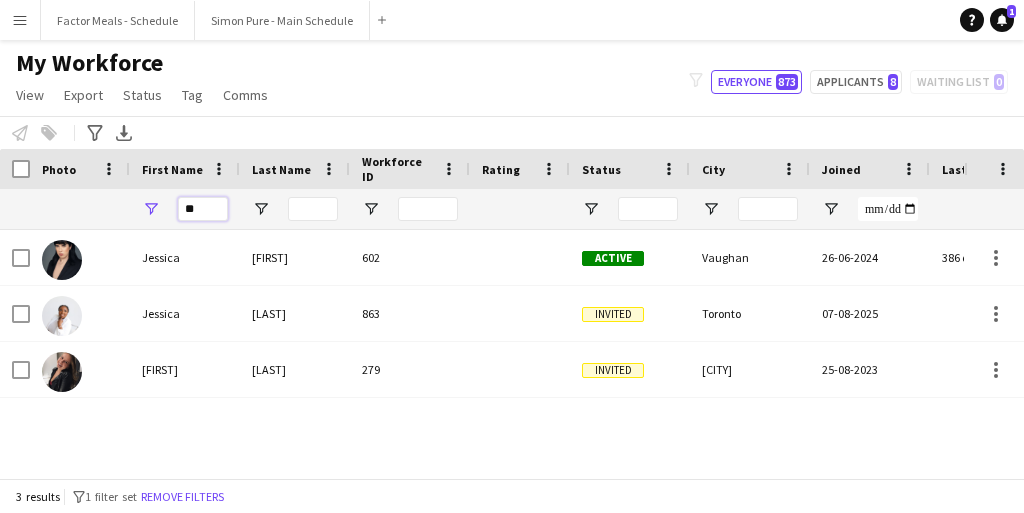 type on "*" 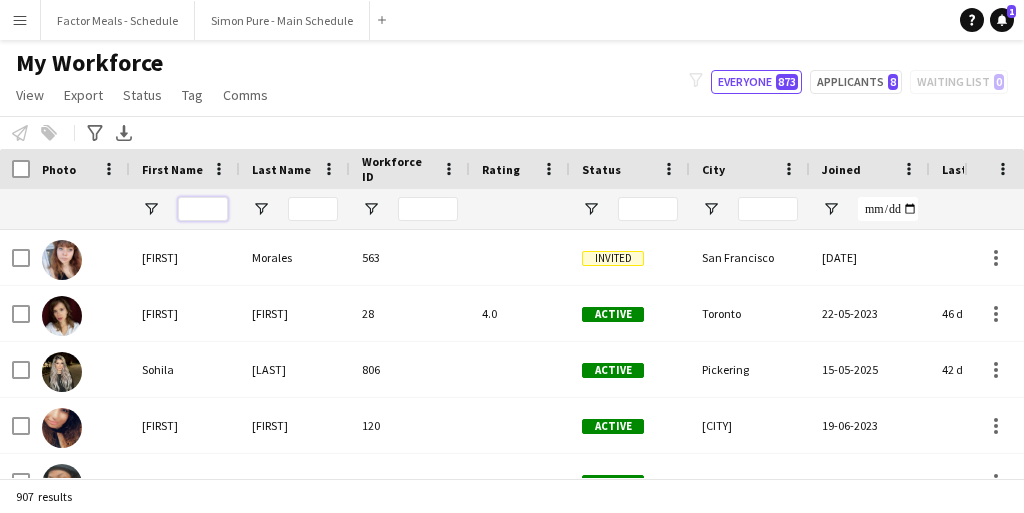 type 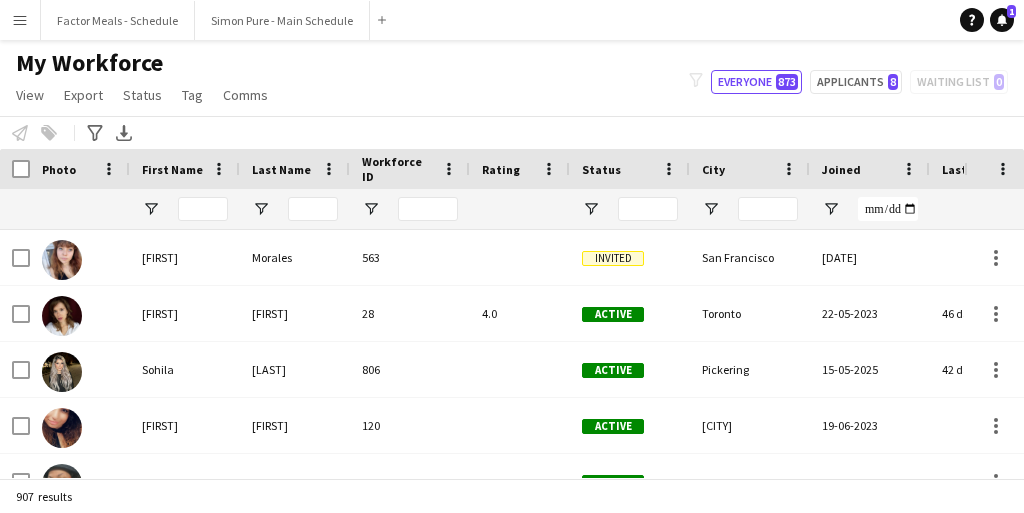 click on "My Workforce   View   Views  Default view Tag New view Update view Delete view Edit name Customise view Customise filters Reset Filters Reset View Reset All  Export  New starters report Export as XLSX Export as PDF  Status  Edit  Tag  New tag  Edit tag  Adidas Golf Event (11) AGLC X Big Valley Jamboree  (4) Altos Tequila x Country Club Vancouver (3) AP Live Events (17) Back to School (3) BMO Gift Wrapping (4) Borealis Holiday Installation (8) Borealis V-day (4) Bubly Sampling x Canucks (10) Bubly x Pride Vancouver (8) Campari @ Stampede (3) CDW @ Stampede (6) CDW Vancouver (7) Colgate (7) COMMB Awards (5) CrossIron Mills Mall (6) Dash Concert Edmonton (5) Dasha Concert Calgary (5) Dasha Concert Montreal (5) Dasha Concert Quebec City (5) Dasha Concert Winnipeg (5) Dienon (6) Disney (1) Disney Deadpool Premiere (4) Disney Installer (0) Disney Screening Rep - Quebec City (2) Earth Rated Dog (6) Espolon @ Stampede 2025 (4) Factor Meals (8) Falcon Fire Protection (1) Flyering Street Team (5) Gatorade (7) PTM (15)" 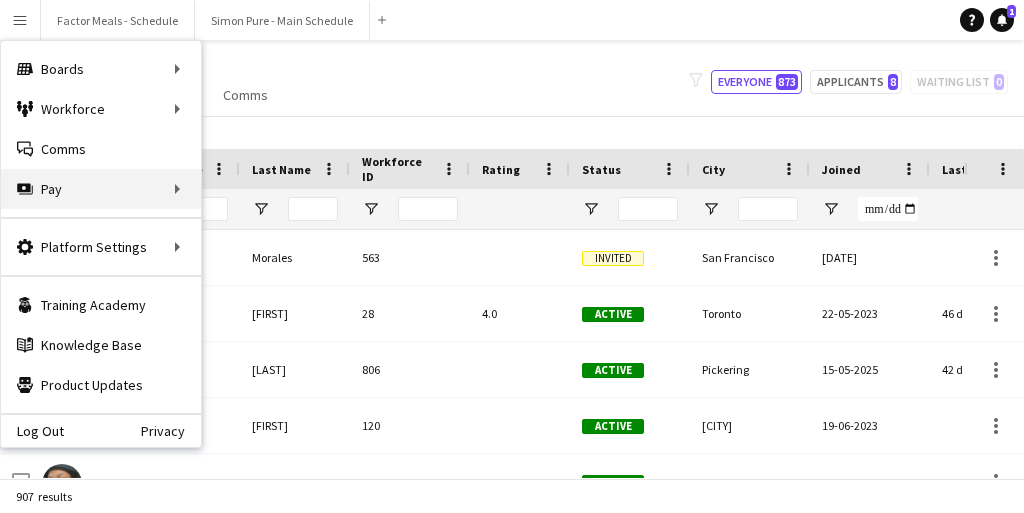 click on "Pay
Pay" at bounding box center [101, 189] 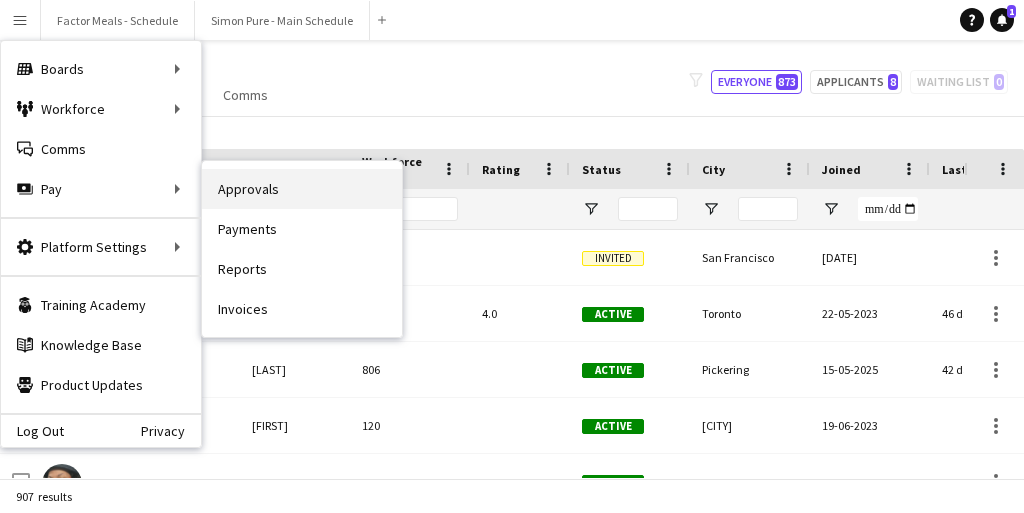 click on "Approvals" at bounding box center (302, 189) 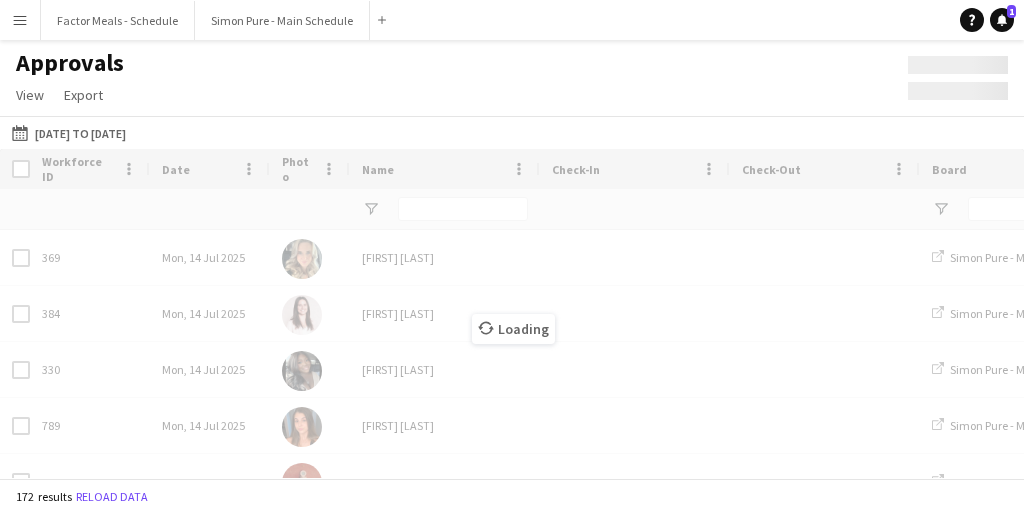 type on "*****" 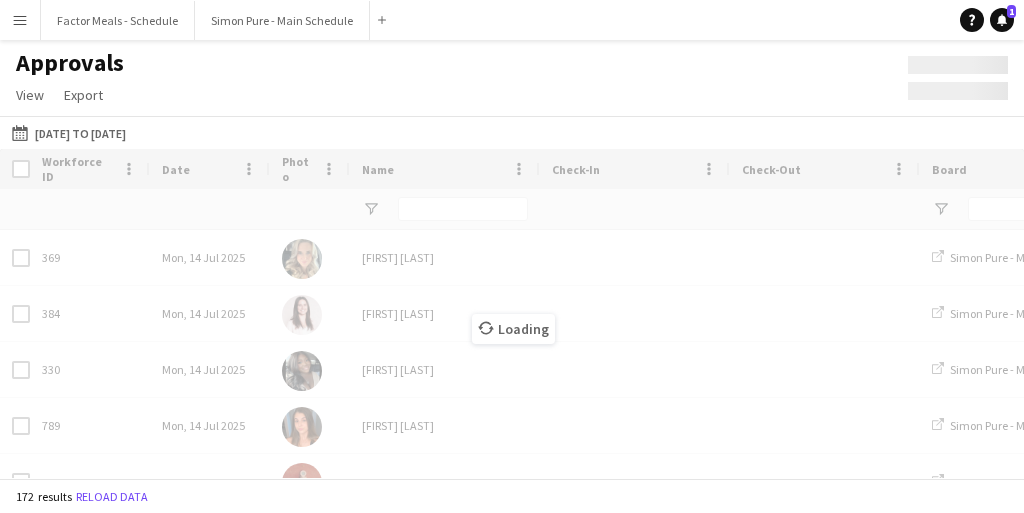 type on "*******" 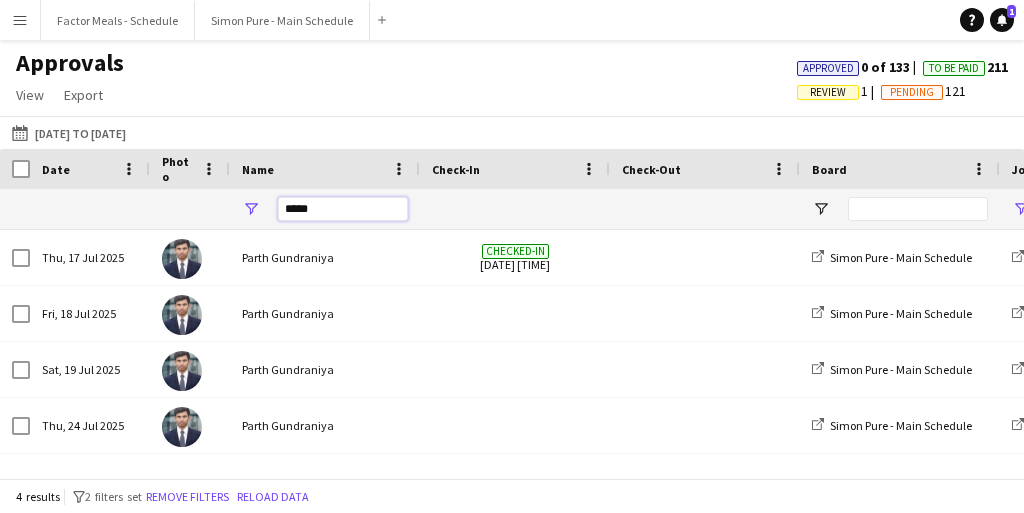 click on "*****" at bounding box center [343, 209] 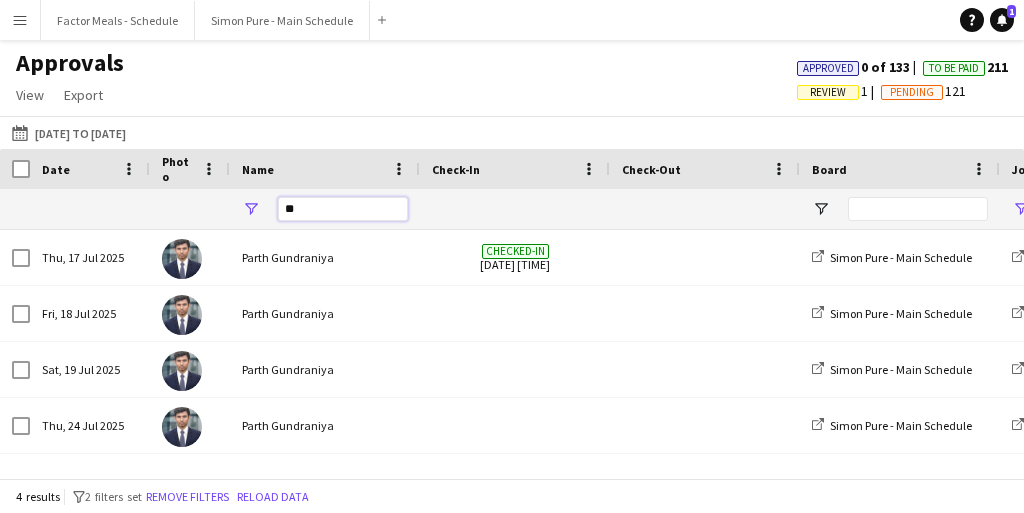 type on "*" 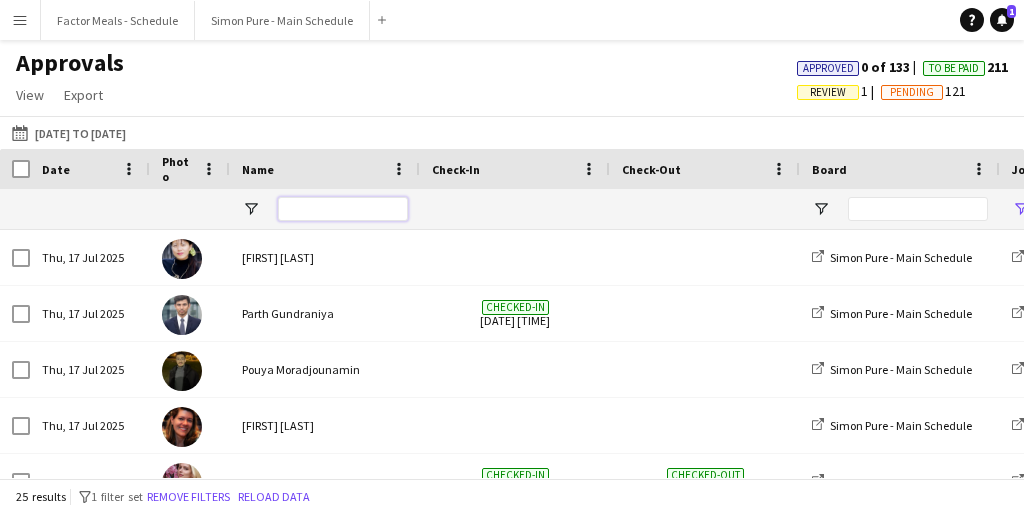 type 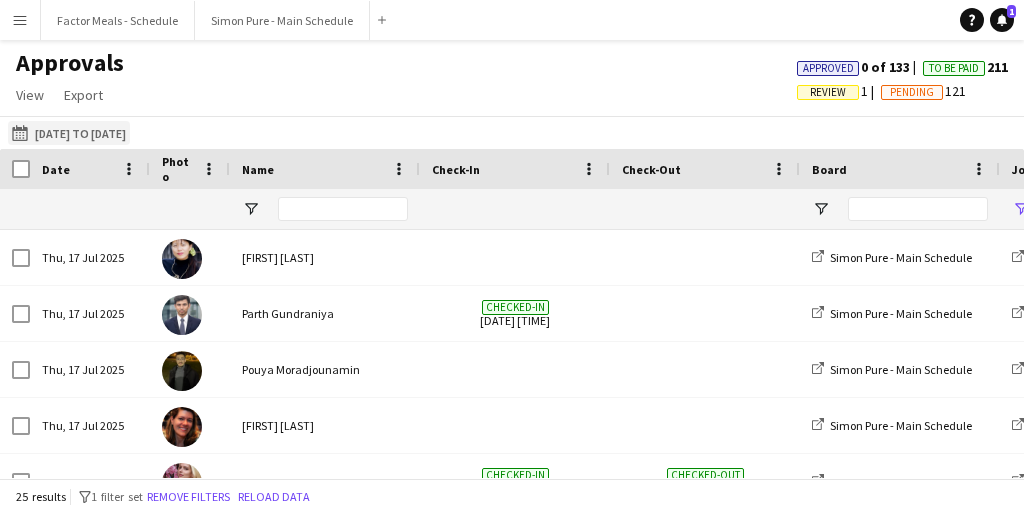 click on "[DATE] to [DATE]
[DATE] to [DATE]" 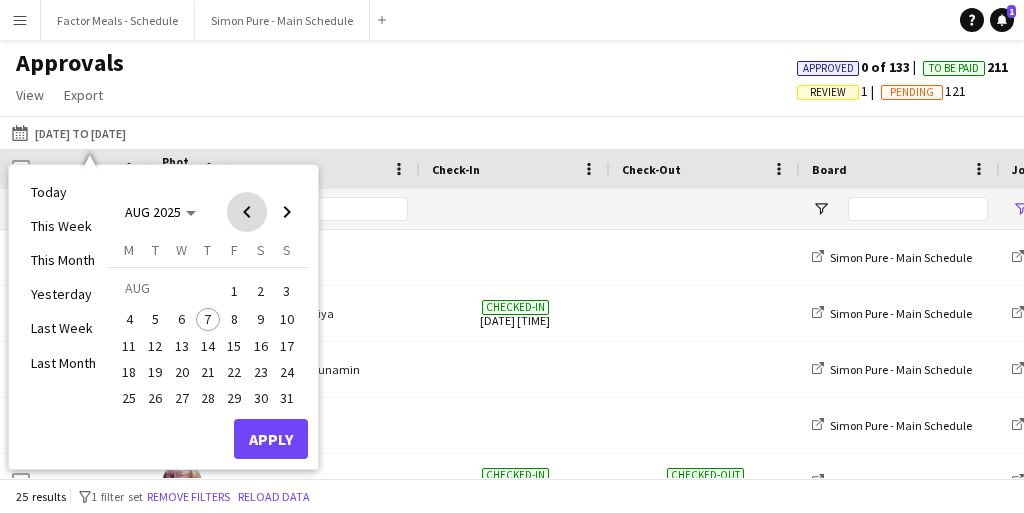 click at bounding box center (247, 212) 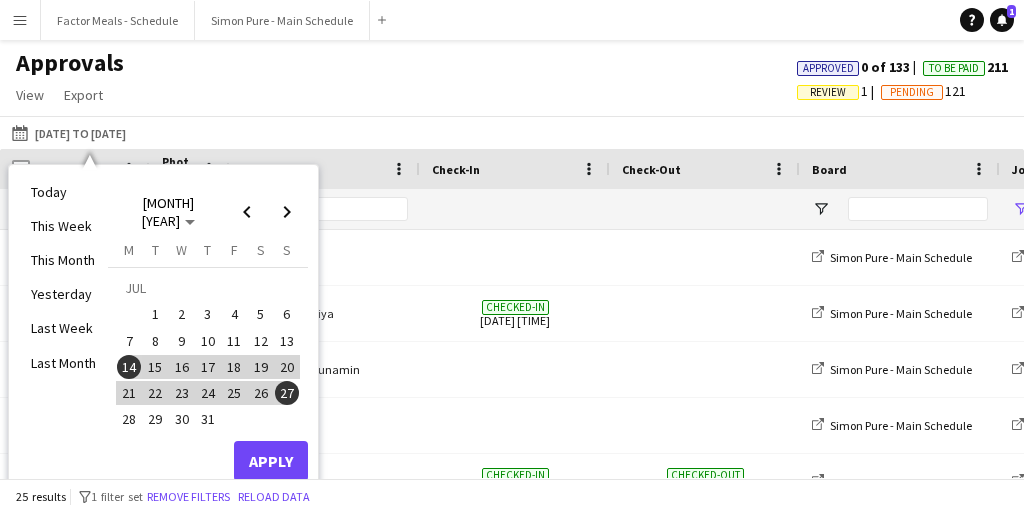 click on "28" at bounding box center [129, 420] 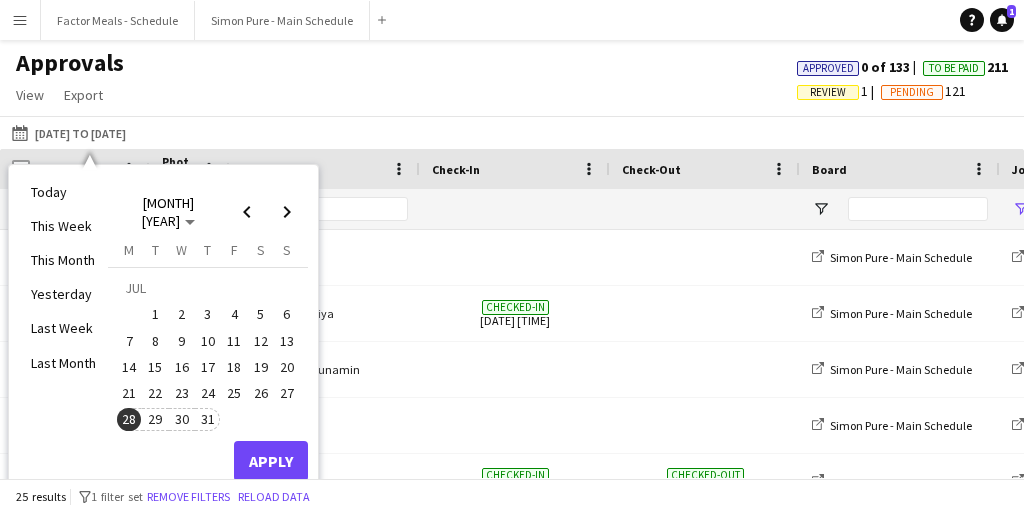 click on "31" at bounding box center [208, 420] 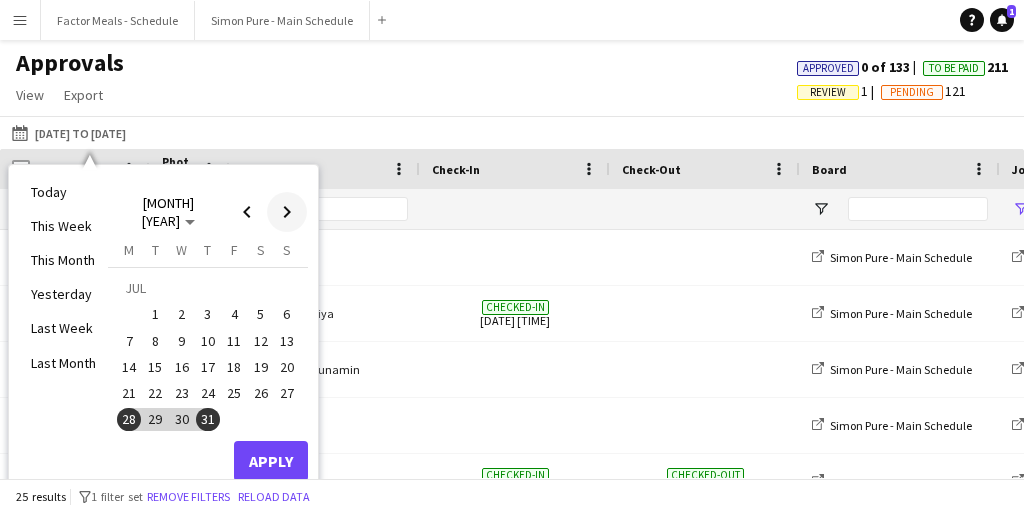 click at bounding box center [287, 212] 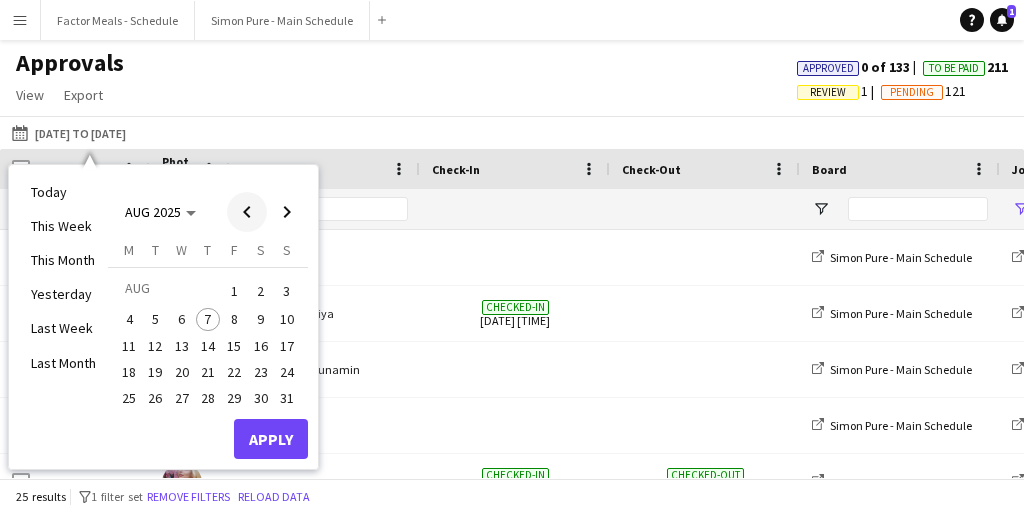 click at bounding box center (247, 212) 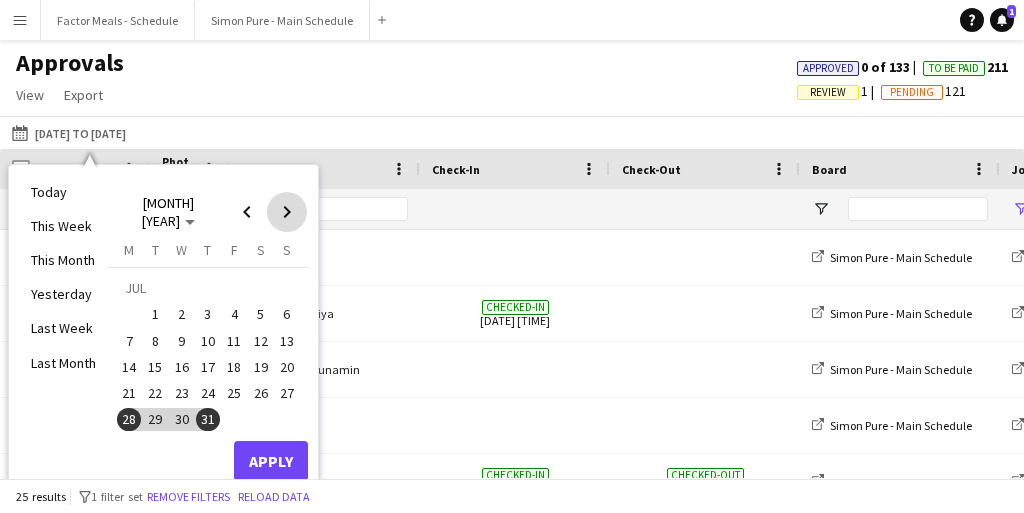 click at bounding box center [287, 212] 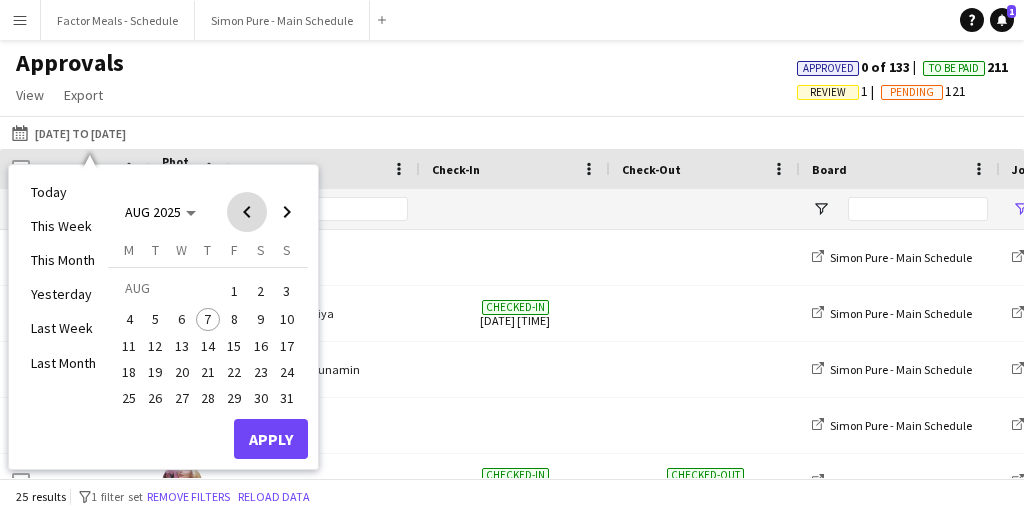 click at bounding box center (247, 212) 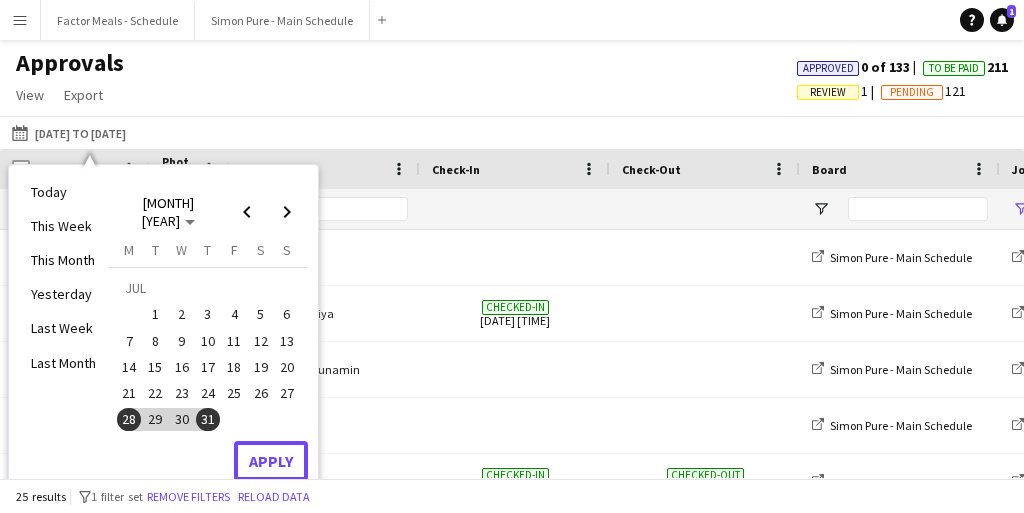 click on "Apply" at bounding box center (271, 461) 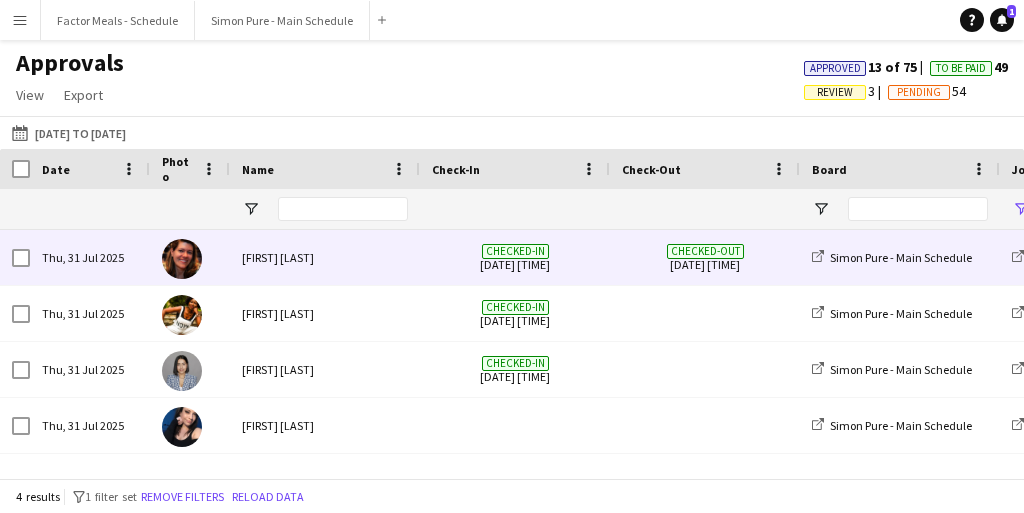 scroll, scrollTop: 0, scrollLeft: 61, axis: horizontal 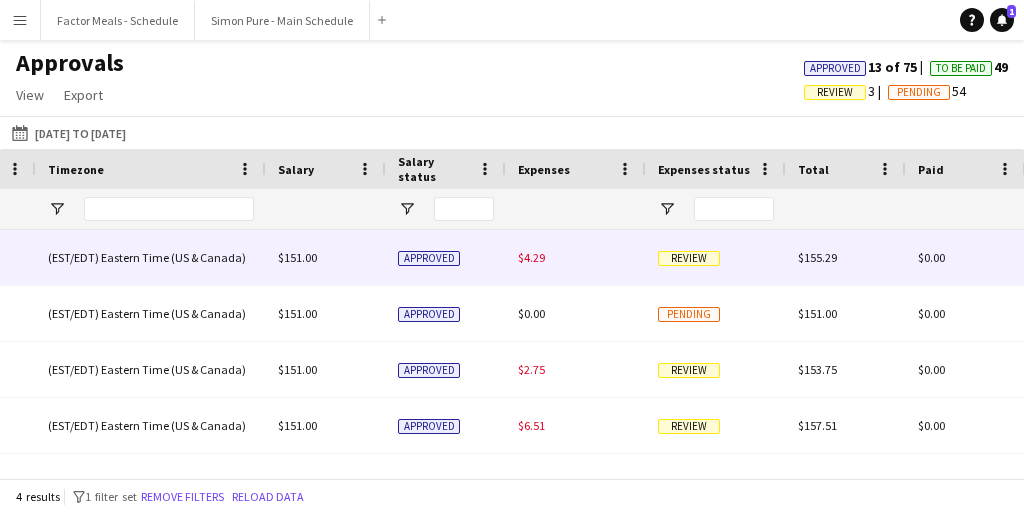 click on "Review" at bounding box center (689, 258) 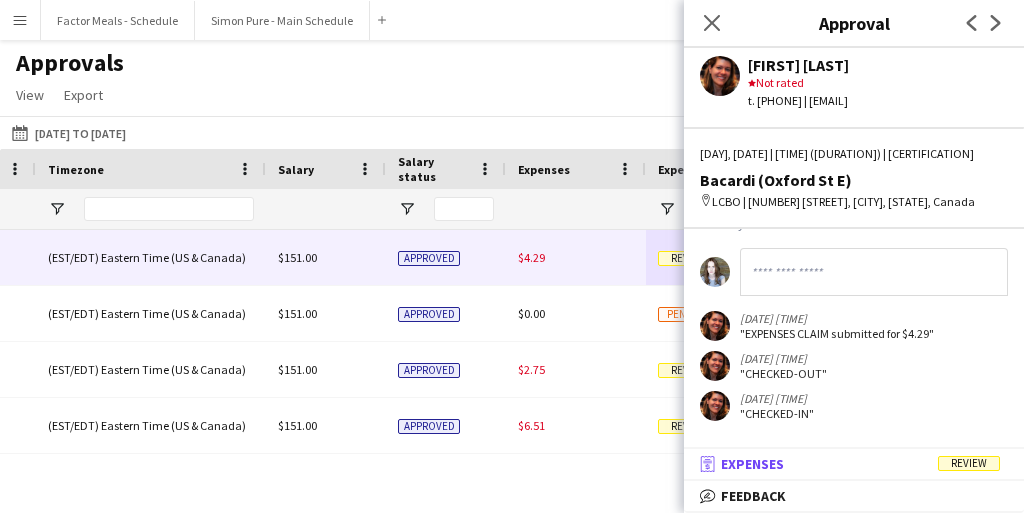 click on "Review" at bounding box center (969, 463) 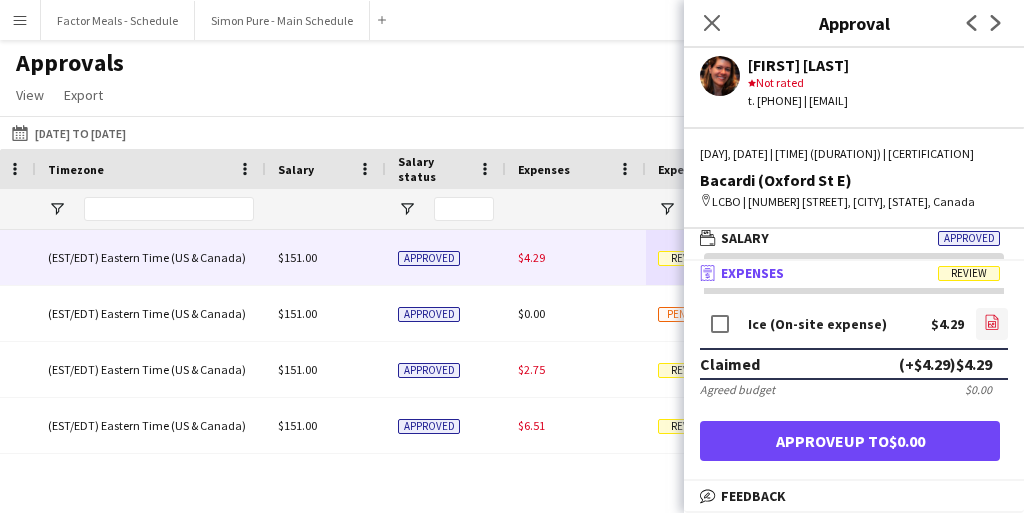 click 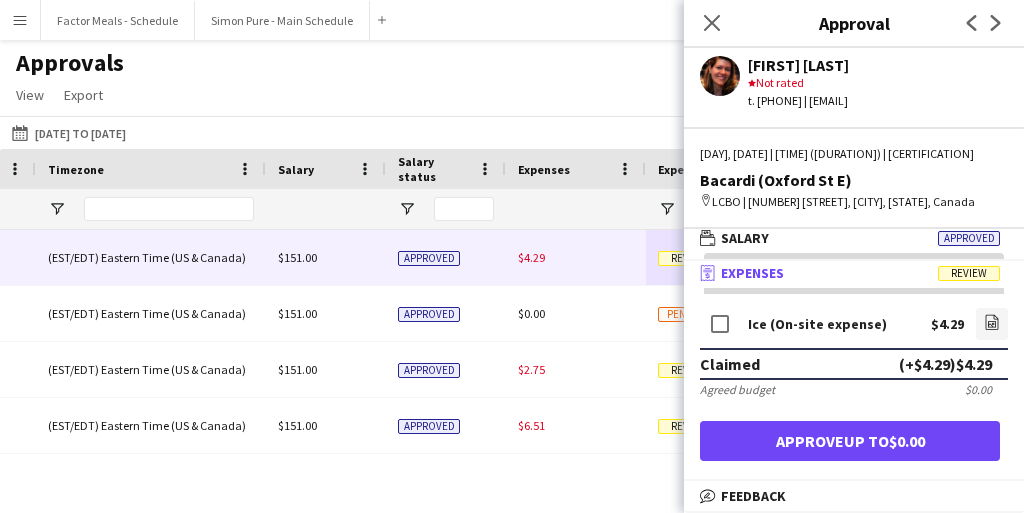 scroll, scrollTop: 0, scrollLeft: 0, axis: both 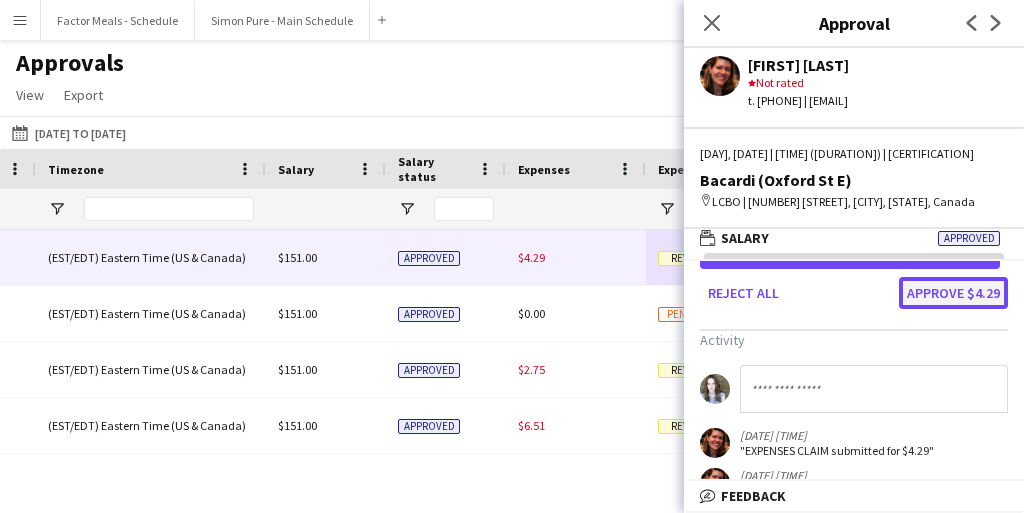 click on "Approve $4.29" at bounding box center (953, 293) 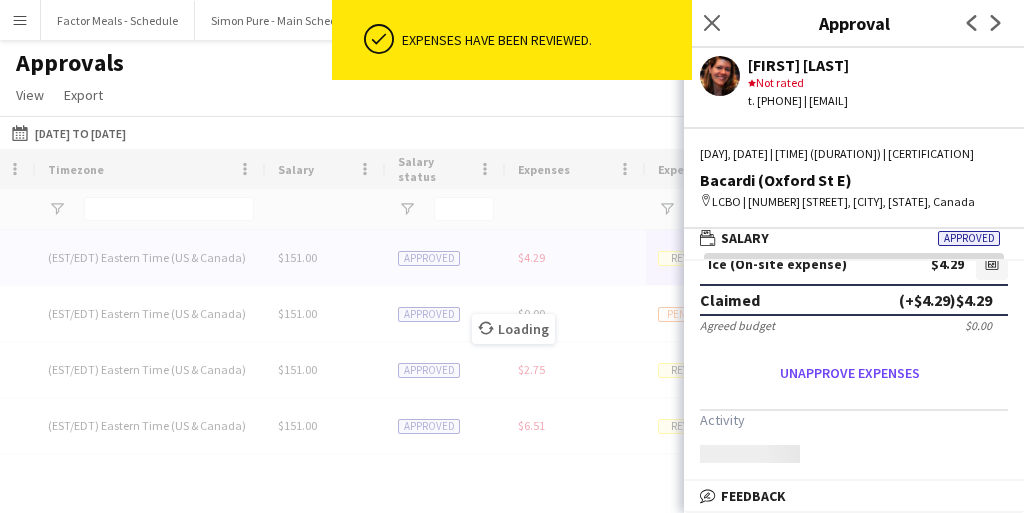 scroll, scrollTop: 195, scrollLeft: 0, axis: vertical 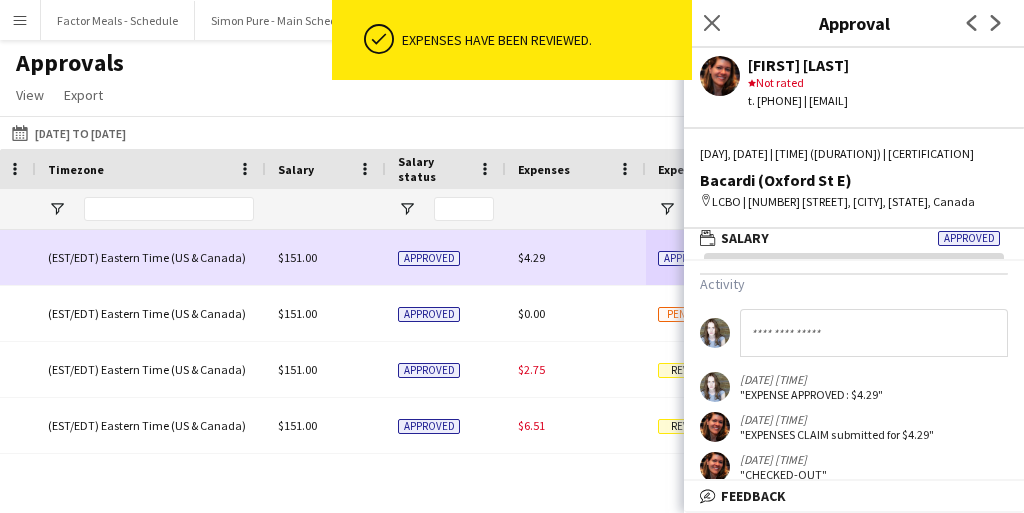 click on "$4.29" at bounding box center [576, 257] 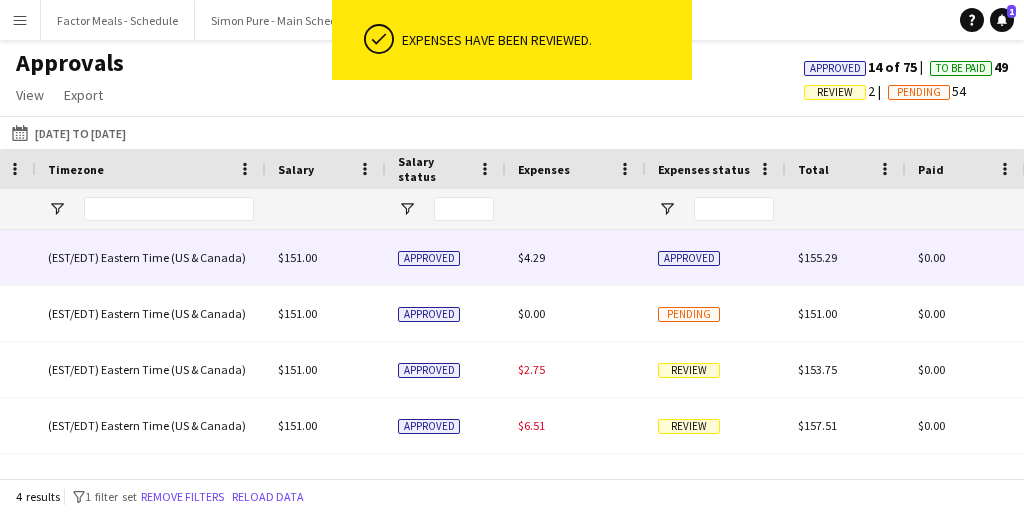 scroll, scrollTop: 0, scrollLeft: 1743, axis: horizontal 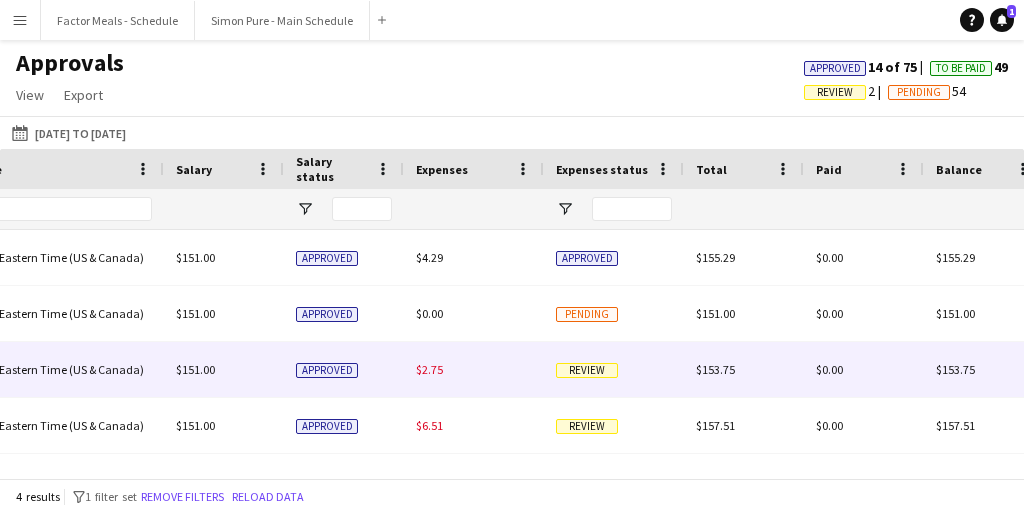 click on "Review" at bounding box center [587, 370] 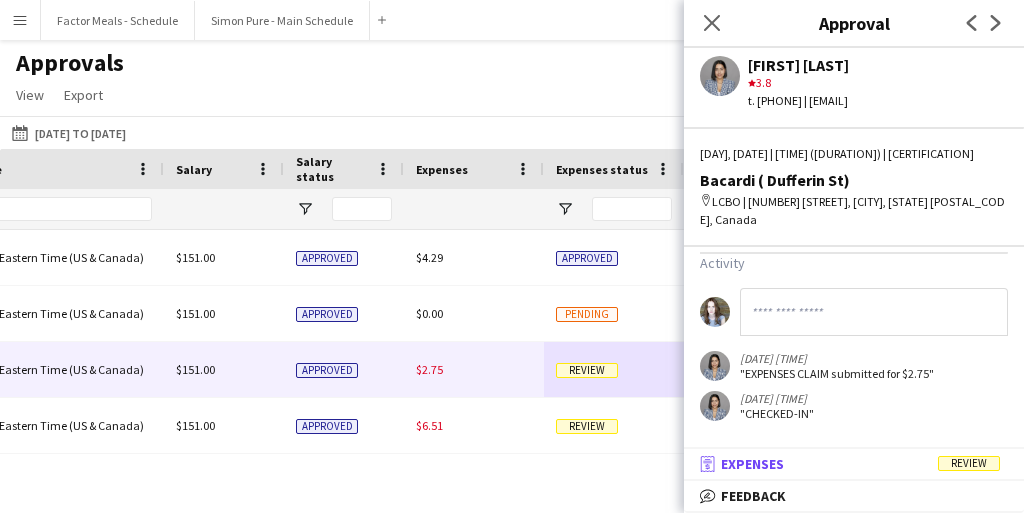 click on "Review" at bounding box center (969, 463) 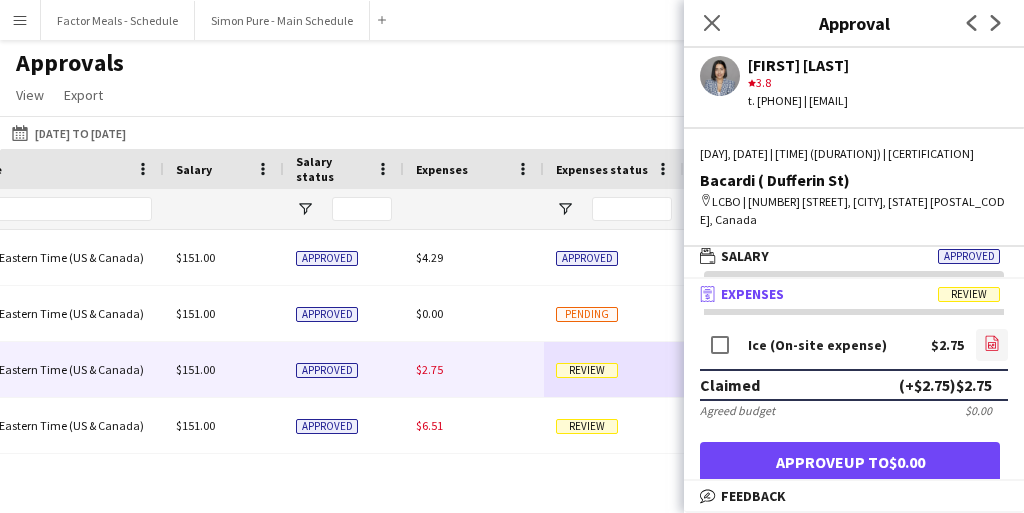 click on "file-image" 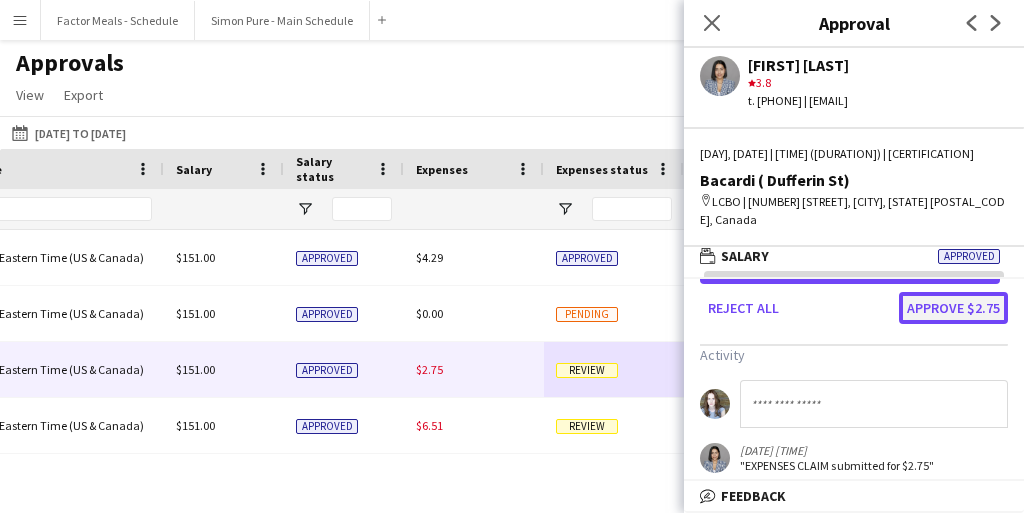 click on "Approve $2.75" at bounding box center [953, 308] 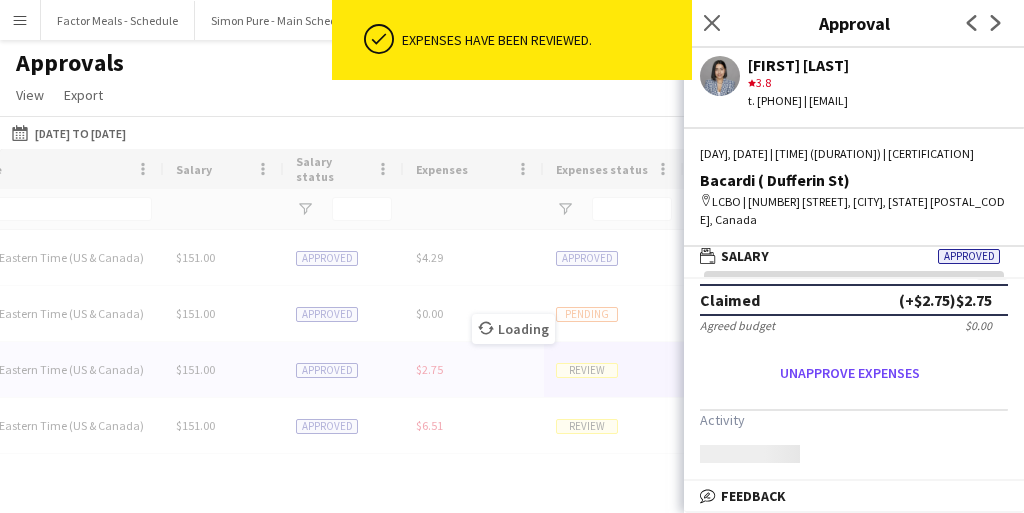 scroll, scrollTop: 198, scrollLeft: 0, axis: vertical 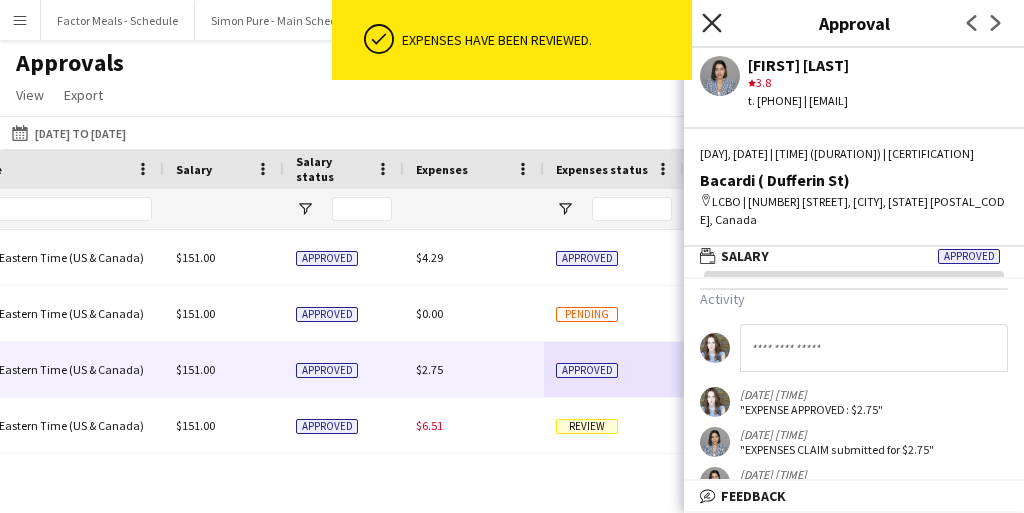 click on "Close pop-in" 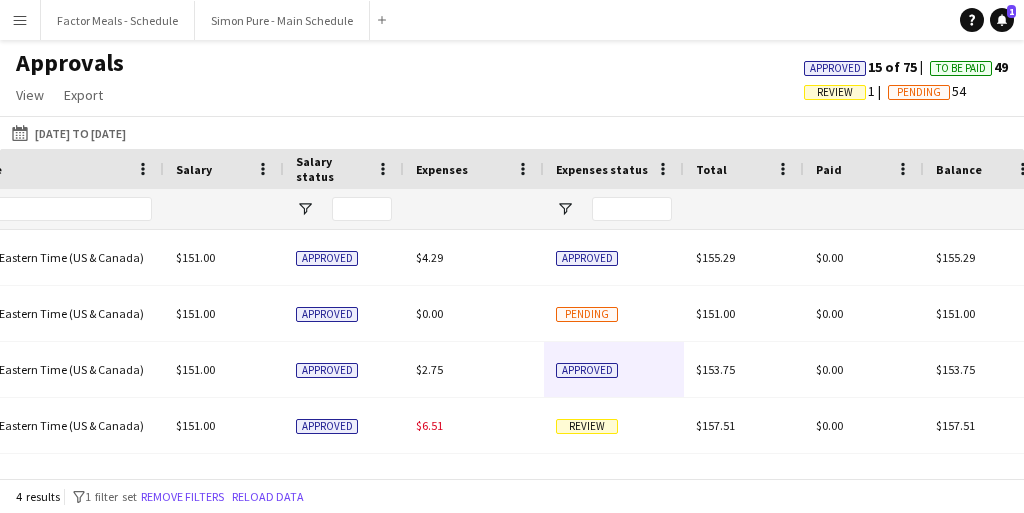 scroll, scrollTop: 0, scrollLeft: 1762, axis: horizontal 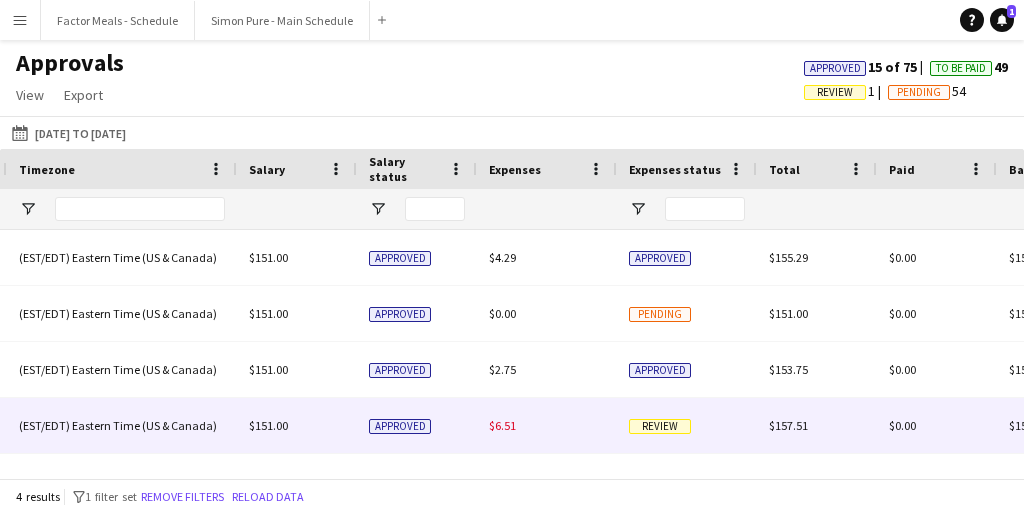 click on "Review" at bounding box center [660, 426] 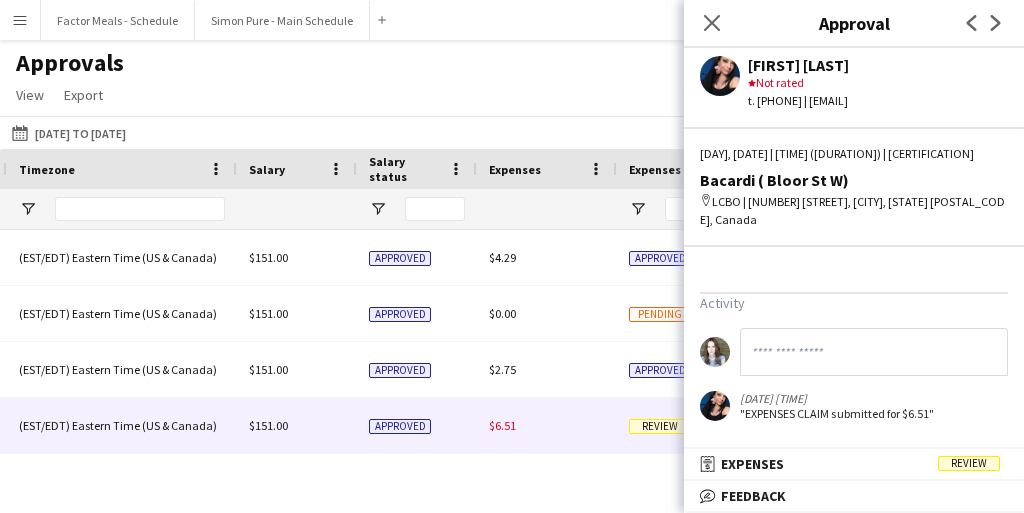 click on "Review" at bounding box center [969, 463] 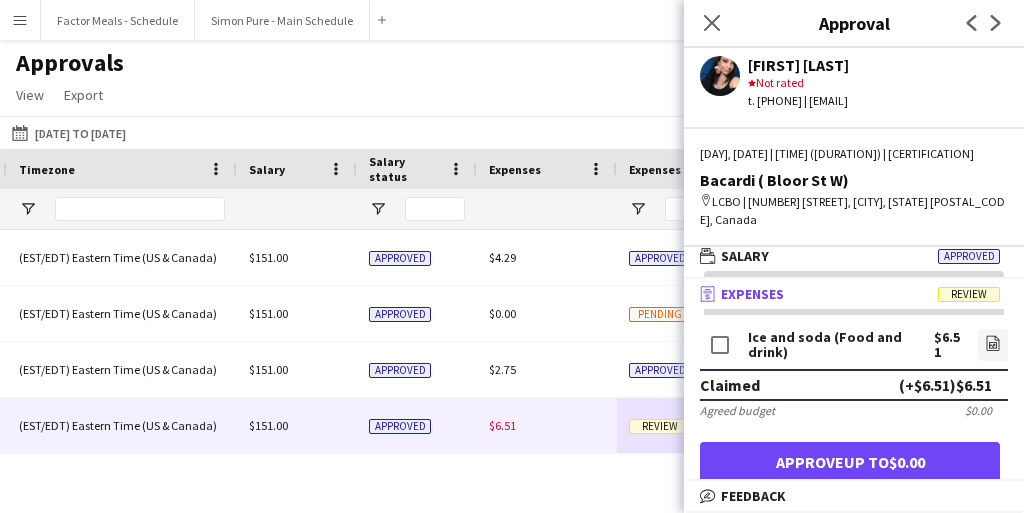 click on "Review" at bounding box center [969, 294] 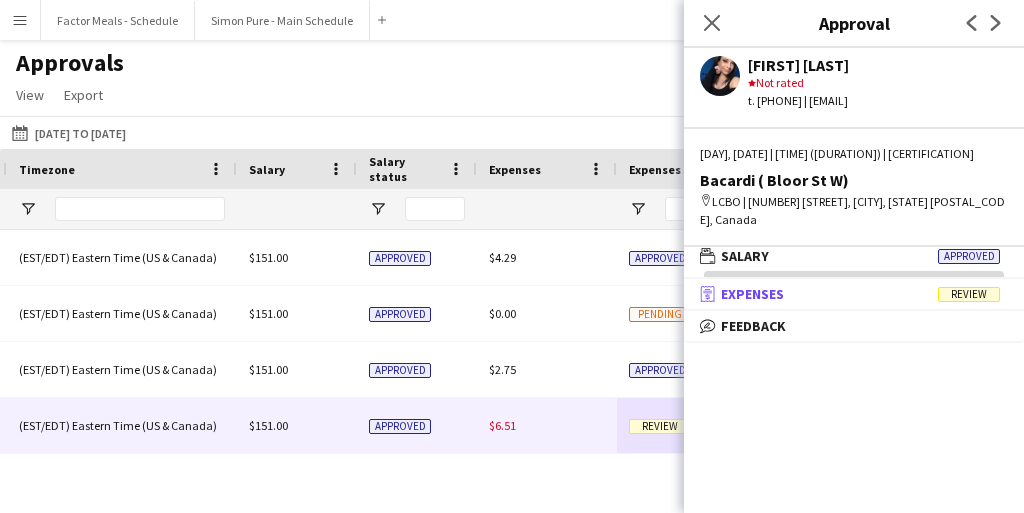 click on "Review" at bounding box center [969, 294] 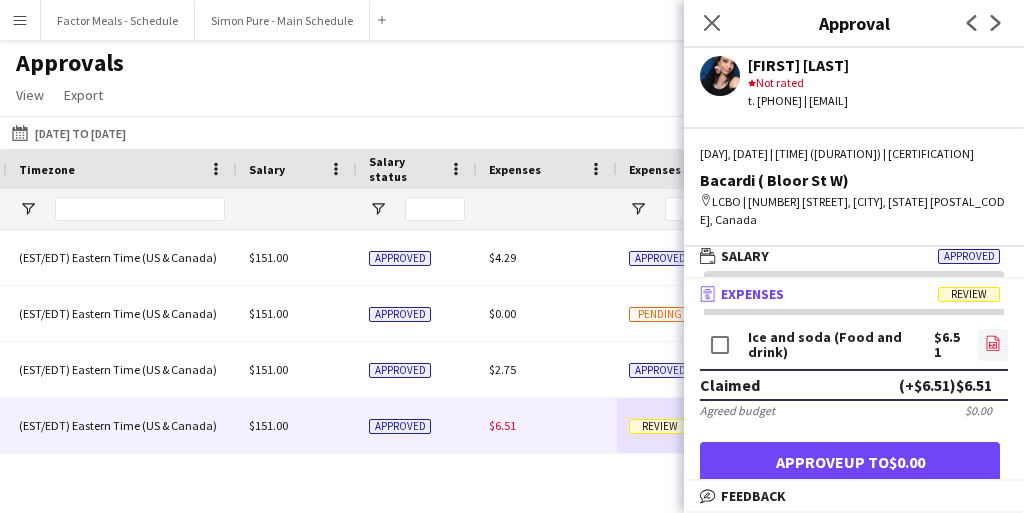 click on "file-image" 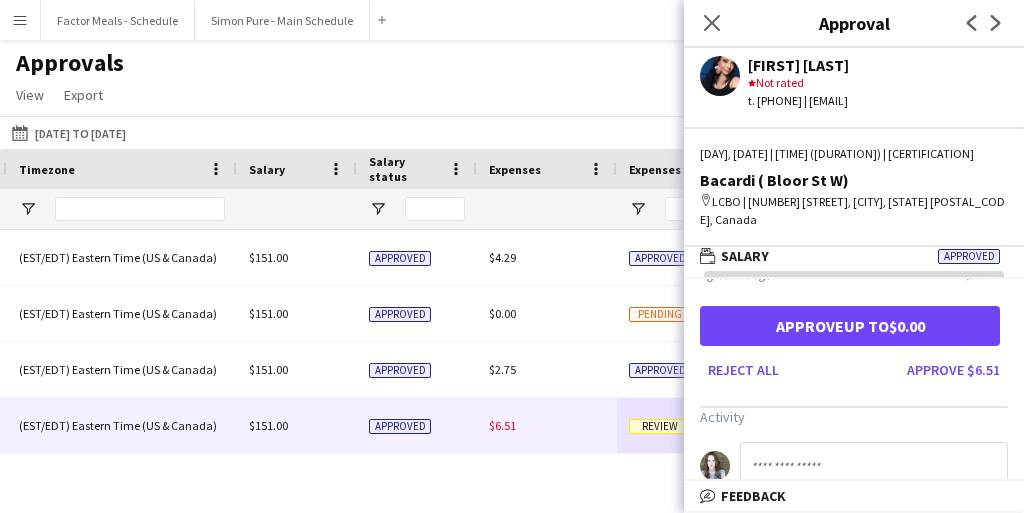 scroll, scrollTop: 218, scrollLeft: 0, axis: vertical 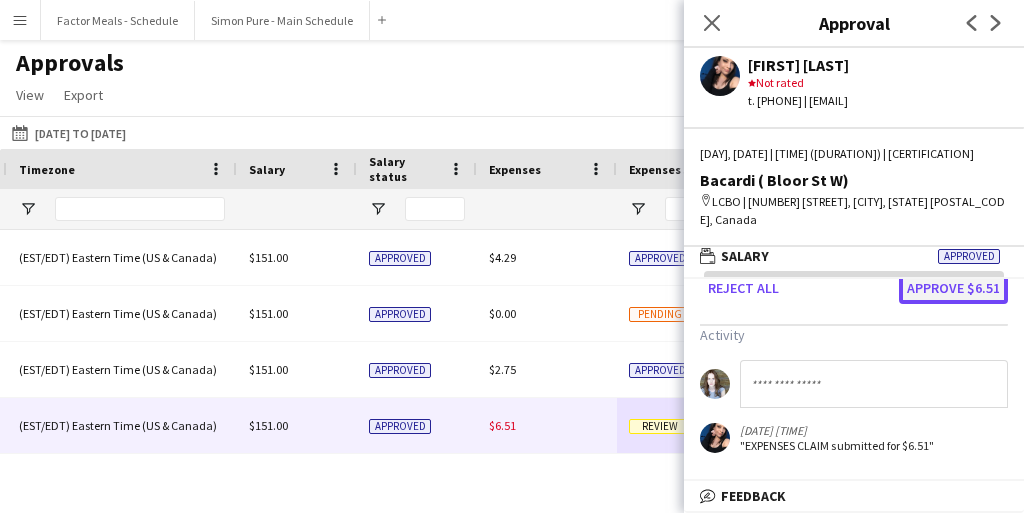 click on "Approve $6.51" at bounding box center (953, 288) 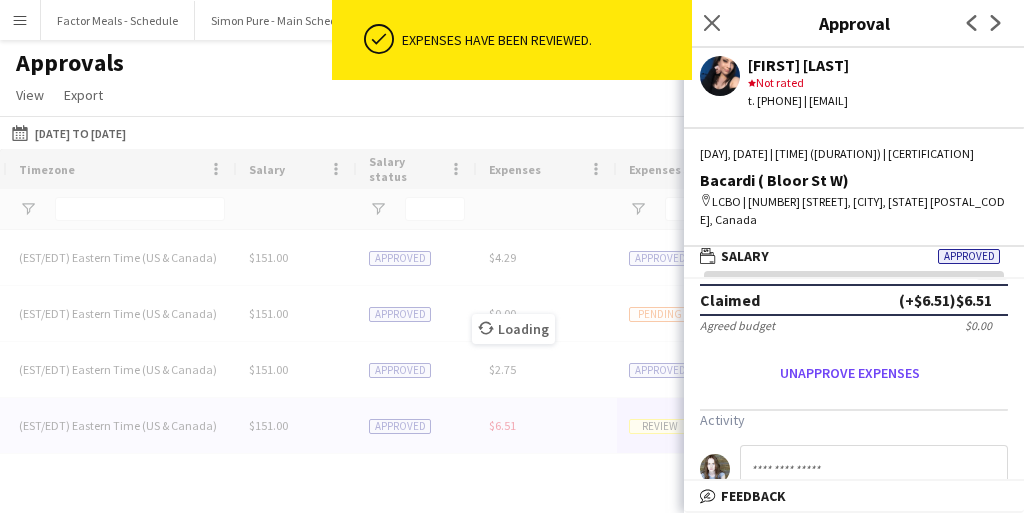 scroll, scrollTop: 202, scrollLeft: 0, axis: vertical 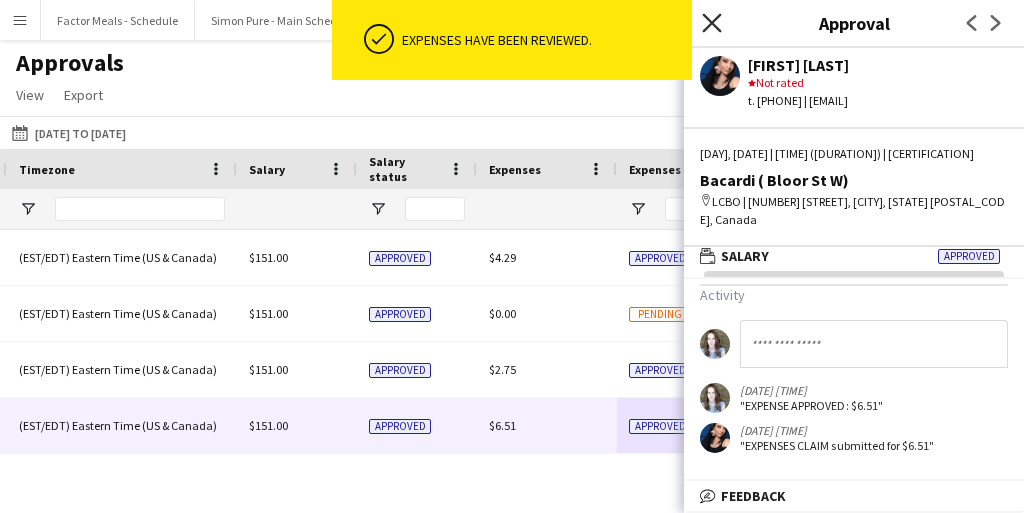 click 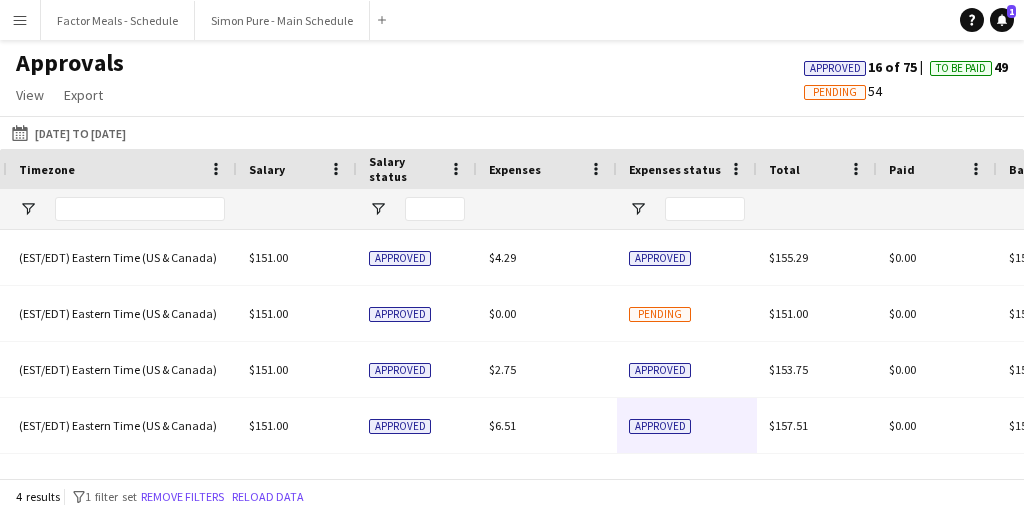 click on "Approvals   View  Customise view Customise filters Reset Filters Reset View Reset All  Export  Export as XLSX Export as CSV Export as PDF Approved  16 of 75  To Be Paid  49   Pending   54" 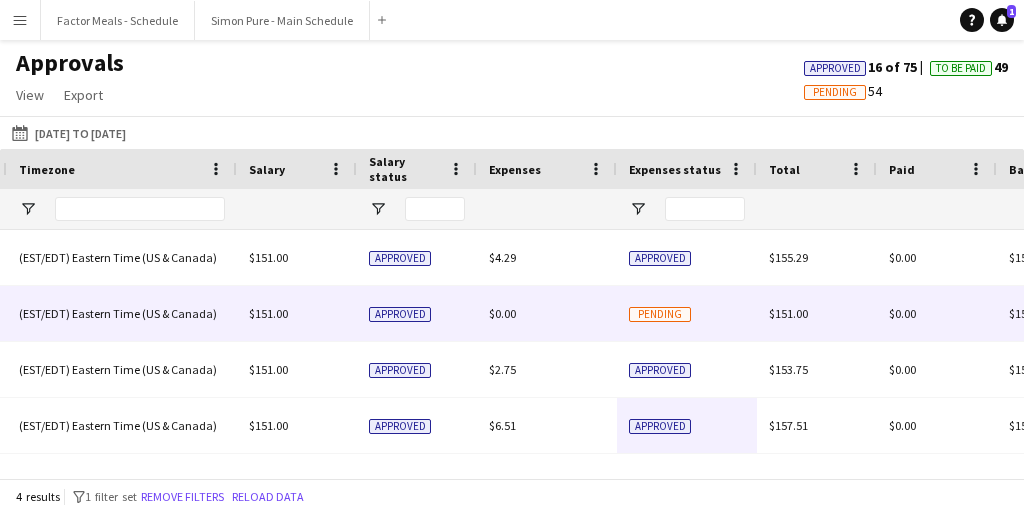 scroll, scrollTop: 0, scrollLeft: 1682, axis: horizontal 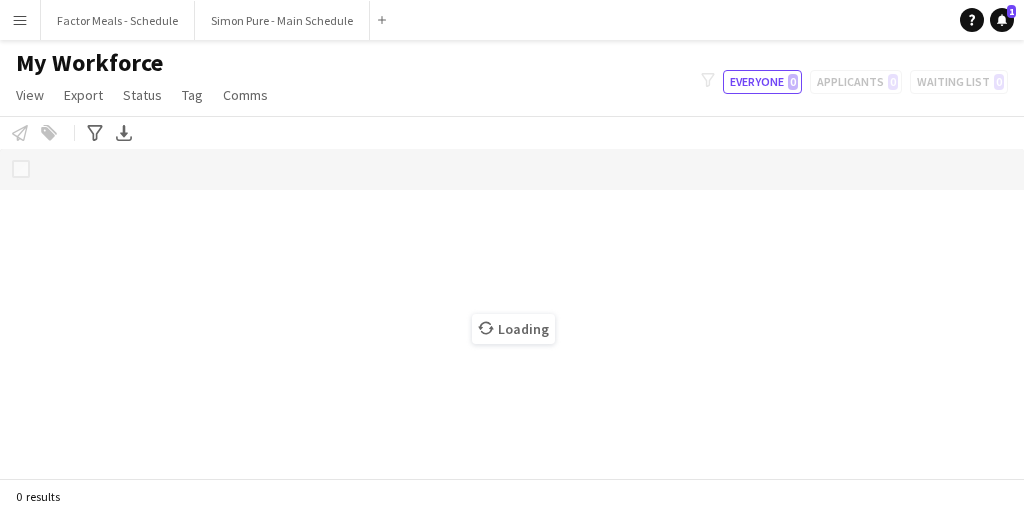 click on "Menu" at bounding box center [20, 20] 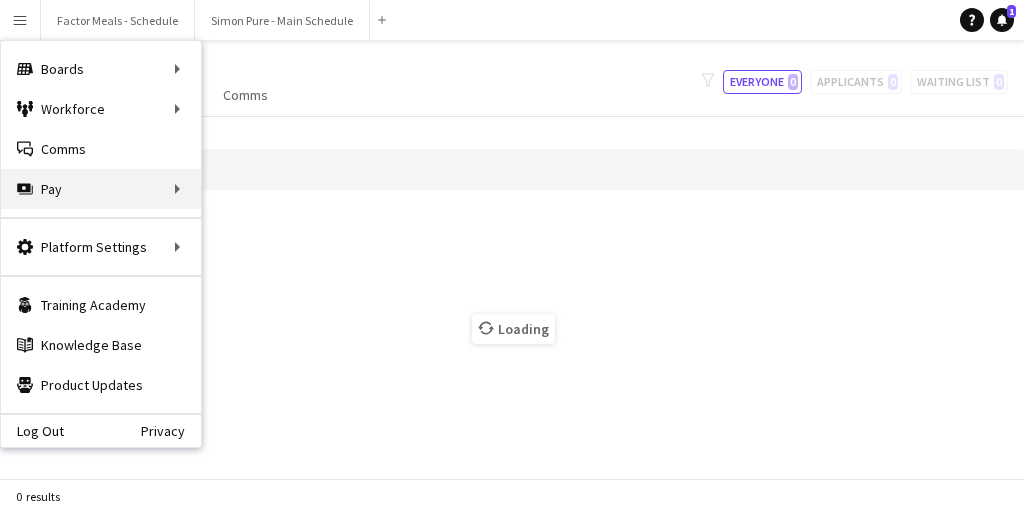 click on "Pay
Pay" at bounding box center (101, 189) 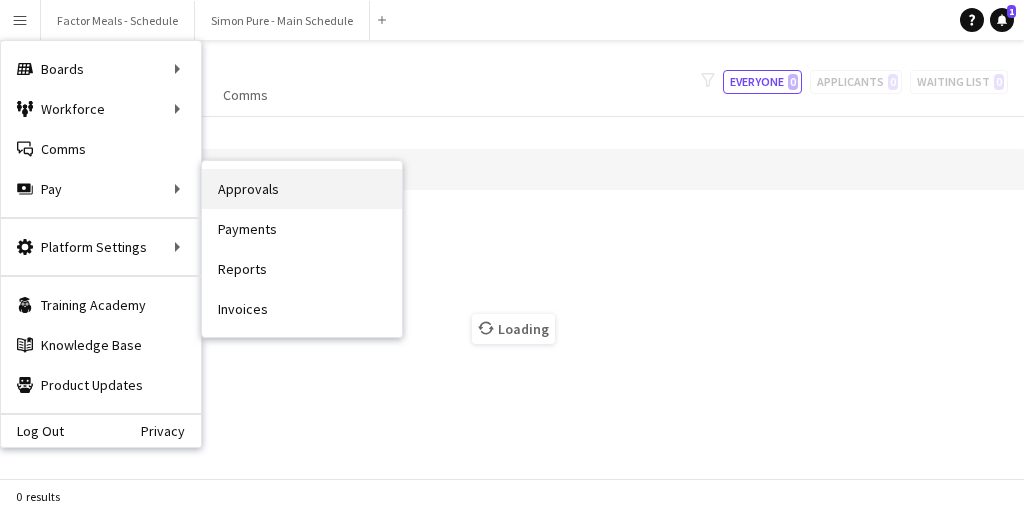 click on "Approvals" at bounding box center [302, 189] 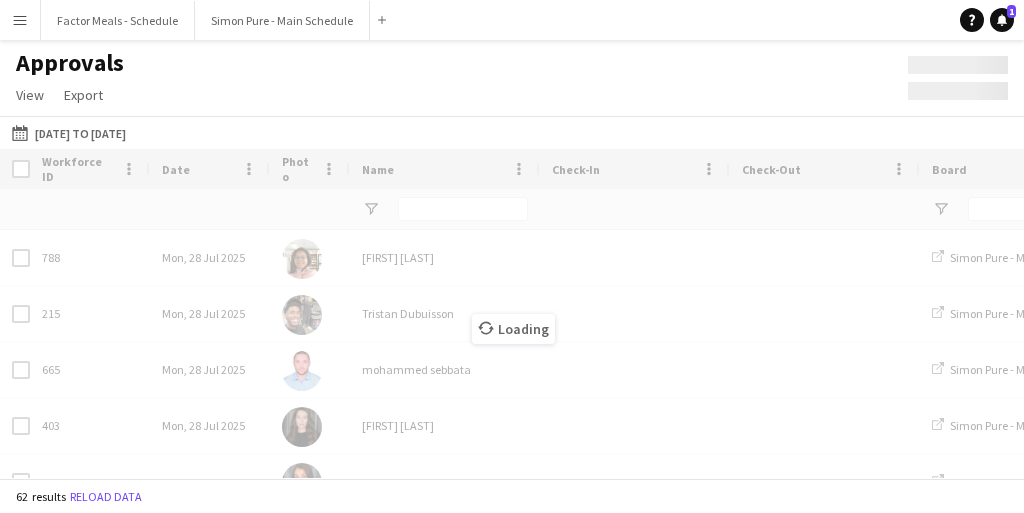 type on "*******" 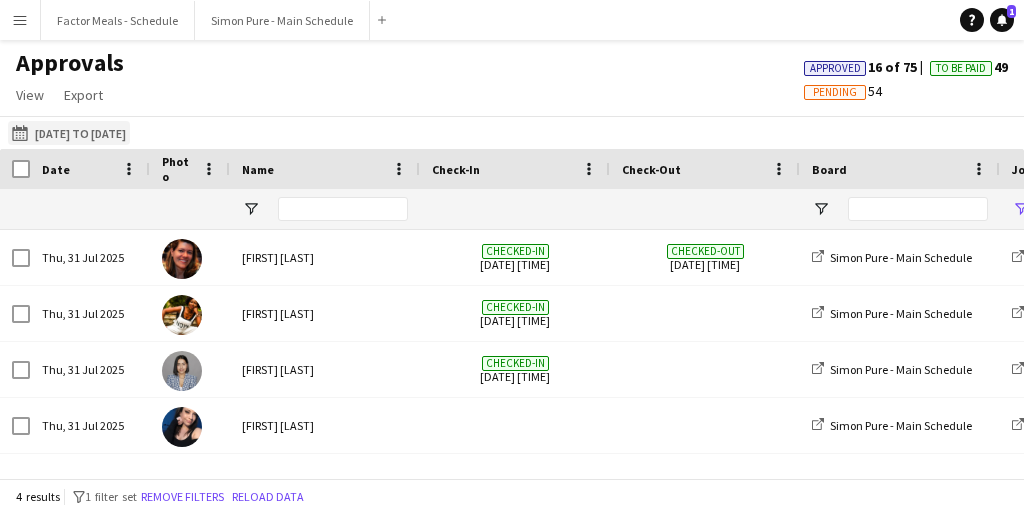 click on "28-07-2025 to 31-07-2025
28-07-2025 to 31-07-2025" 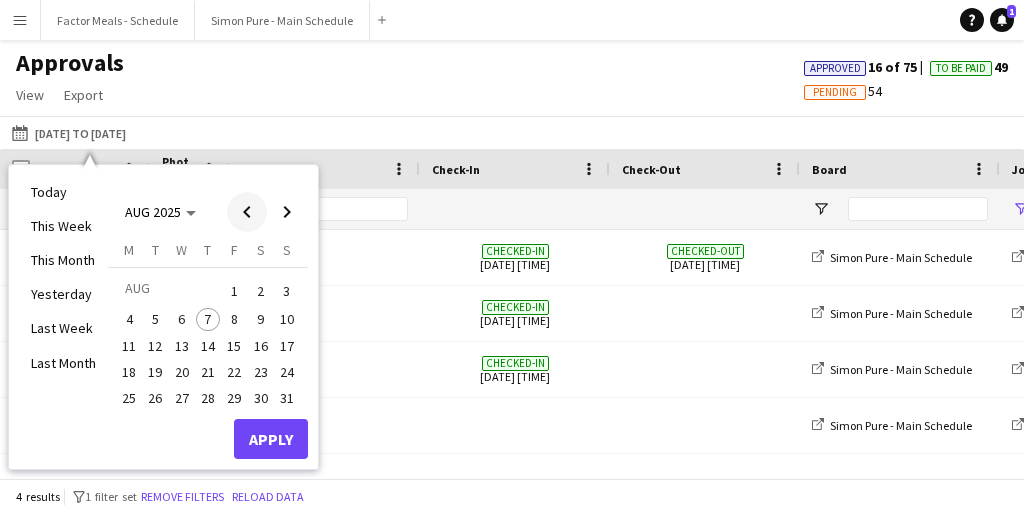 click at bounding box center [247, 212] 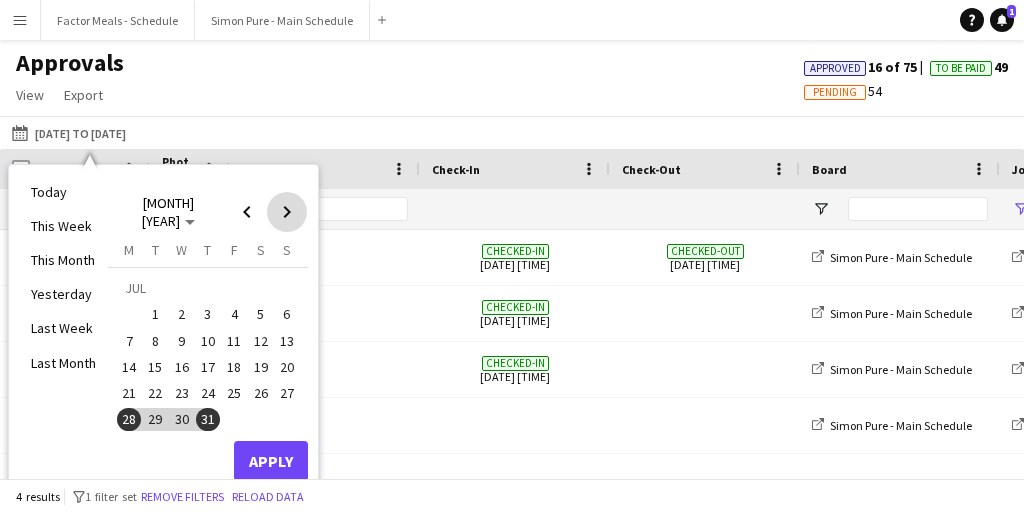 click at bounding box center (287, 212) 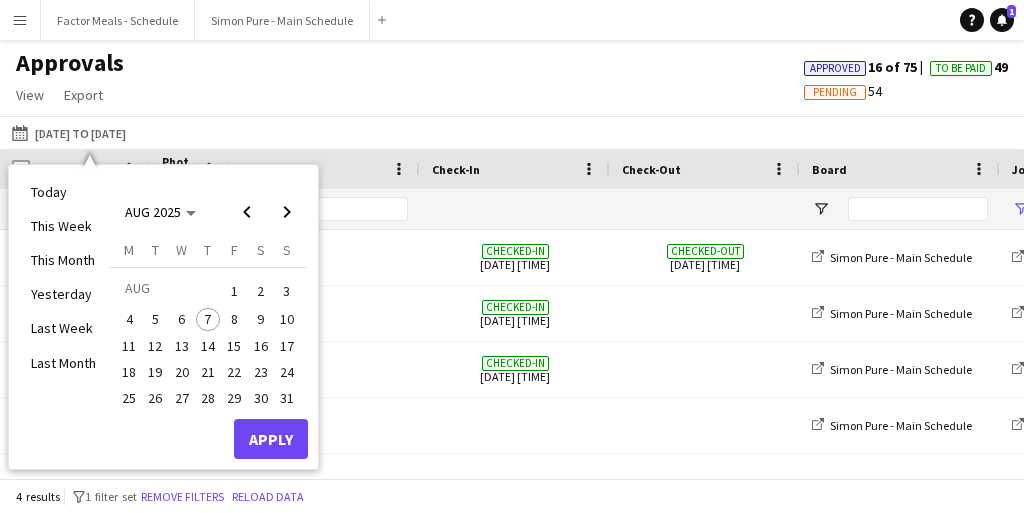 click on "1" at bounding box center [234, 291] 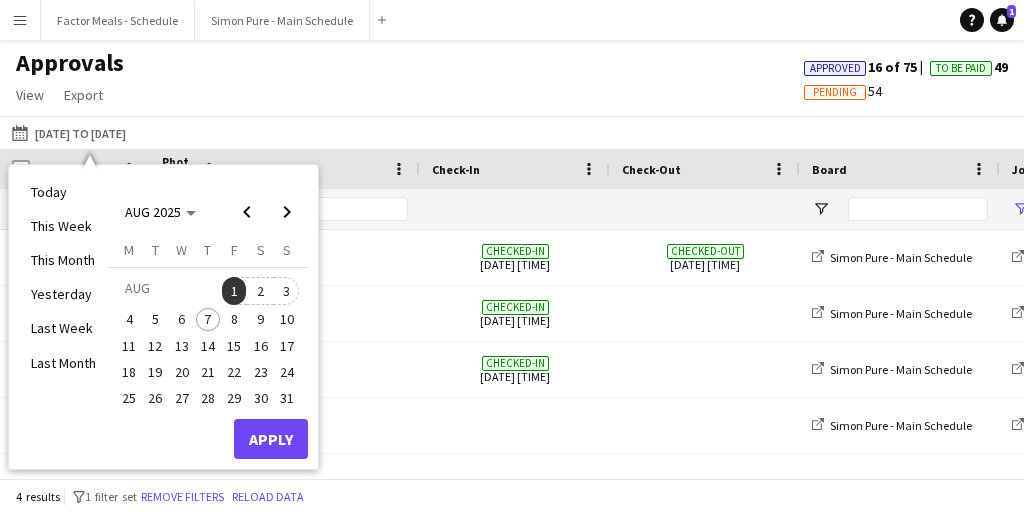 click on "3" at bounding box center (287, 291) 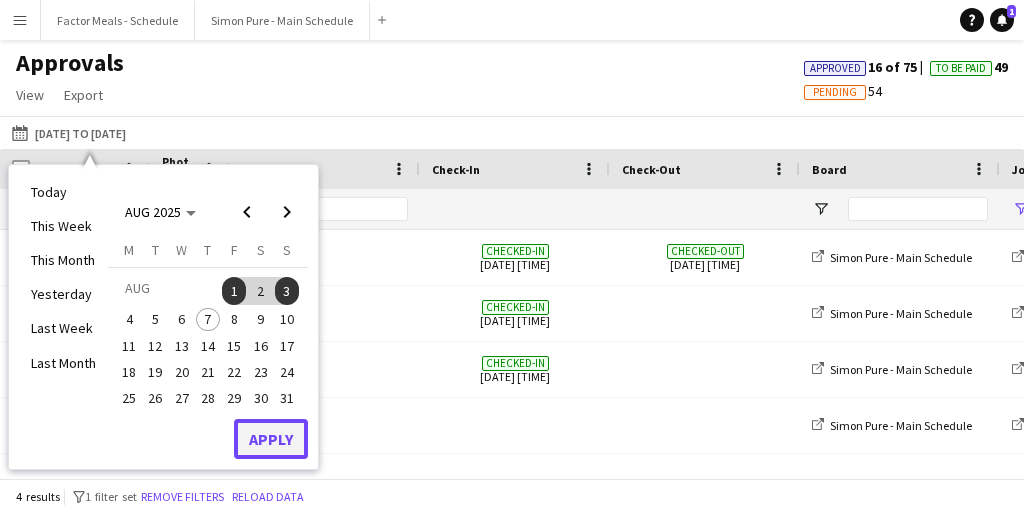 click on "Apply" at bounding box center (271, 439) 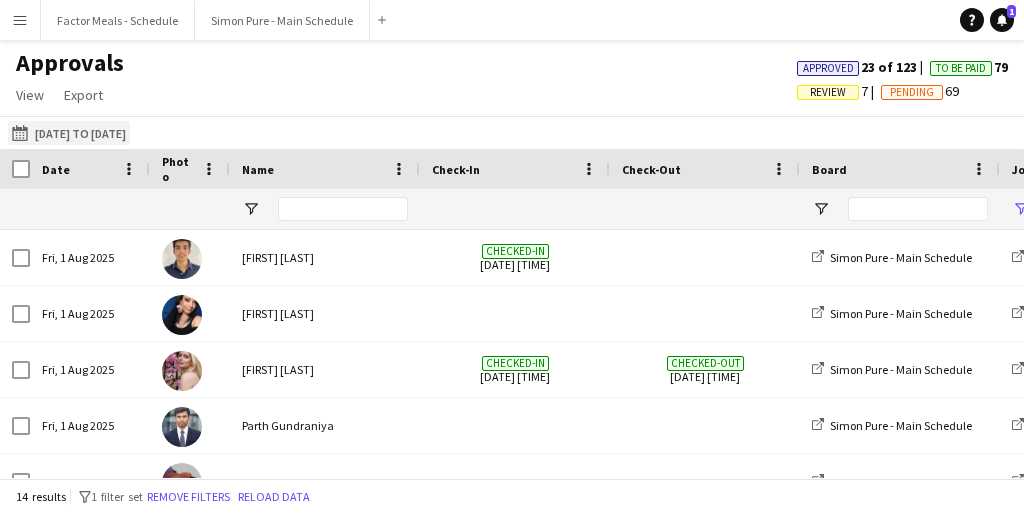 click on "28-07-2025 to 31-07-2025
01-08-2025 to 03-08-2025" 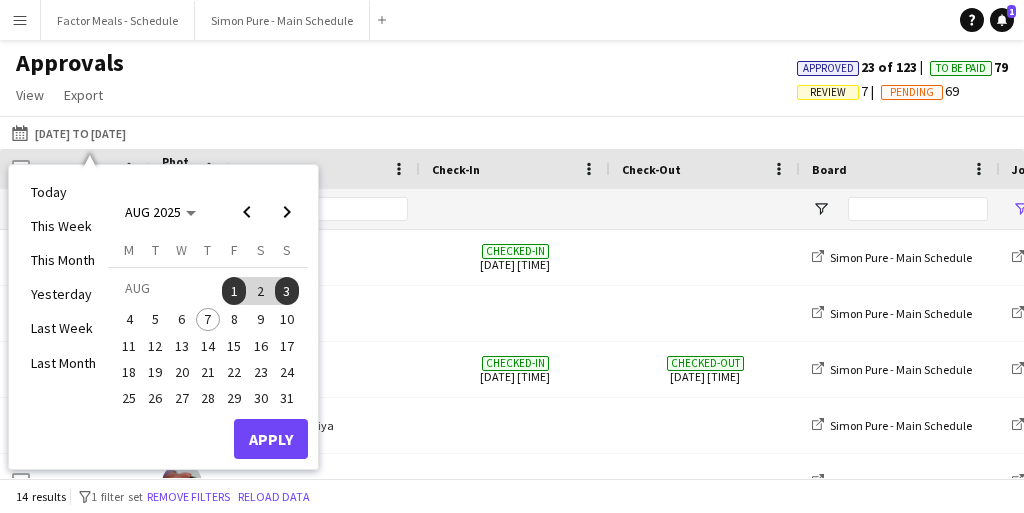 click on "1" at bounding box center [234, 291] 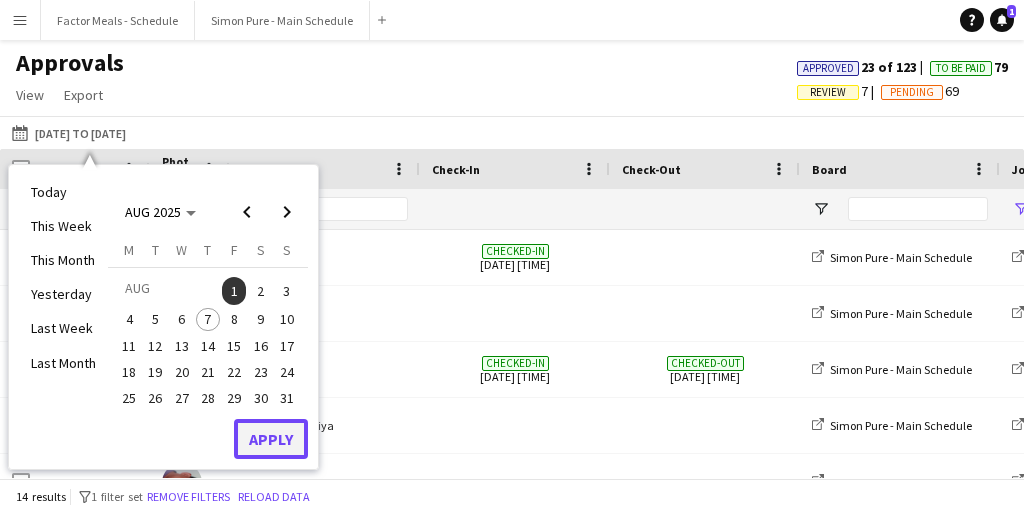 click on "Apply" at bounding box center (271, 439) 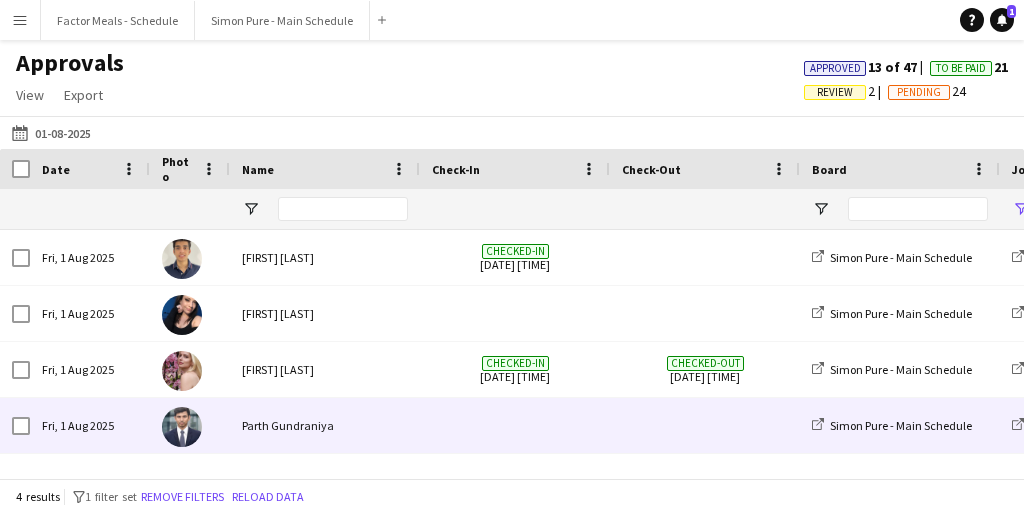 scroll, scrollTop: 0, scrollLeft: 159, axis: horizontal 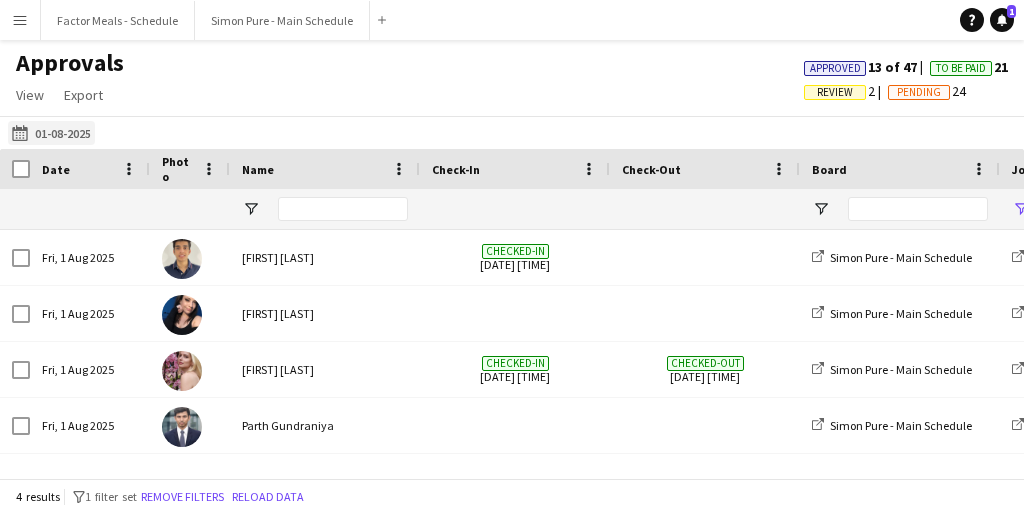 click on "28-07-2025 to 31-07-2025
01-08-2025" 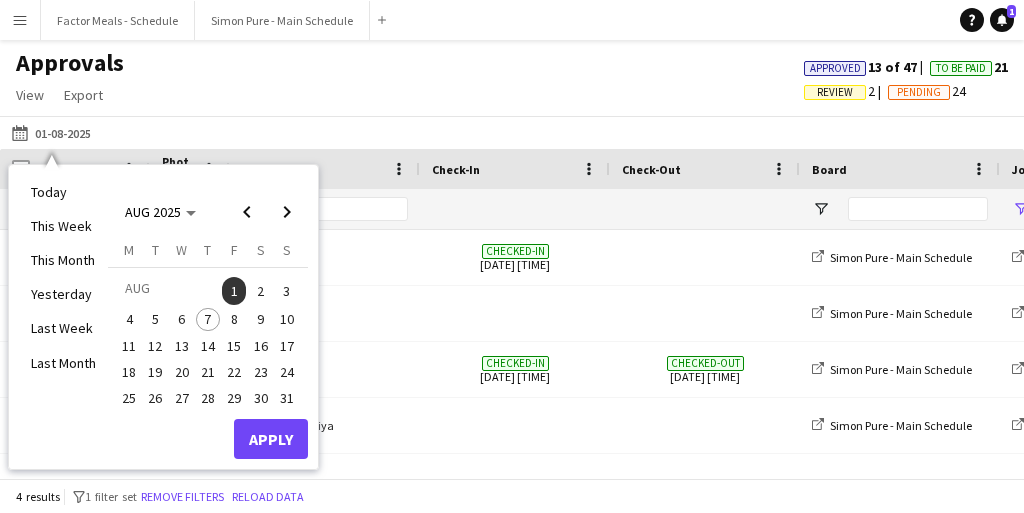 click on "2" at bounding box center [261, 291] 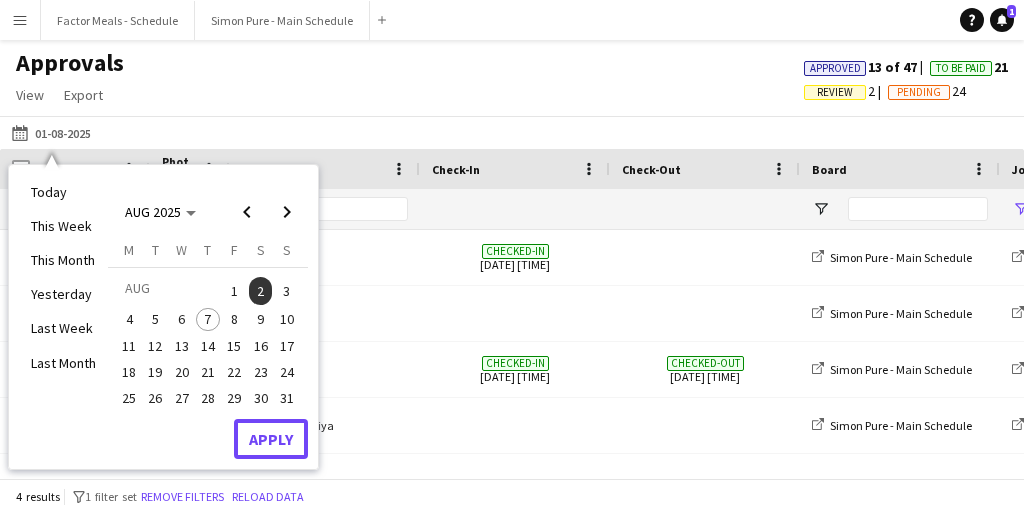 click on "Apply" at bounding box center (271, 439) 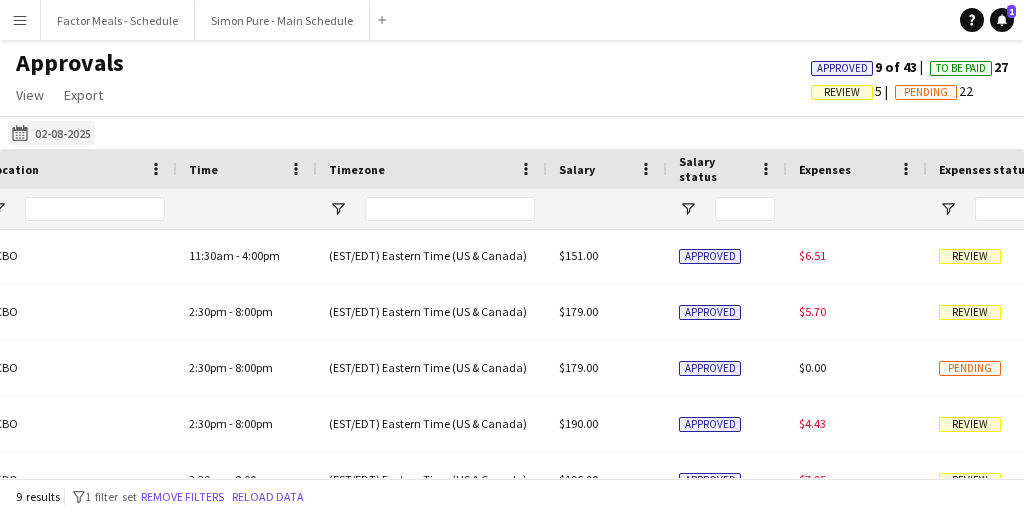 click on "28-07-2025 to 31-07-2025
02-08-2025" 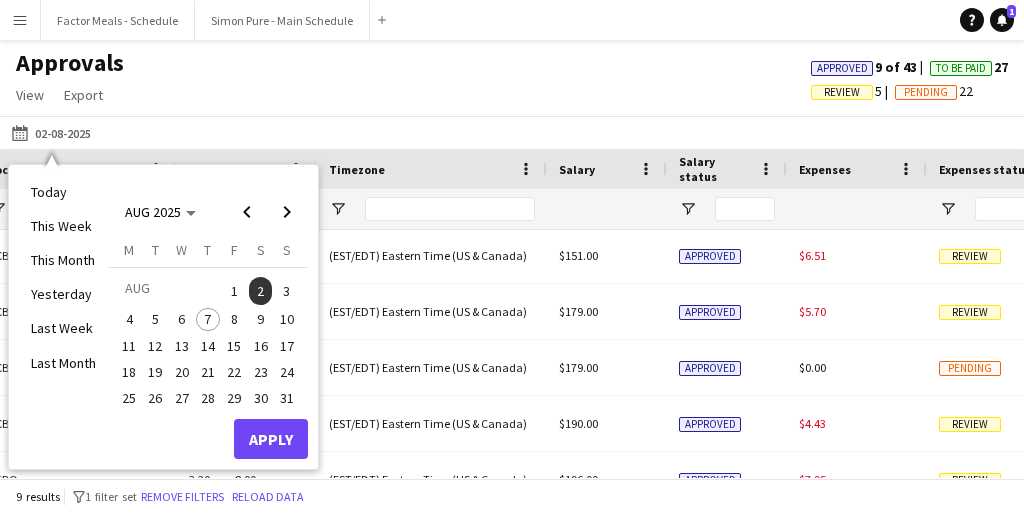 click on "1" at bounding box center (234, 291) 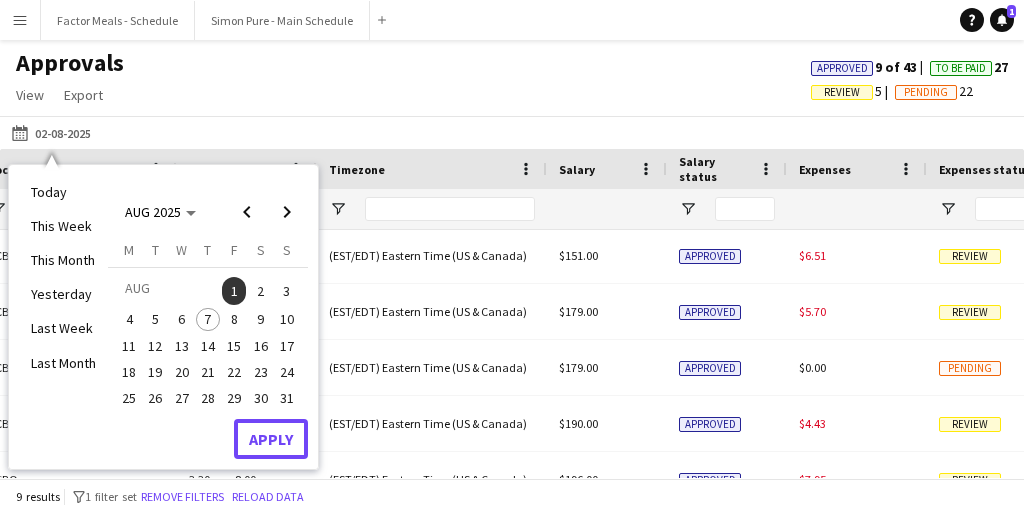 click on "Apply" at bounding box center (271, 439) 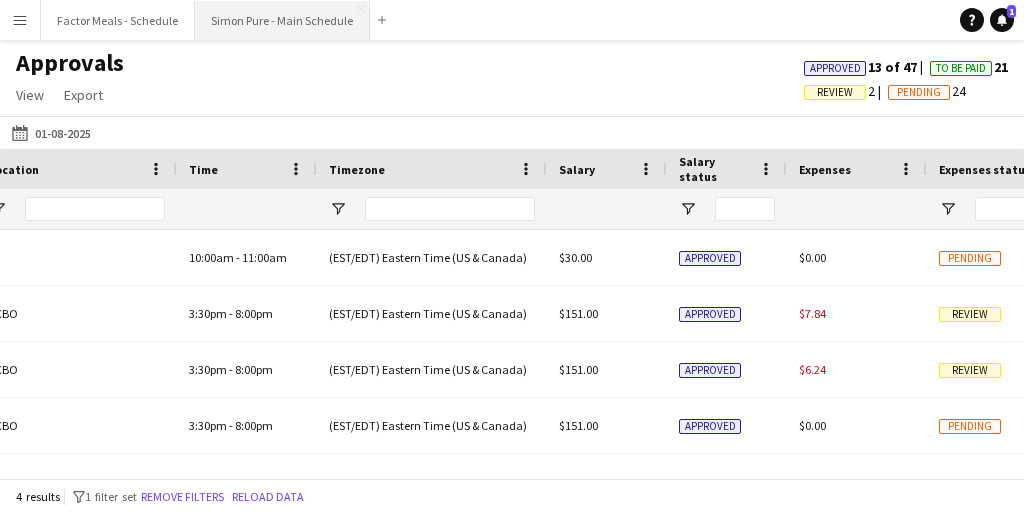 click on "Simon Pure - Main Schedule
Close" at bounding box center [282, 20] 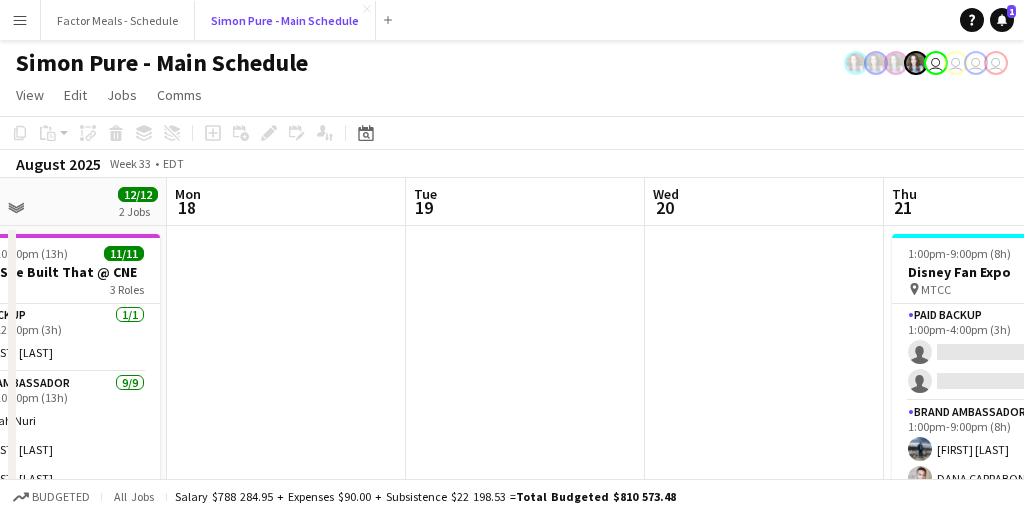 scroll, scrollTop: 0, scrollLeft: 832, axis: horizontal 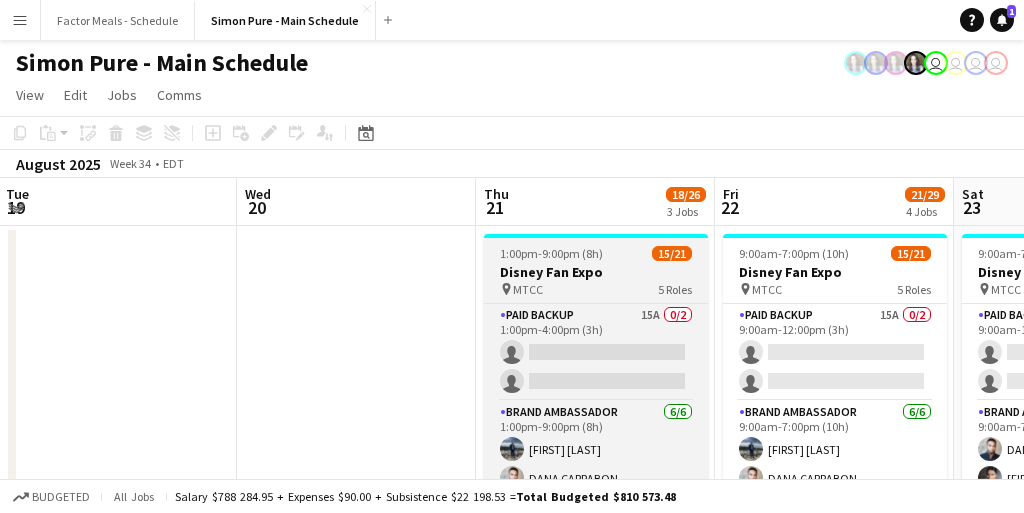 click on "MTCC" at bounding box center (528, 289) 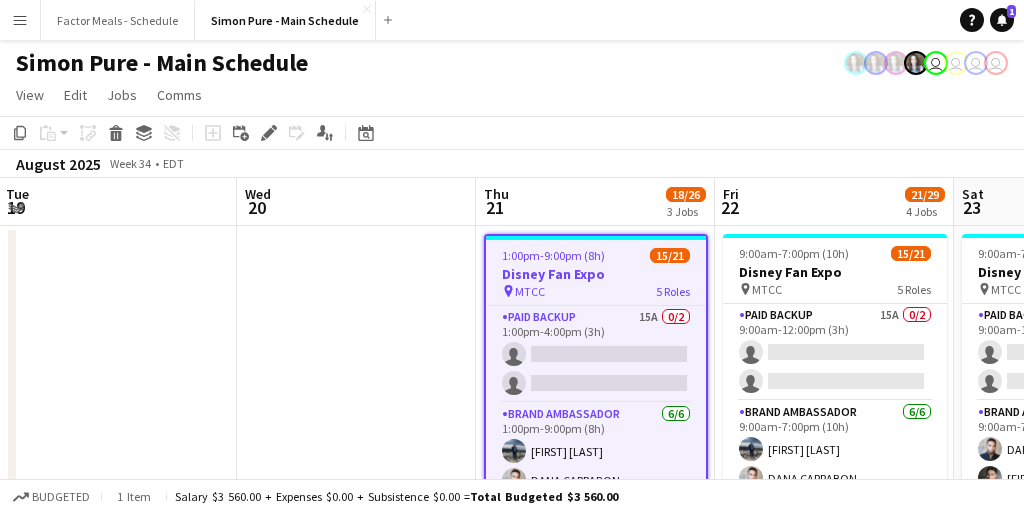 click at bounding box center (356, 1423) 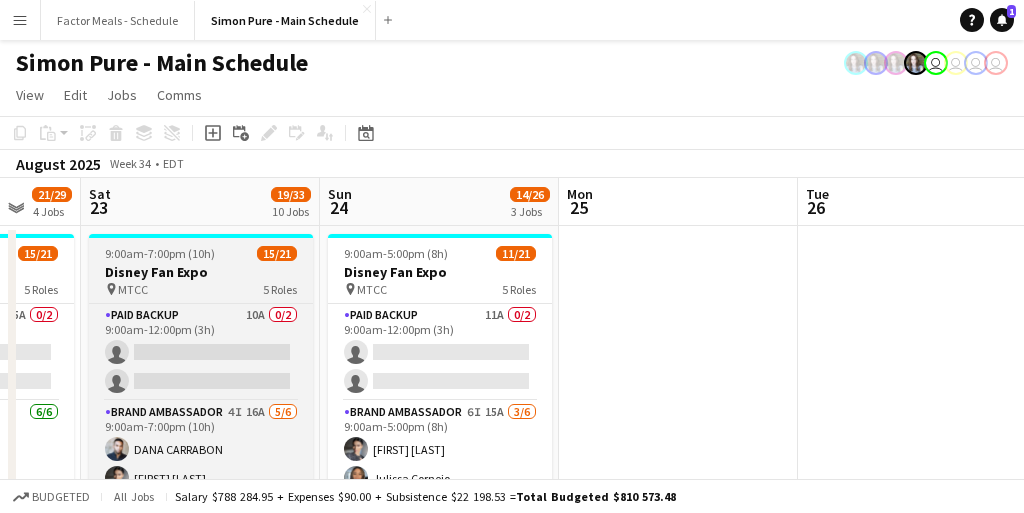 scroll, scrollTop: 0, scrollLeft: 546, axis: horizontal 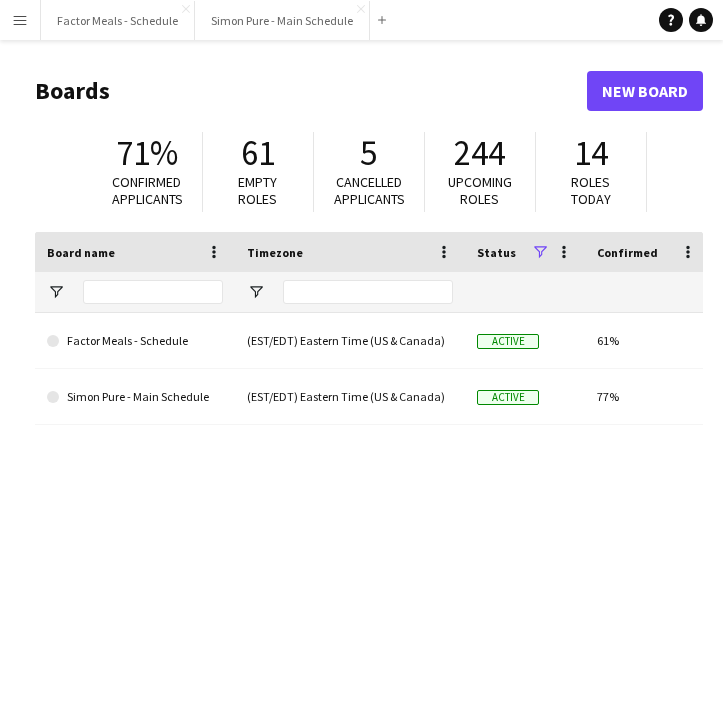click on "Menu" at bounding box center [20, 20] 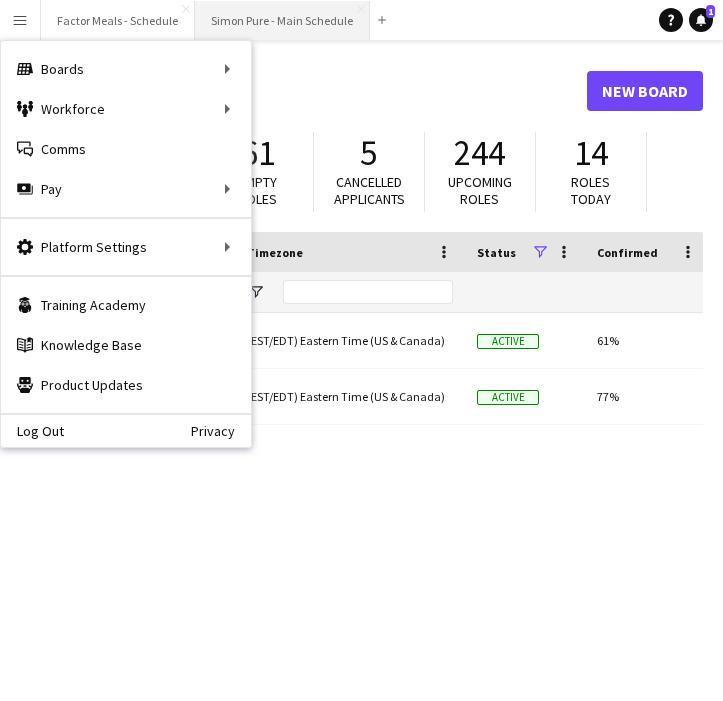 click on "Simon Pure - Main Schedule
Close" at bounding box center (282, 20) 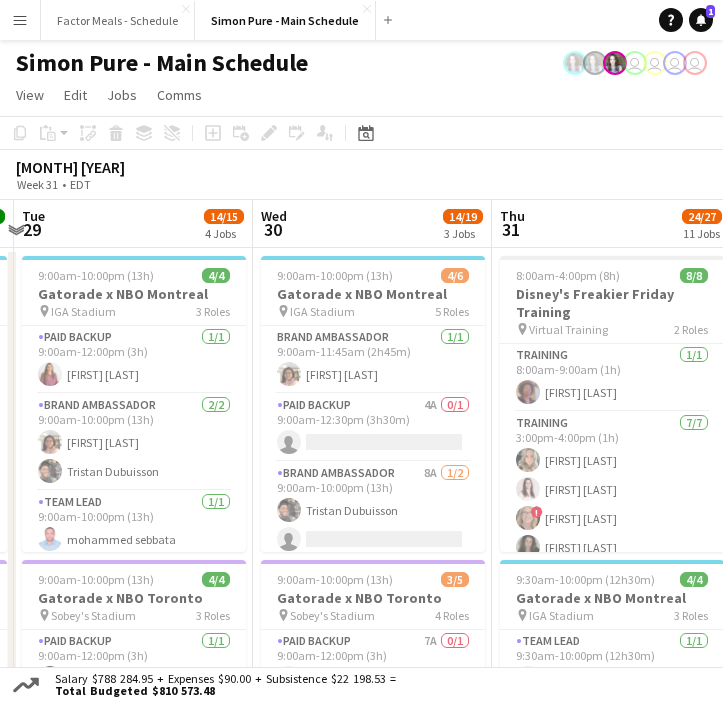scroll, scrollTop: 0, scrollLeft: 714, axis: horizontal 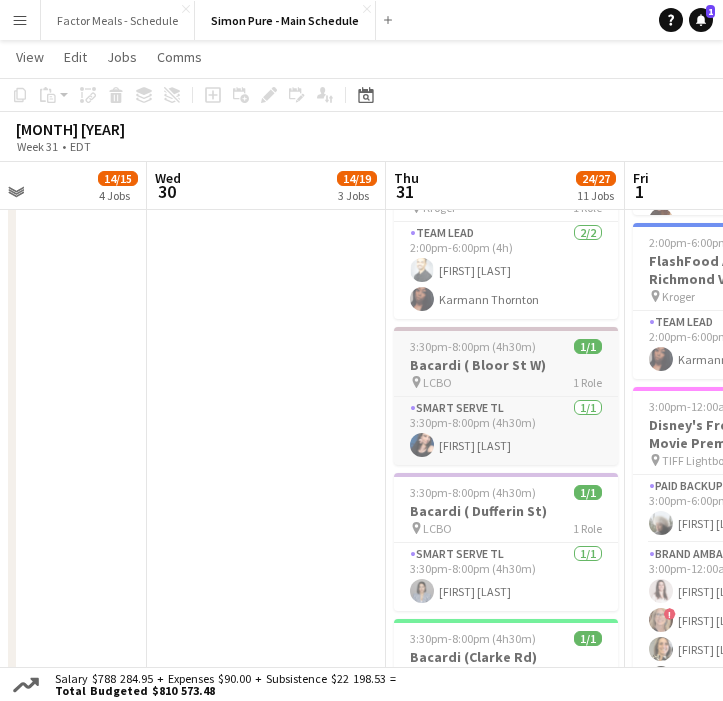 click on "3:30pm-8:00pm (4h30m)" at bounding box center (473, 346) 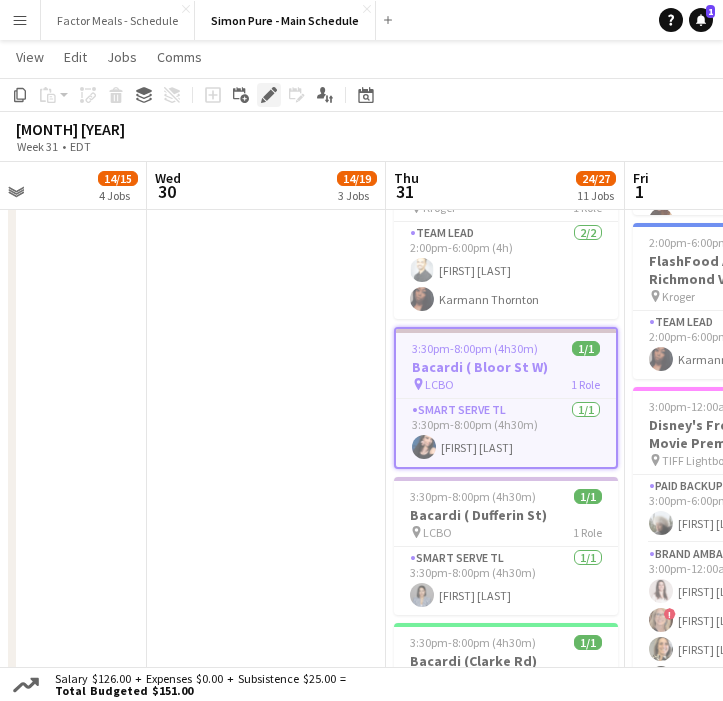 click on "Edit" at bounding box center (269, 95) 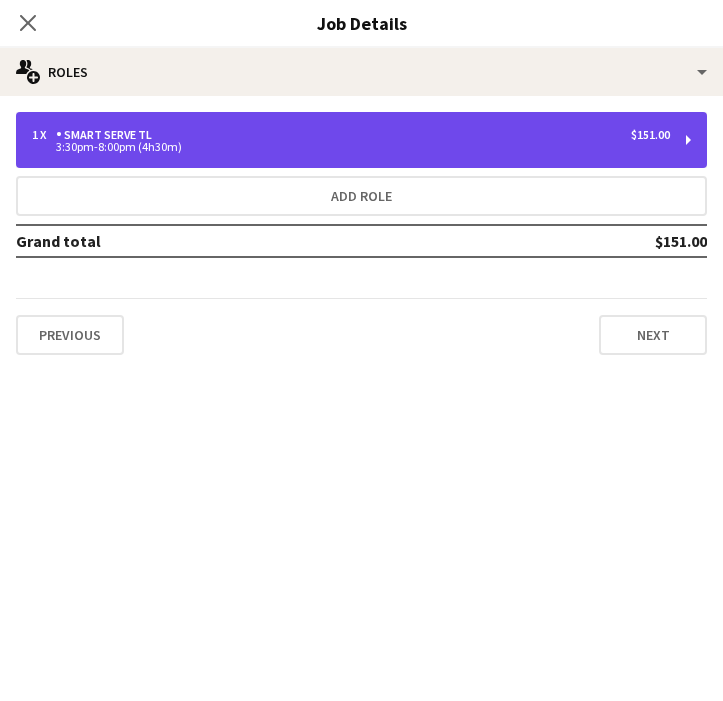 click on "1 x   Smart Serve TL   $151.00" at bounding box center (351, 135) 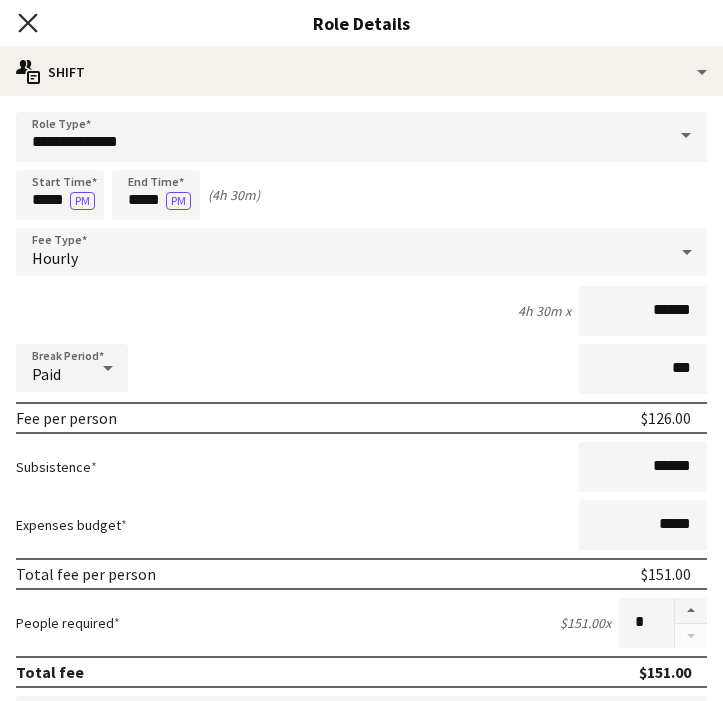 click on "Close pop-in" 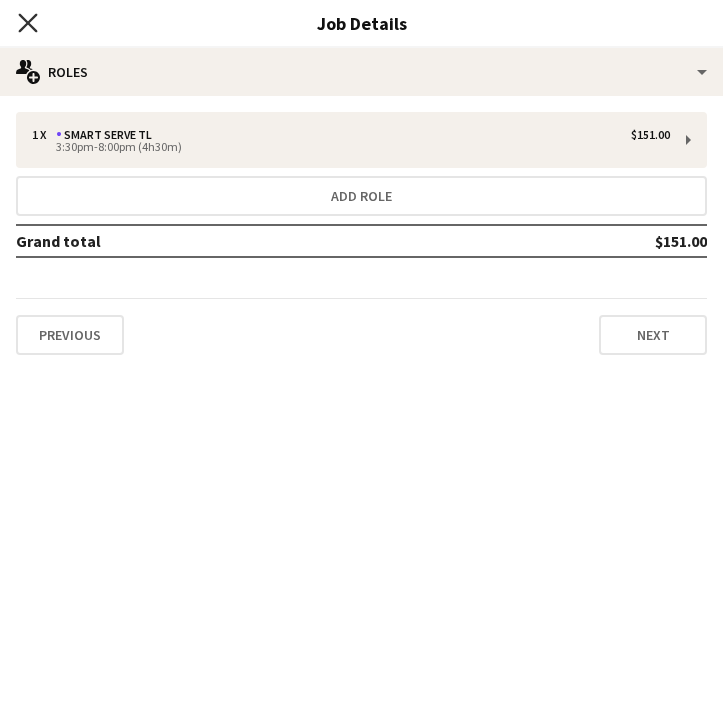 click 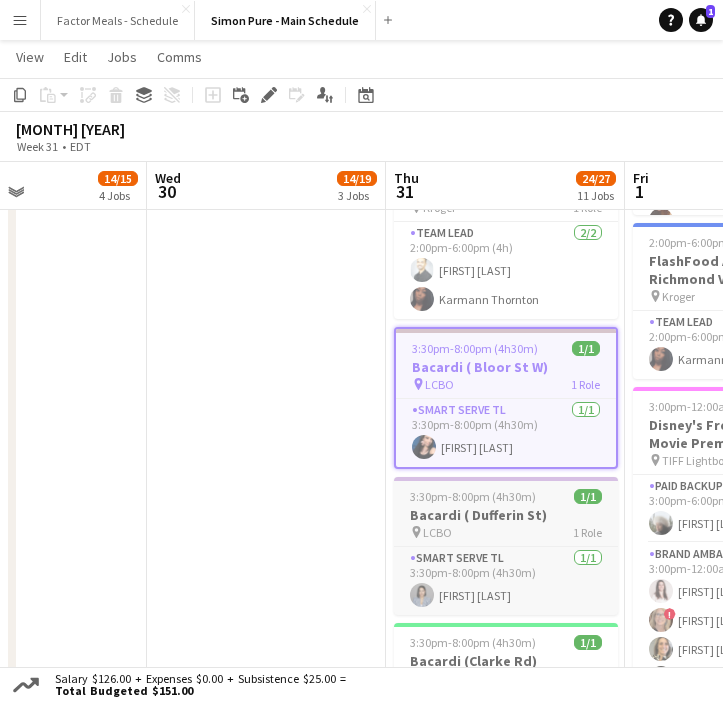 click on "3:30pm-8:00pm (4h30m)" at bounding box center (473, 496) 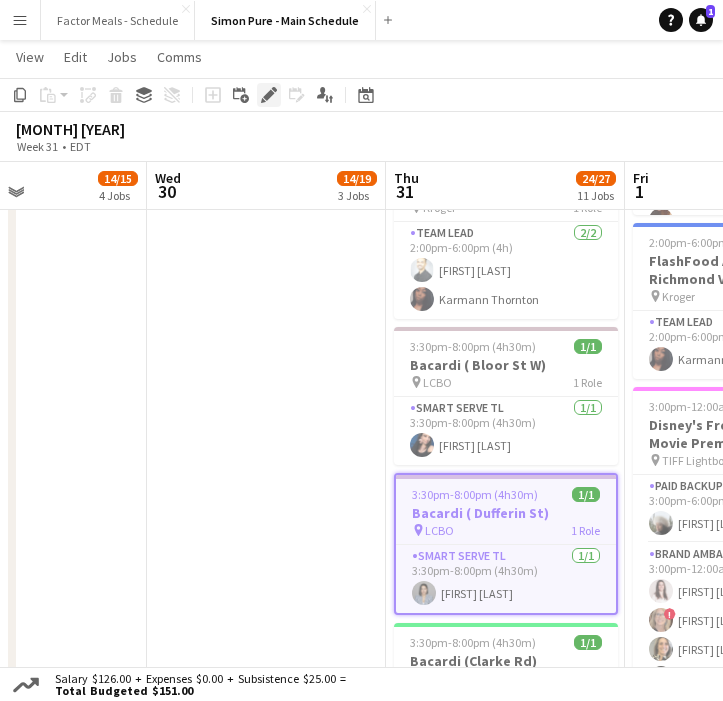 click 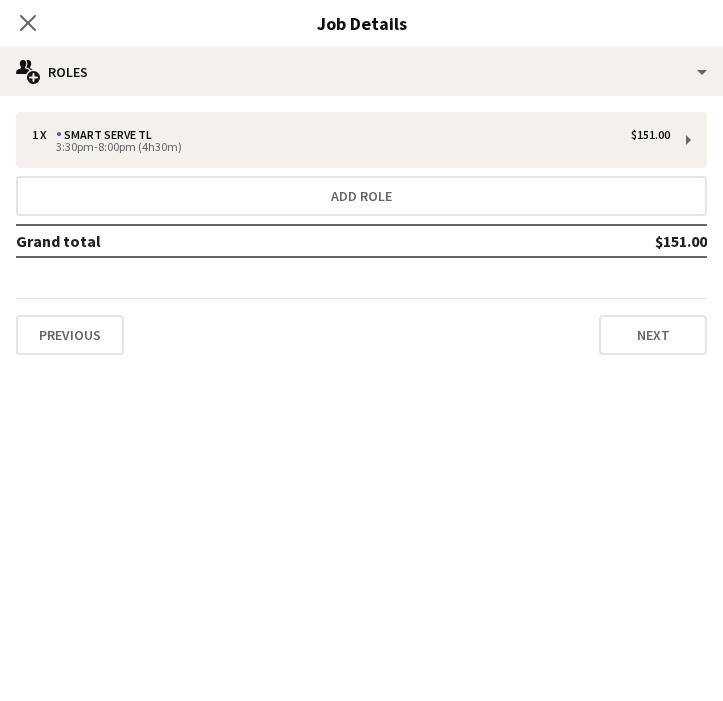 click 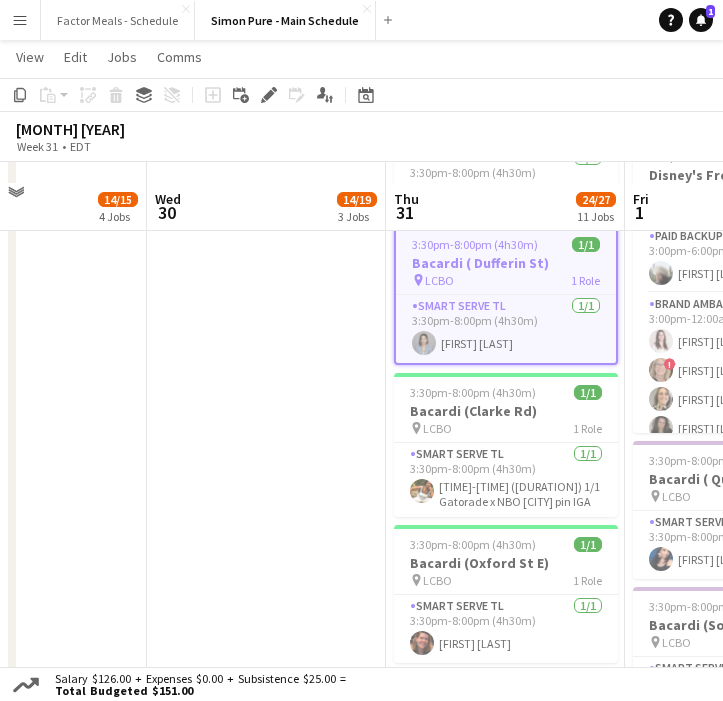 scroll, scrollTop: 1727, scrollLeft: 0, axis: vertical 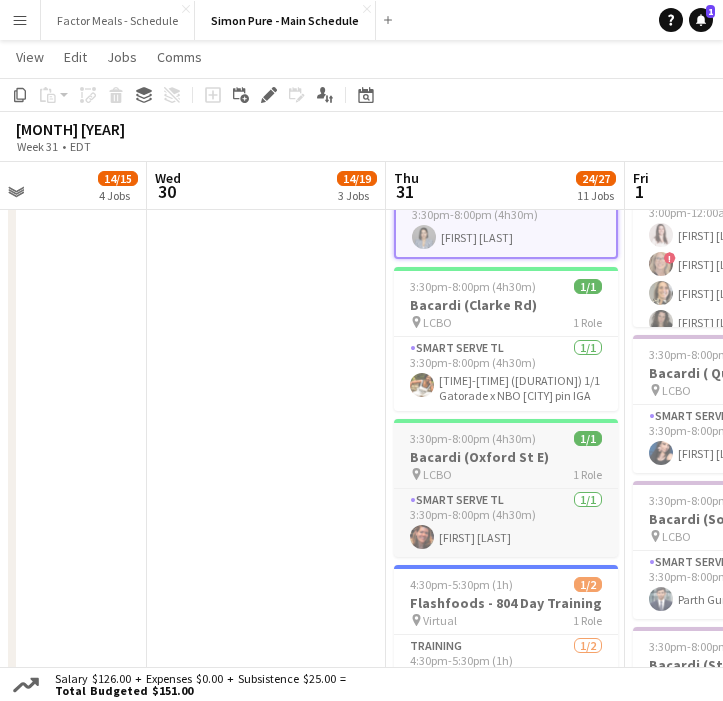 click on "Bacardi (Oxford St E)" at bounding box center (506, 457) 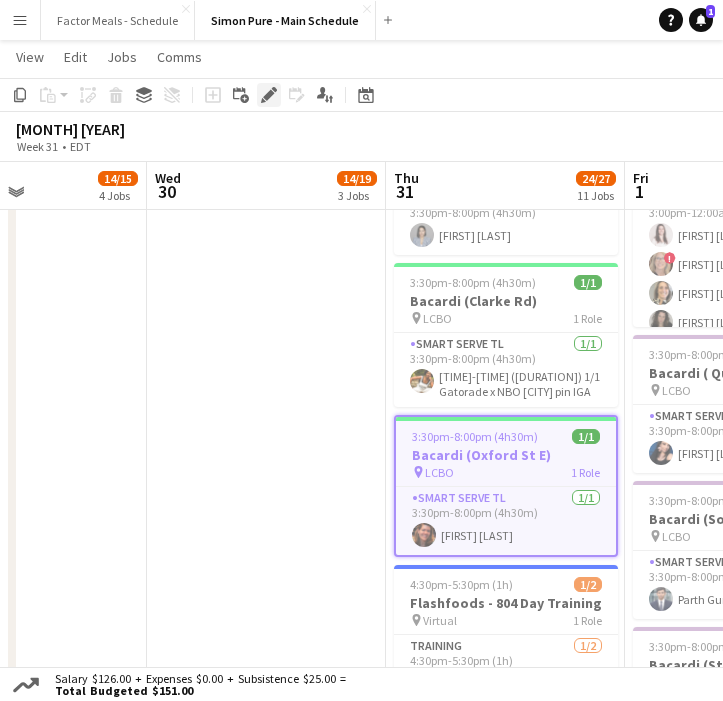 click on "Edit" at bounding box center (269, 95) 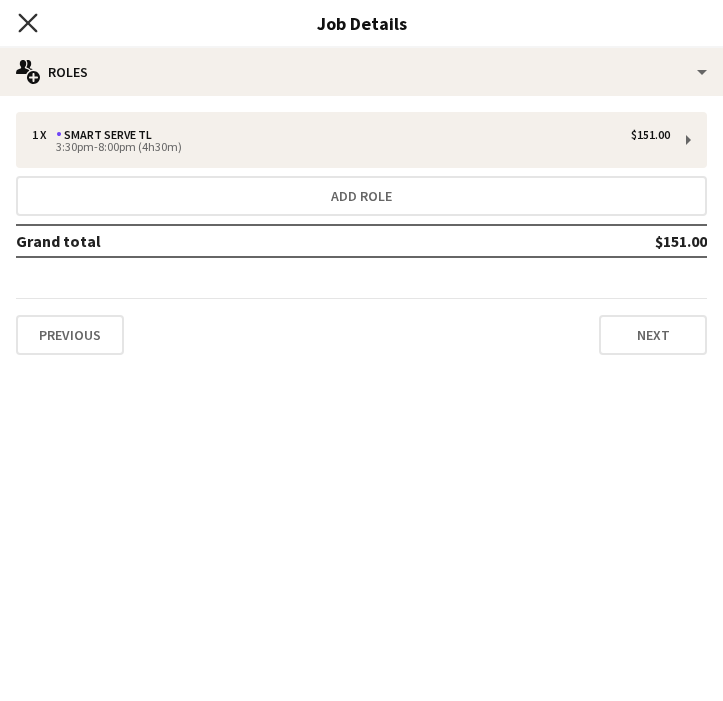 click 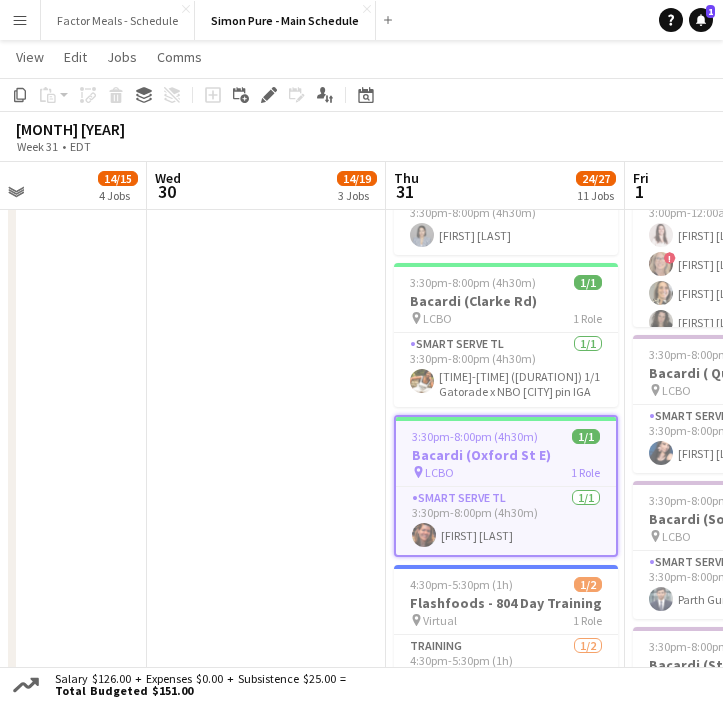 click on "9:00am-10:00pm (13h)    4/6   Gatorade x NBO Montreal
pin
IGA Stadium   5 Roles   Brand Ambassador    1/1   9:00am-11:45am (2h45m)
Irene Calagui Painchaud  Paid Backup   4A   0/1   9:00am-12:30pm (3h30m)
single-neutral-actions
Brand Ambassador    8A   1/2   9:00am-10:00pm (13h)
Tristan Dubuisson
single-neutral-actions
Team Lead   1/1   9:00am-10:00pm (13h)
Pamela Mondragon  Brand Ambassador    1/1   12:15pm-10:00pm (9h45m)
Igor Alencar do Carmo     9:00am-10:00pm (13h)    3/5   Gatorade x NBO Toronto
pin
Sobey's Stadium   4 Roles   Paid Backup   7A   0/1   9:00am-12:00pm (3h)
single-neutral-actions
Brand Ambassador    17A   1/2   9:00am-10:00pm (13h)
Julissa Cornejo
single-neutral-actions
Team Lead   1/1   9:00am-10:00pm (13h)
Kelc Noble  Brand Ambassador    1/1      7/8" at bounding box center (266, 77) 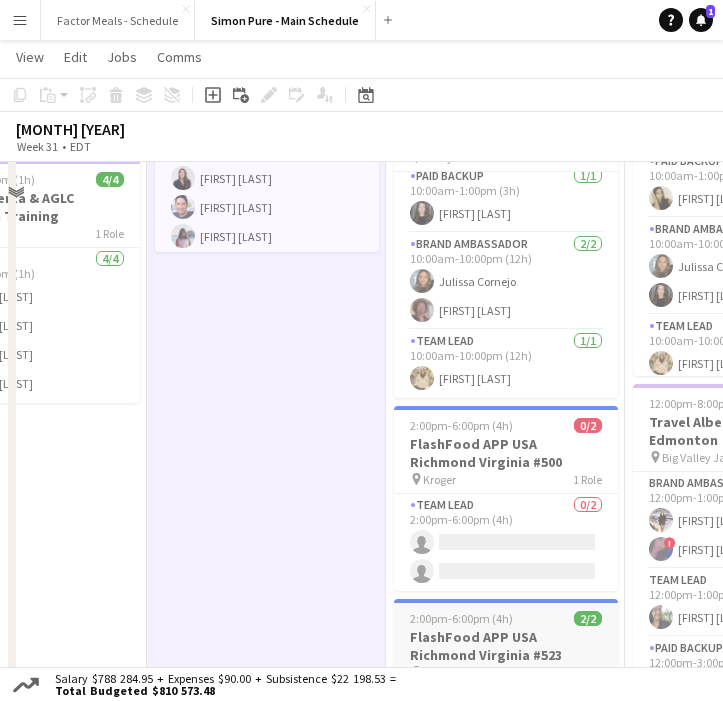 scroll, scrollTop: 741, scrollLeft: 0, axis: vertical 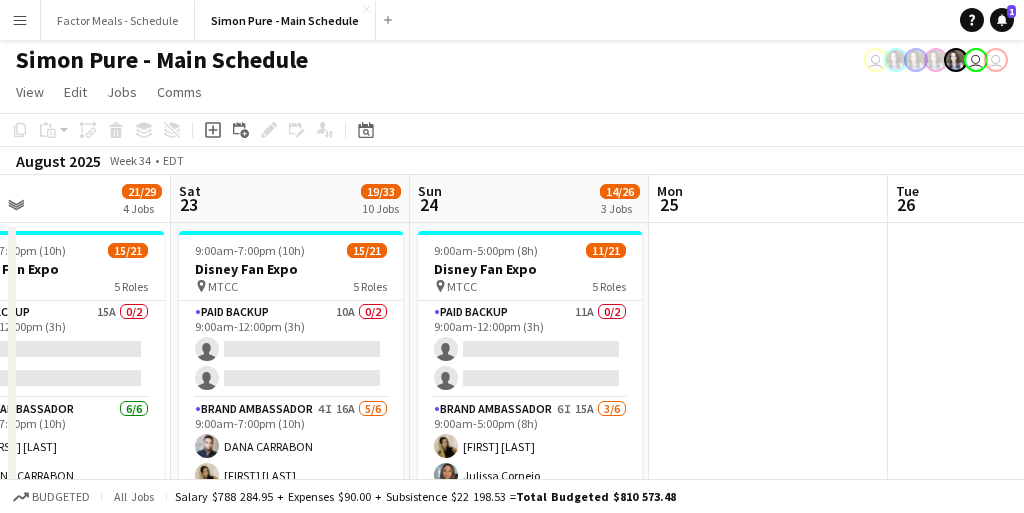 click on "Menu" at bounding box center [20, 20] 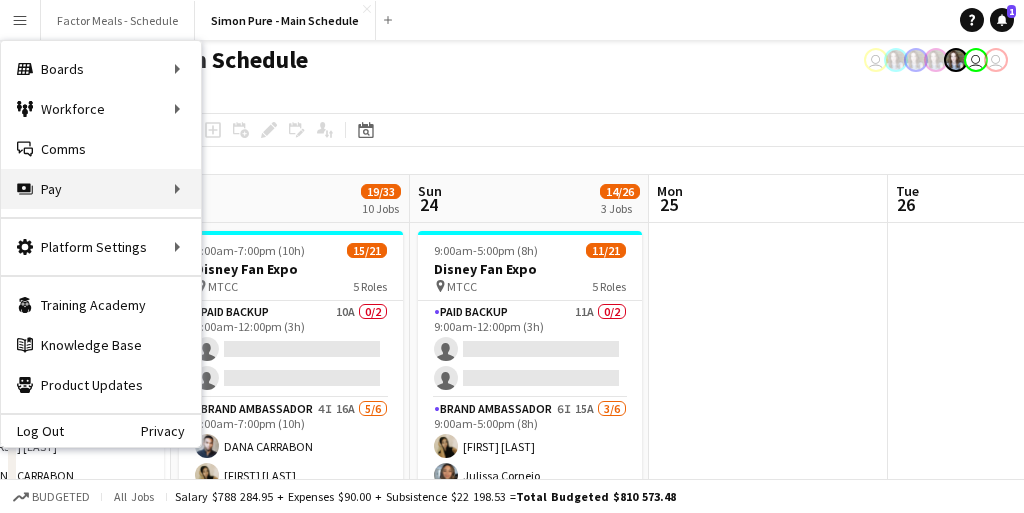 click on "Pay" 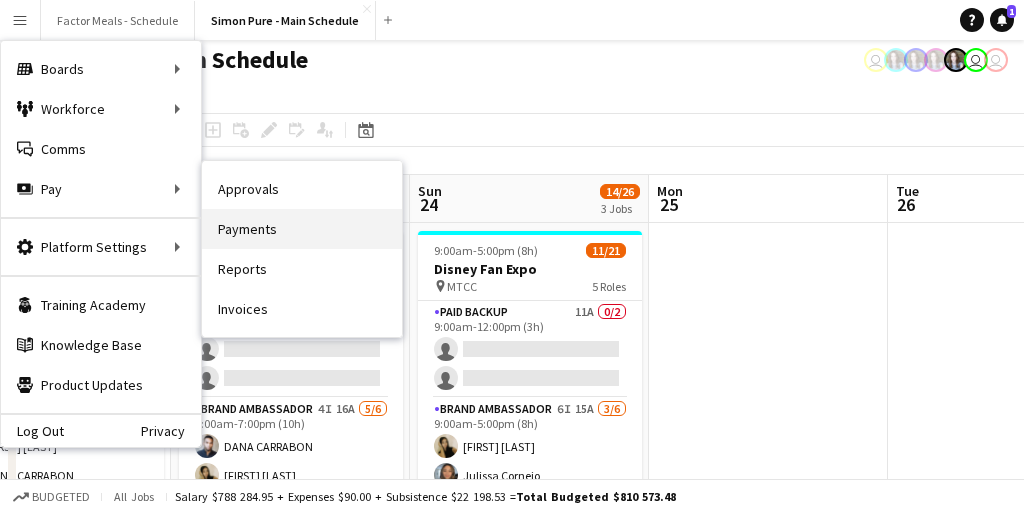 click on "Payments" at bounding box center (302, 229) 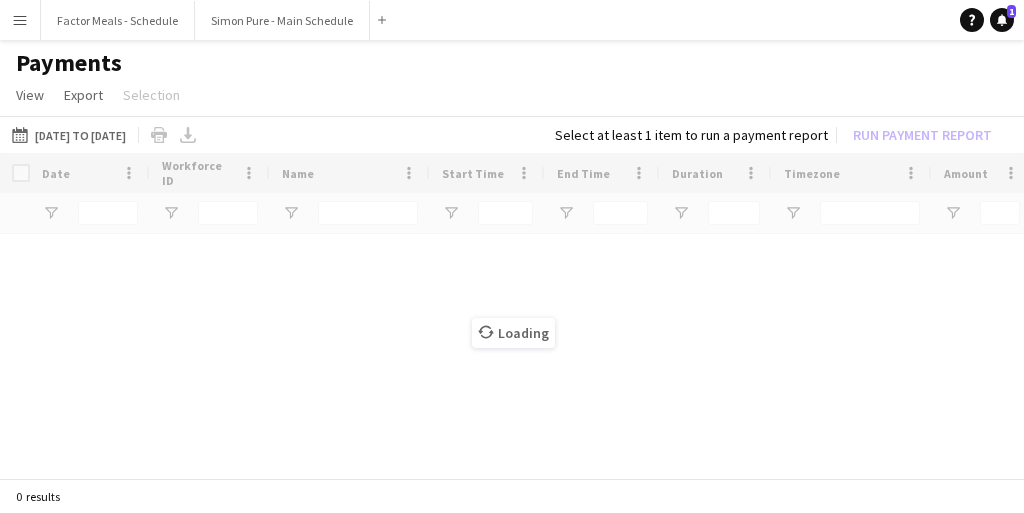 scroll, scrollTop: 0, scrollLeft: 0, axis: both 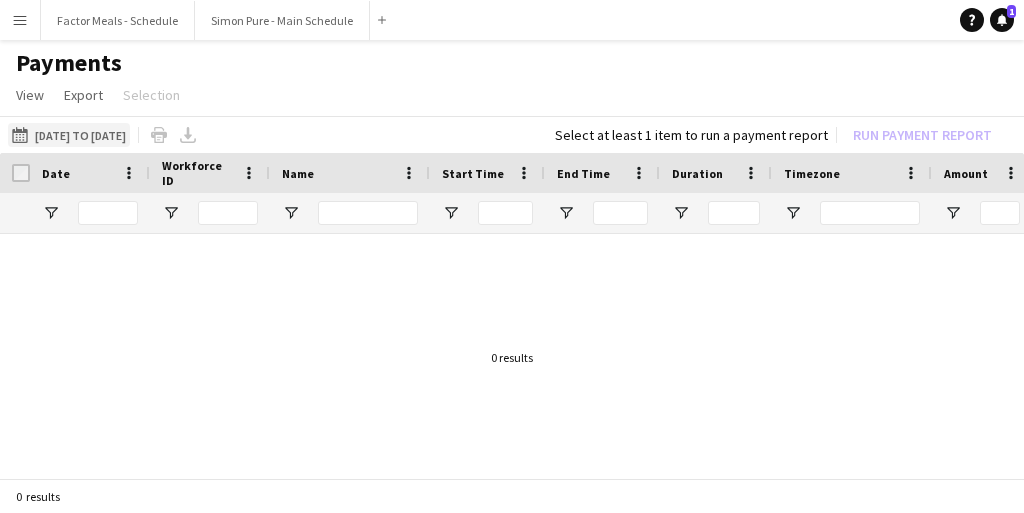 click on "[DATE] to [DATE]
[DATE] to [DATE]" 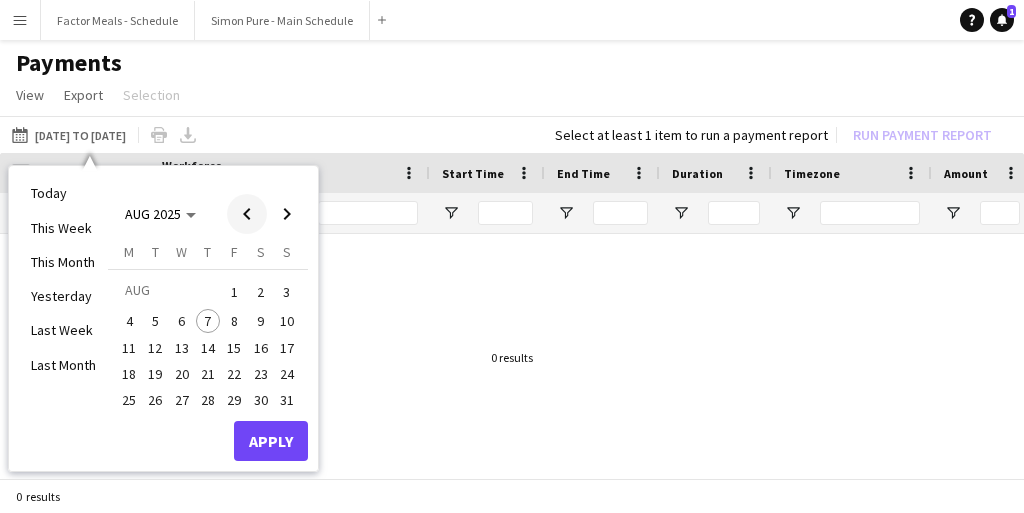 click at bounding box center [247, 214] 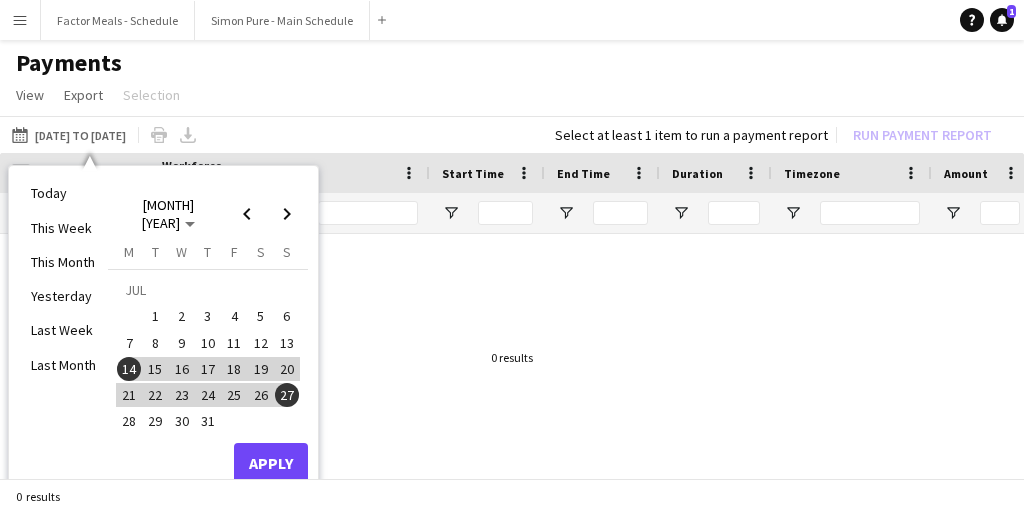 click on "31" at bounding box center (208, 422) 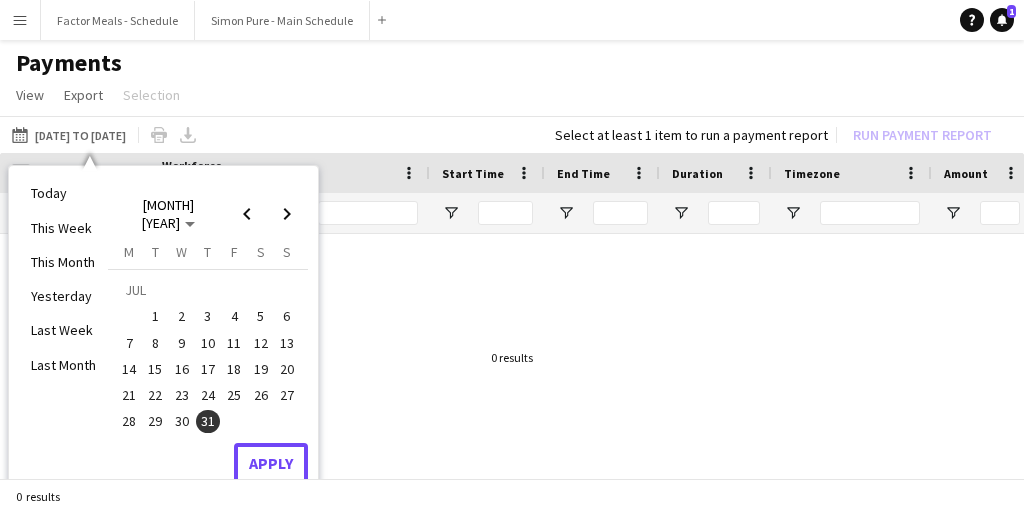click on "Apply" at bounding box center [271, 463] 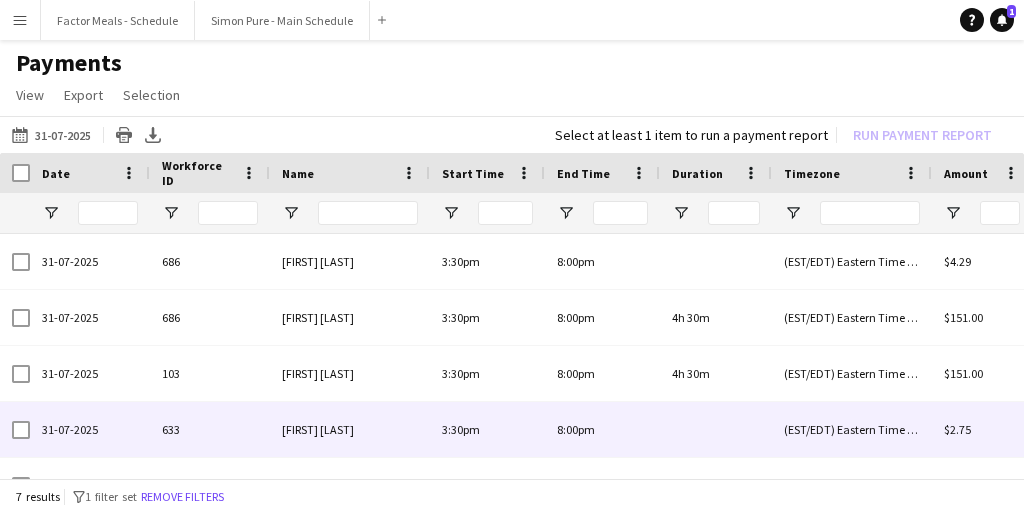 scroll, scrollTop: 22, scrollLeft: 0, axis: vertical 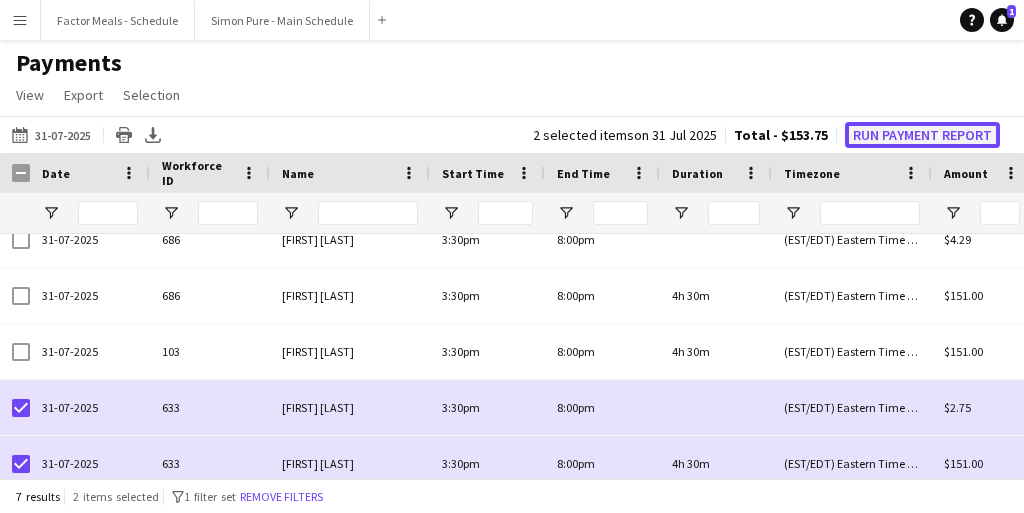 click on "Run Payment Report" 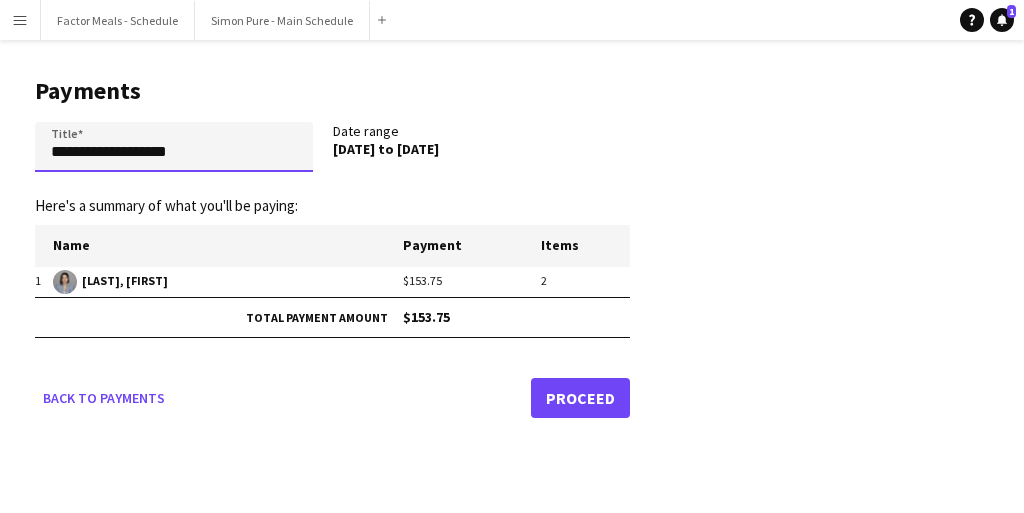 click on "**********" at bounding box center (174, 147) 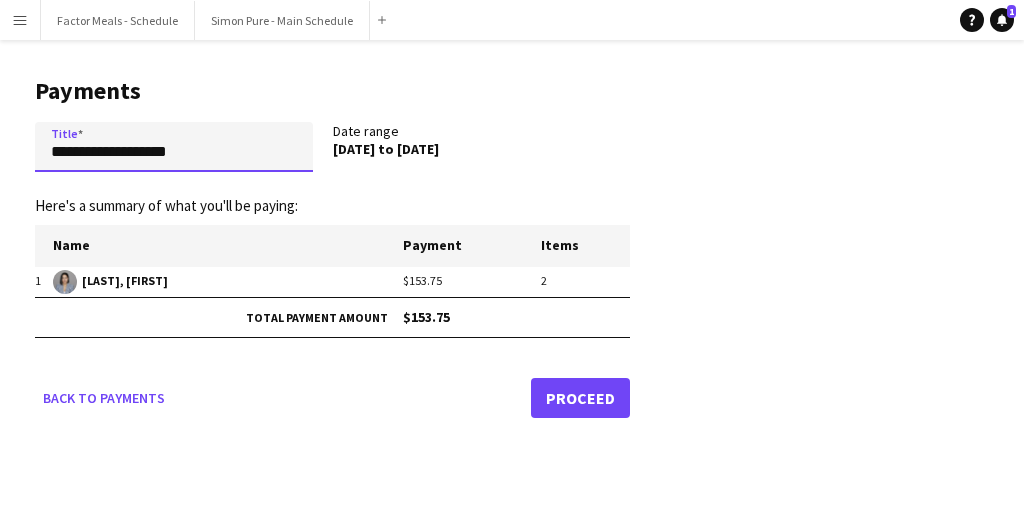 drag, startPoint x: 248, startPoint y: 139, endPoint x: 78, endPoint y: 117, distance: 171.41762 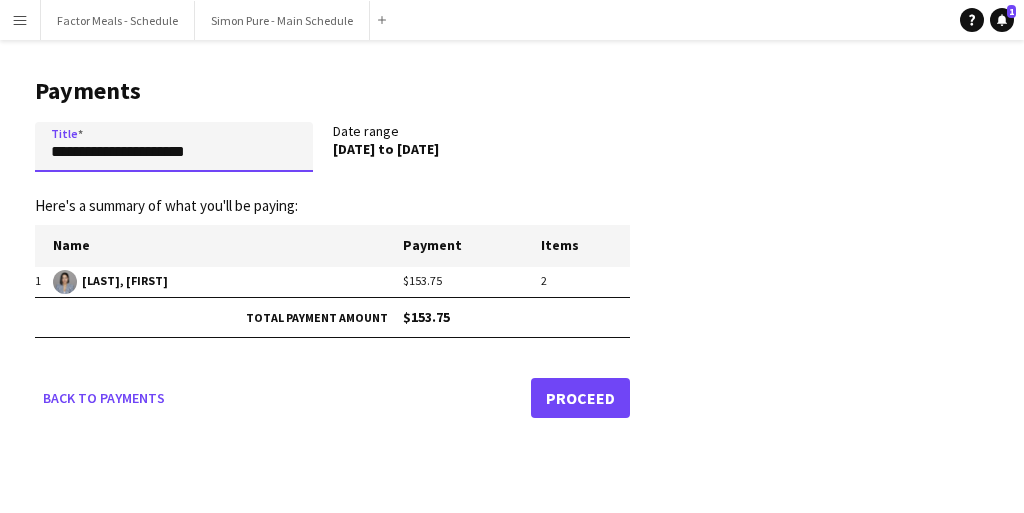 drag, startPoint x: 204, startPoint y: 148, endPoint x: 42, endPoint y: 147, distance: 162.00308 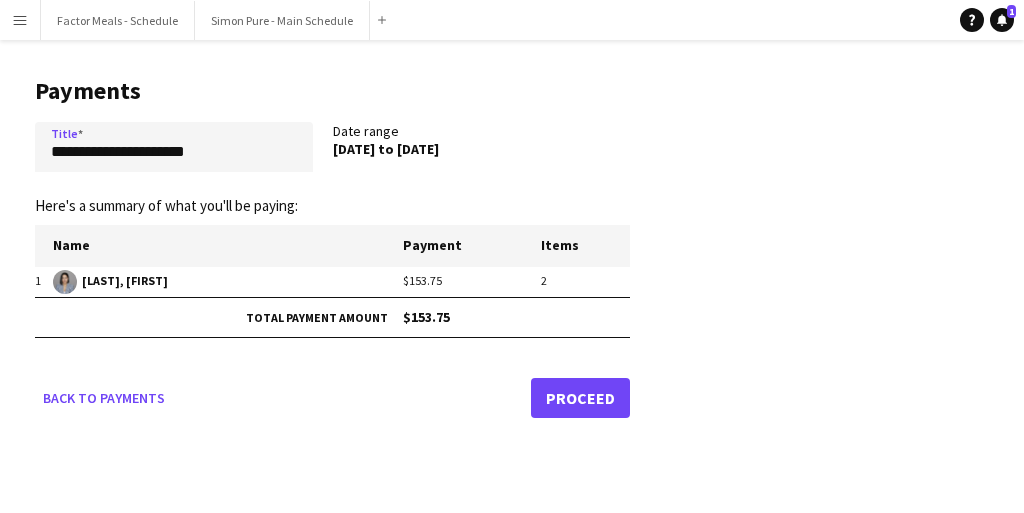 click on "Proceed" 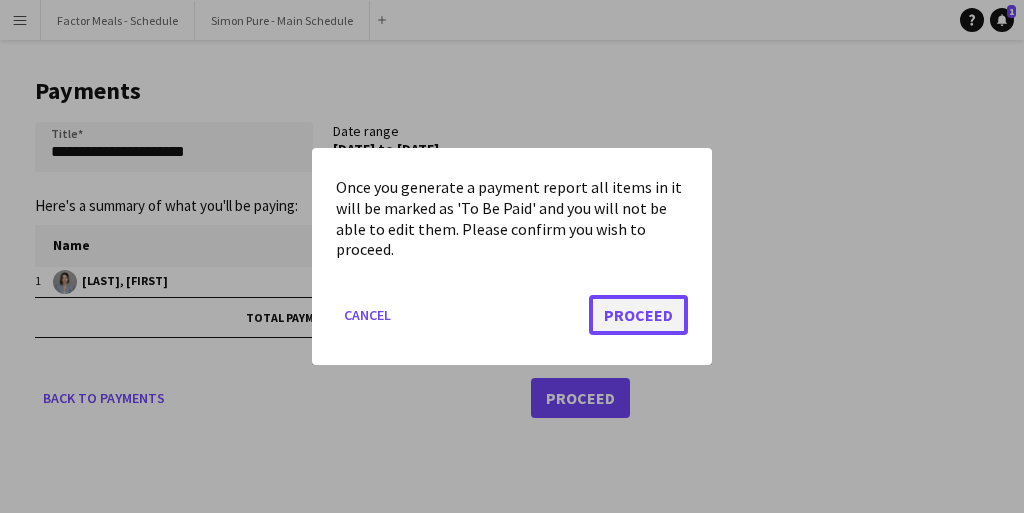 click on "Proceed" 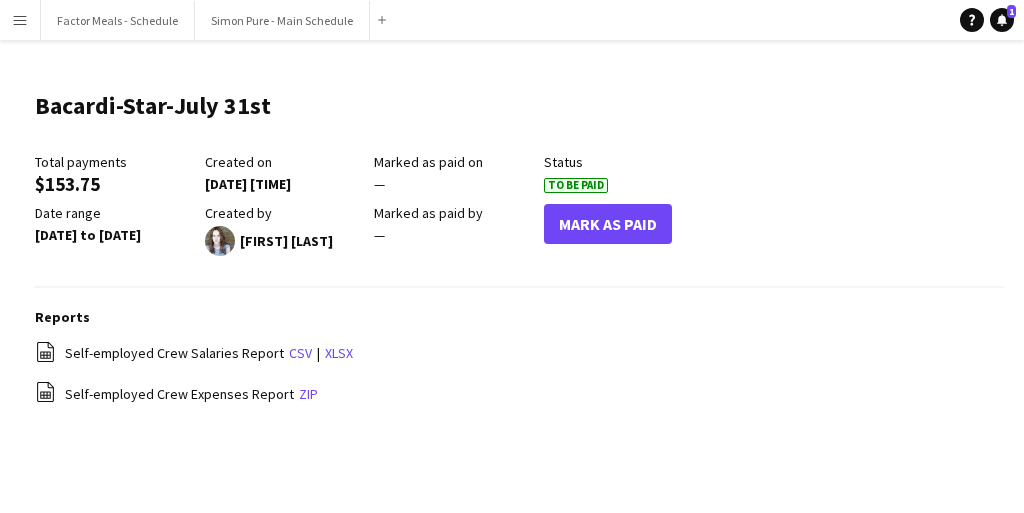 click on "Menu" at bounding box center (20, 20) 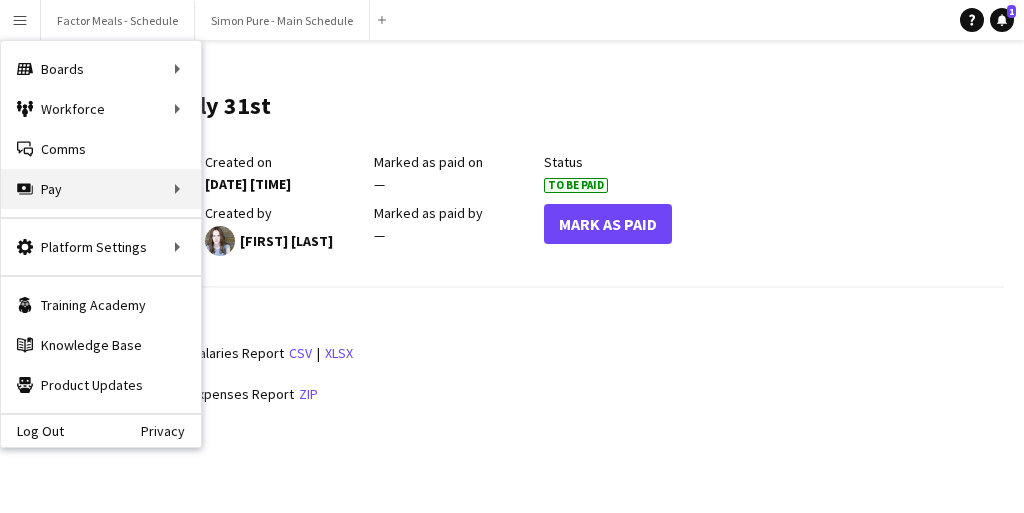 click on "Pay
Pay" at bounding box center [101, 189] 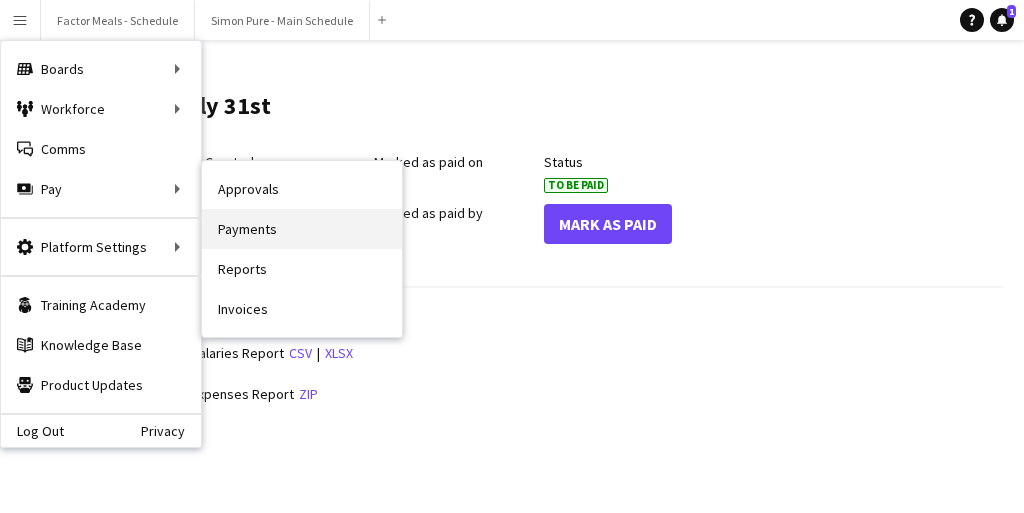 click on "Payments" at bounding box center [302, 229] 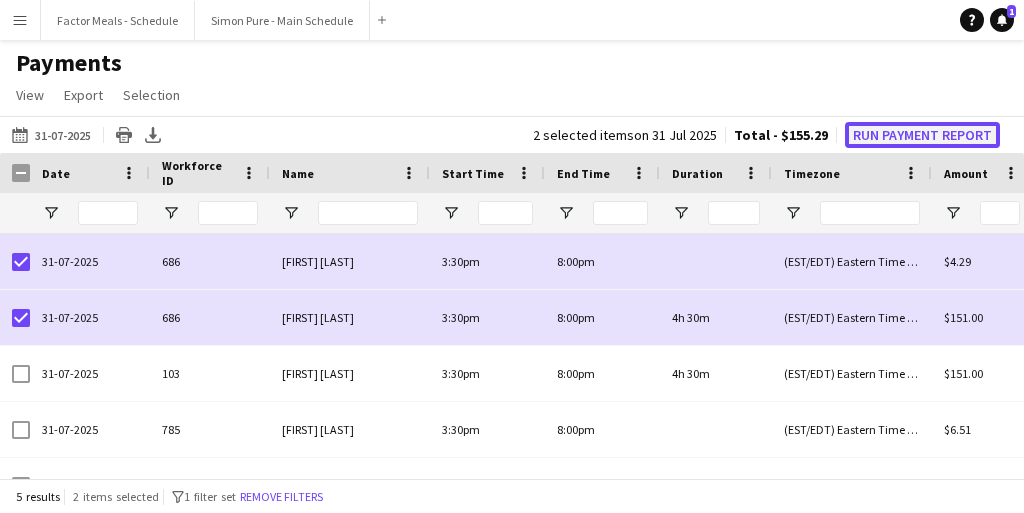 click on "Run Payment Report" 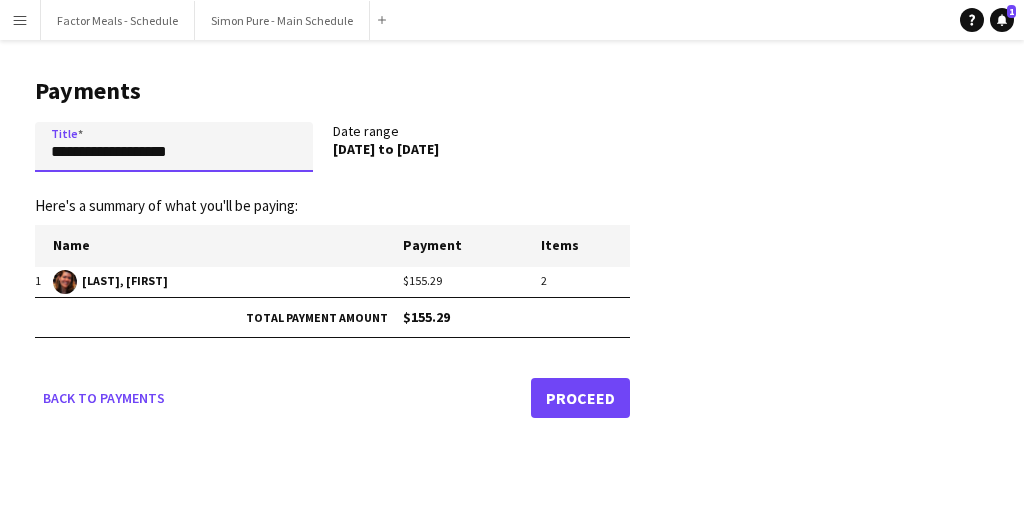 drag, startPoint x: 239, startPoint y: 140, endPoint x: 144, endPoint y: 137, distance: 95.047356 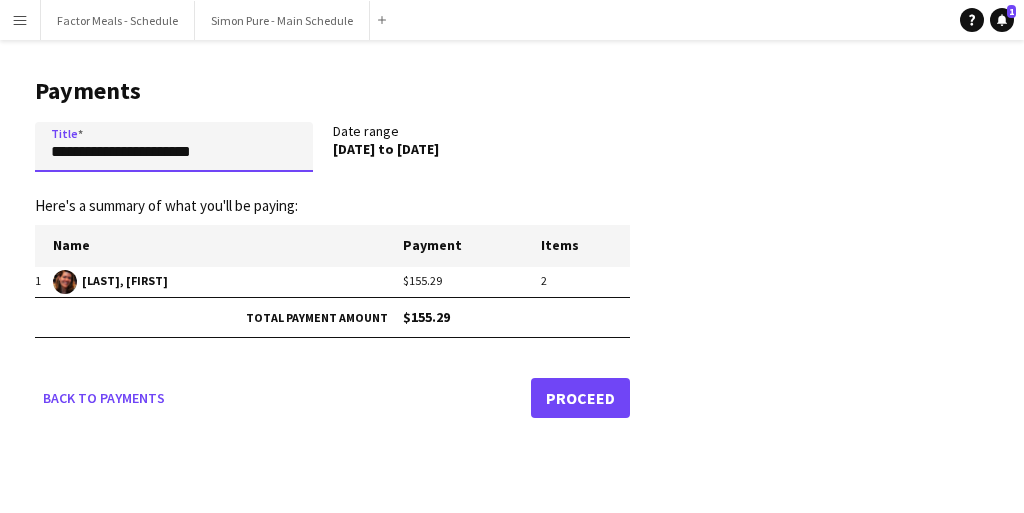drag, startPoint x: 239, startPoint y: 151, endPoint x: 46, endPoint y: 138, distance: 193.43733 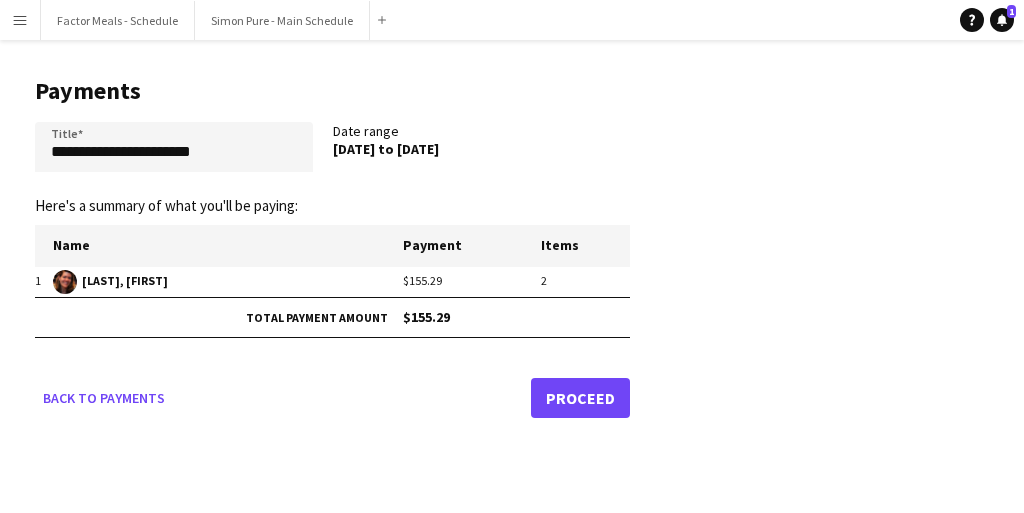 click on "Proceed" 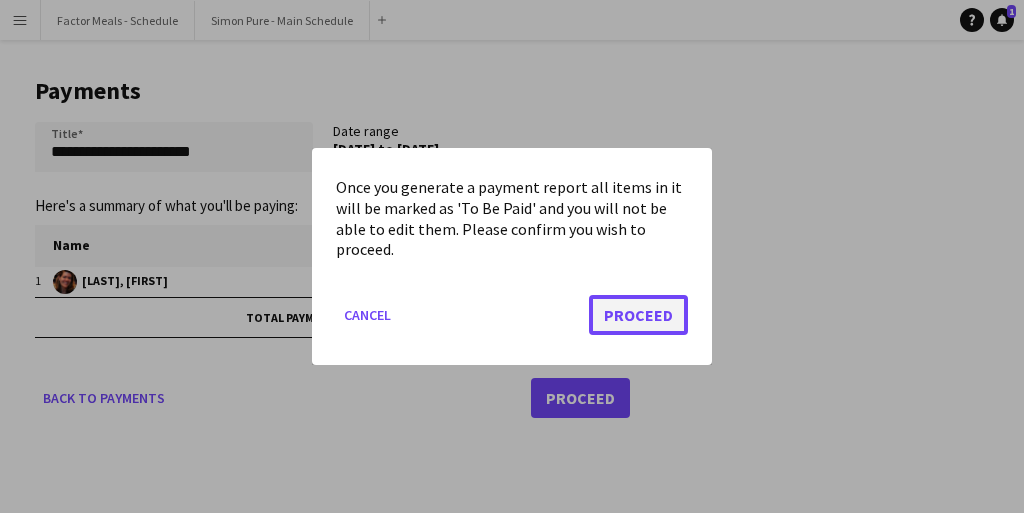 click on "Proceed" 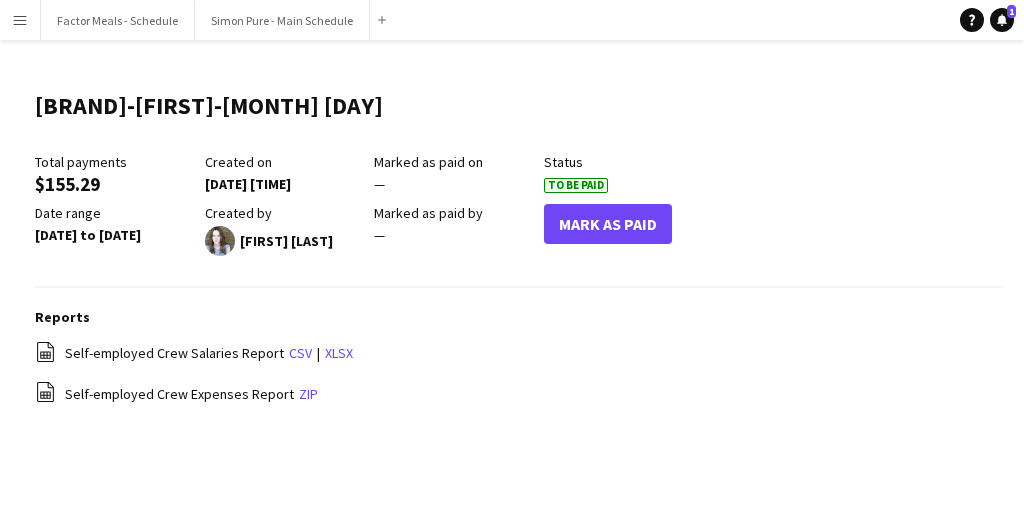click on "Menu" at bounding box center (20, 20) 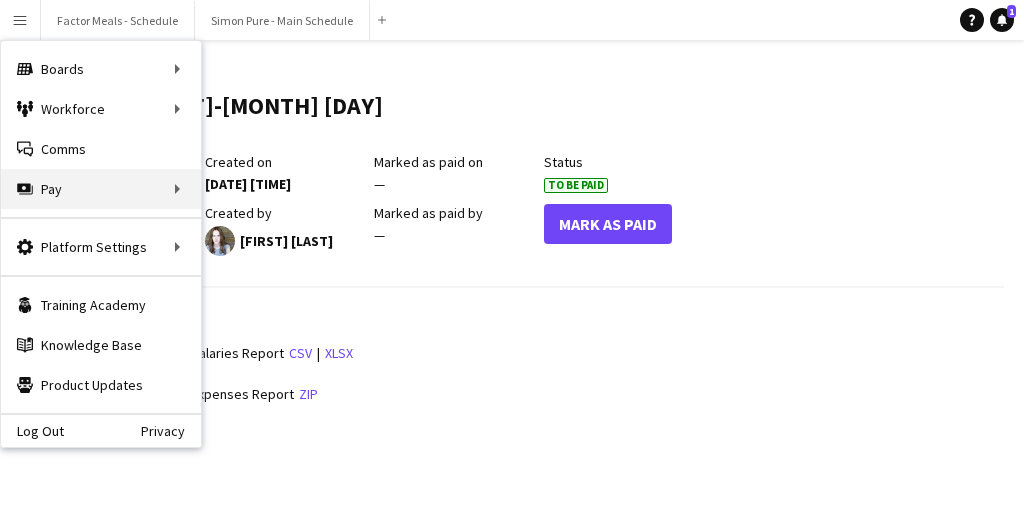 click on "Pay
Pay" at bounding box center (101, 189) 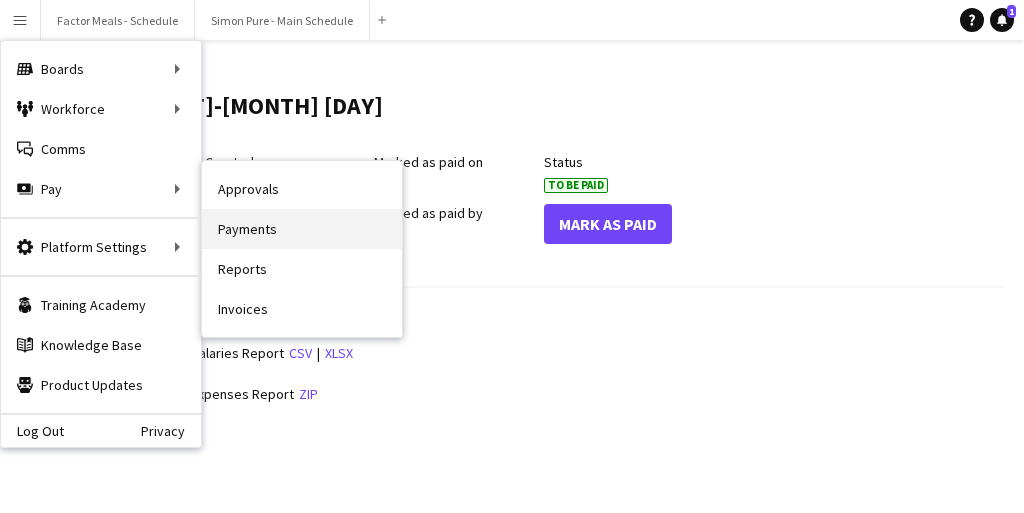 click on "Payments" at bounding box center (302, 229) 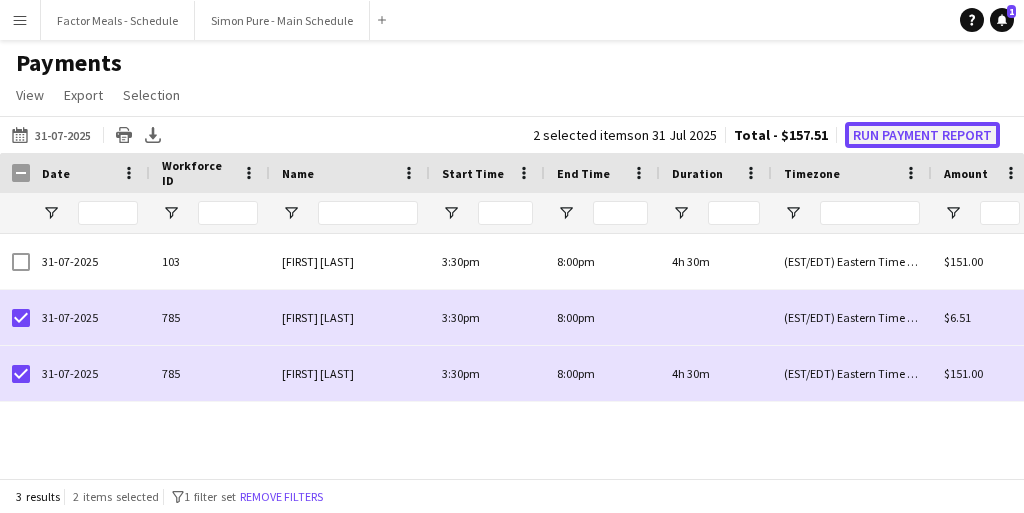 click on "Run Payment Report" 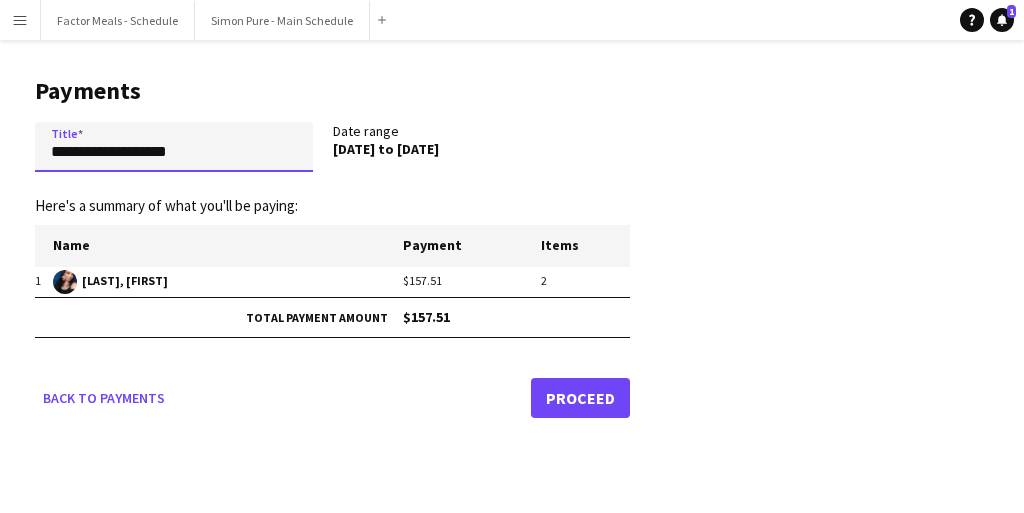 drag, startPoint x: 210, startPoint y: 154, endPoint x: 36, endPoint y: 140, distance: 174.56232 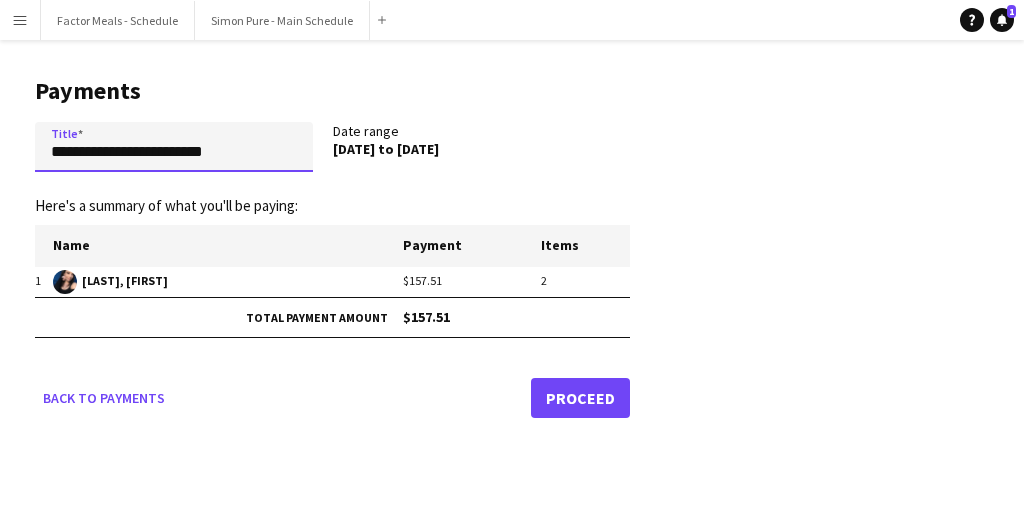 drag, startPoint x: 220, startPoint y: 154, endPoint x: 14, endPoint y: 151, distance: 206.02185 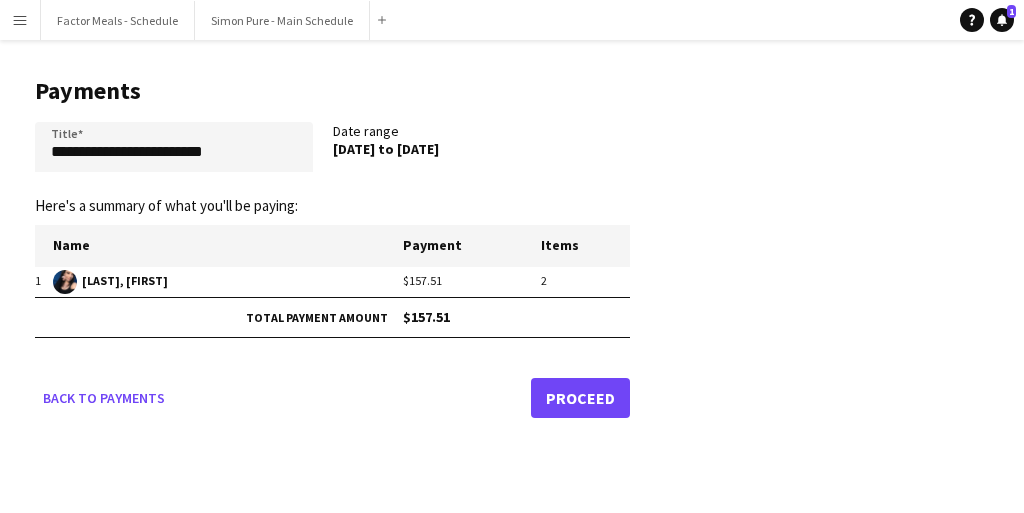 click on "Proceed" 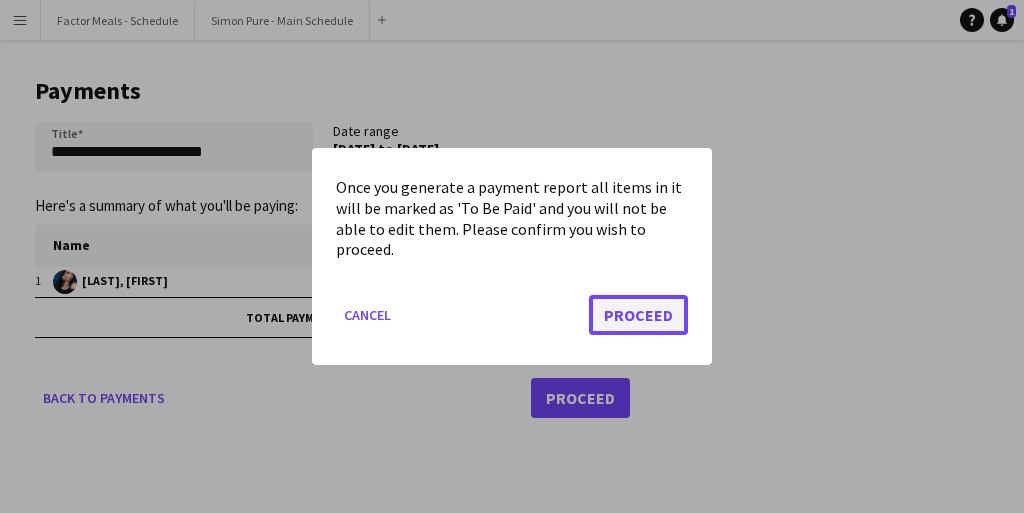 click on "Proceed" 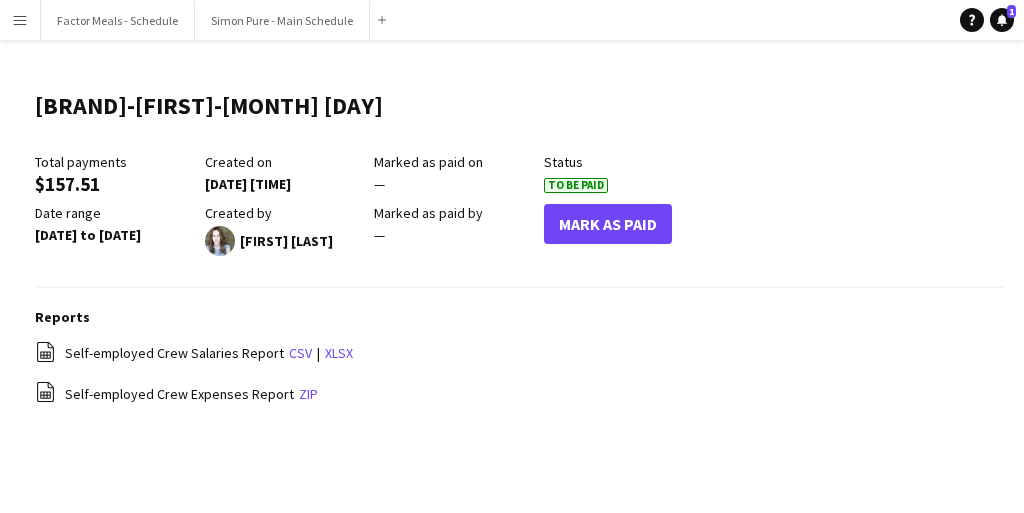 click on "Menu" at bounding box center [20, 20] 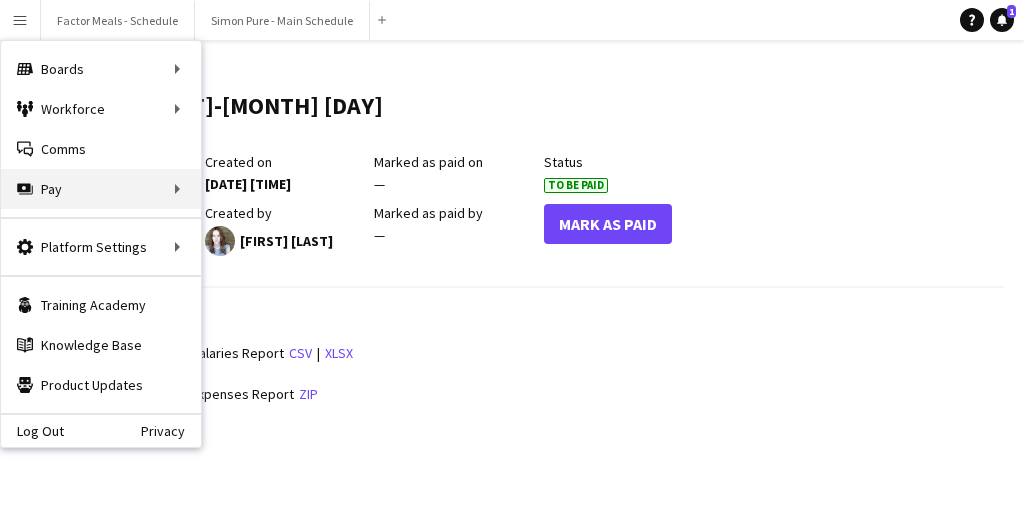 click on "Pay
Pay" at bounding box center (101, 189) 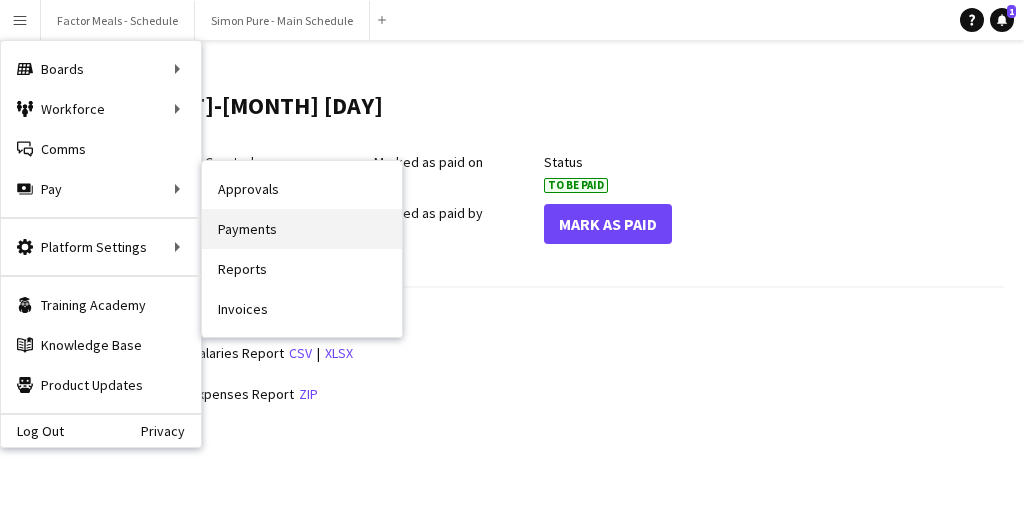 click on "Payments" at bounding box center (302, 229) 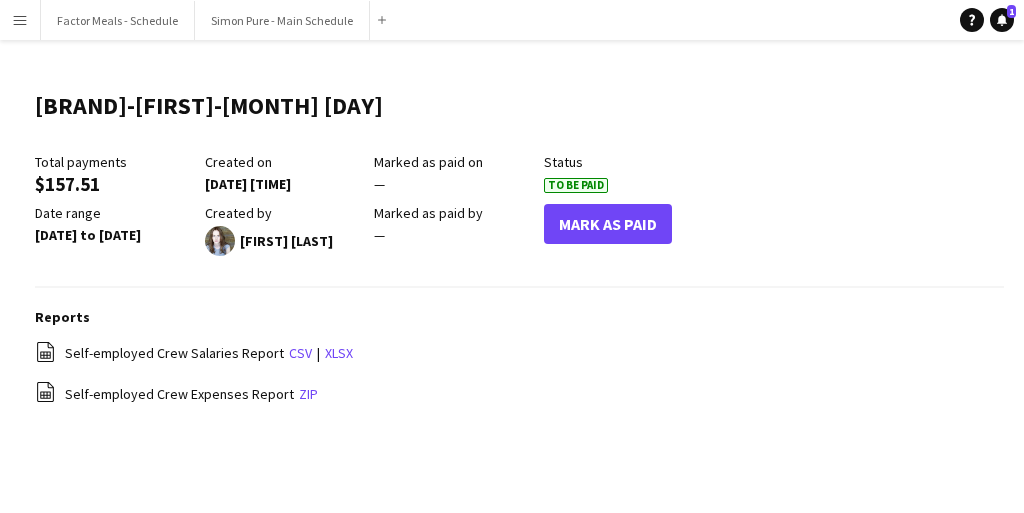click on "Menu" at bounding box center [20, 20] 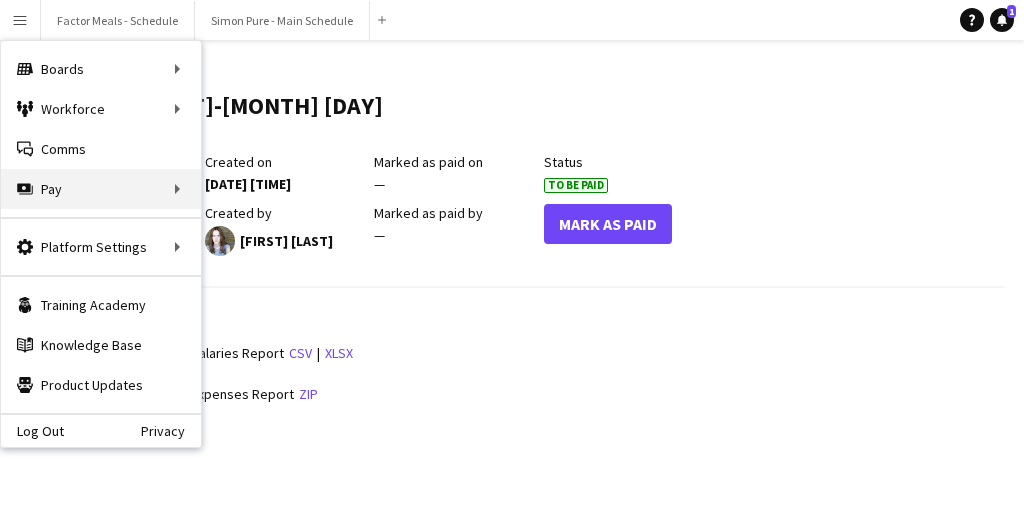 click on "Pay
Pay" at bounding box center [101, 189] 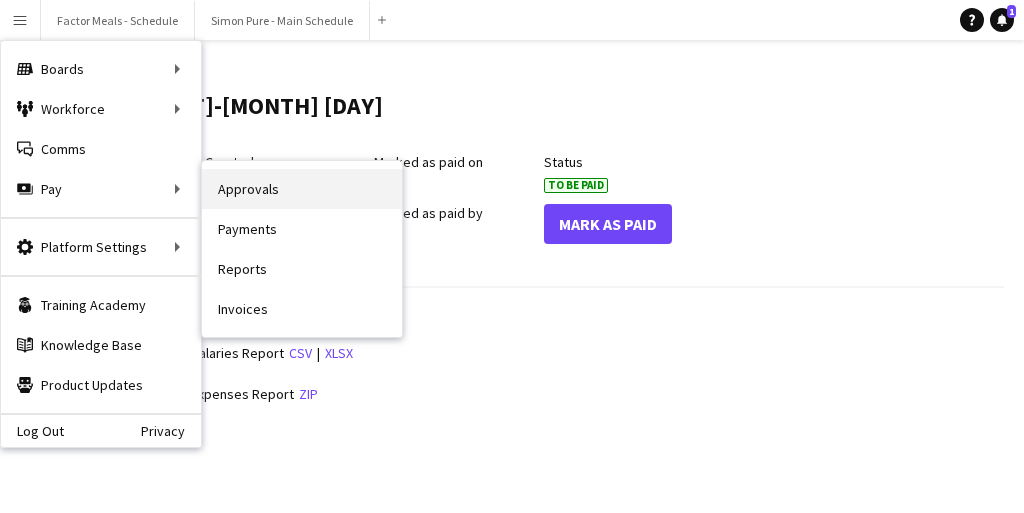 click on "Approvals" at bounding box center [302, 189] 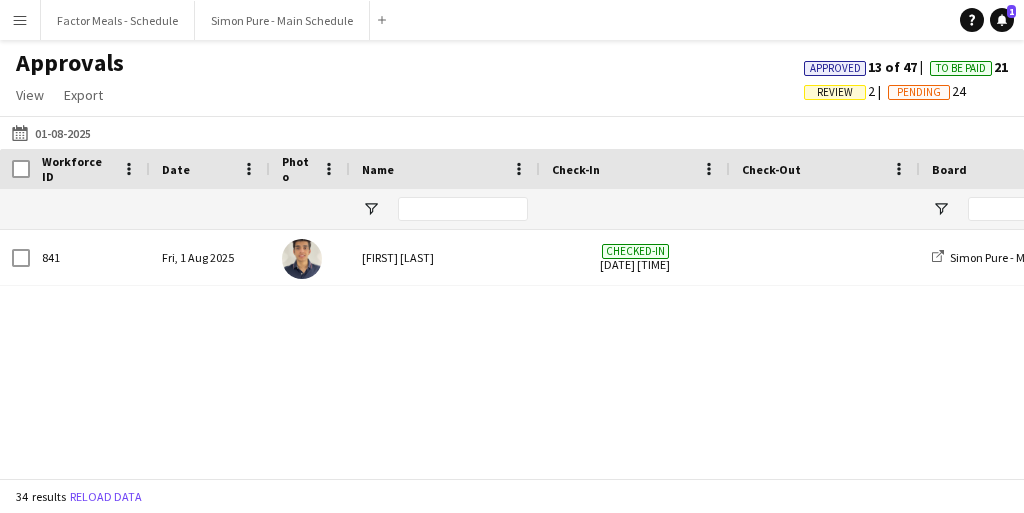 type on "*******" 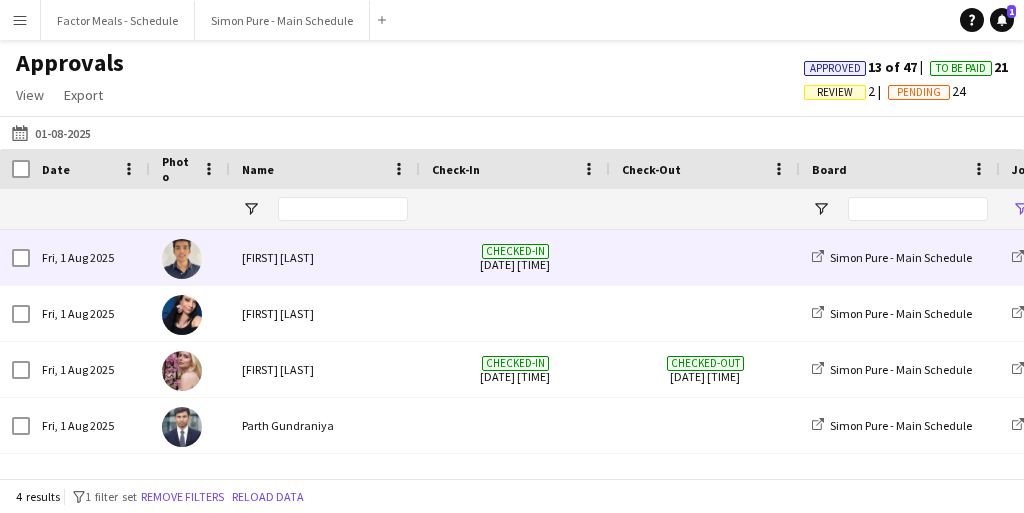 scroll, scrollTop: 0, scrollLeft: 50, axis: horizontal 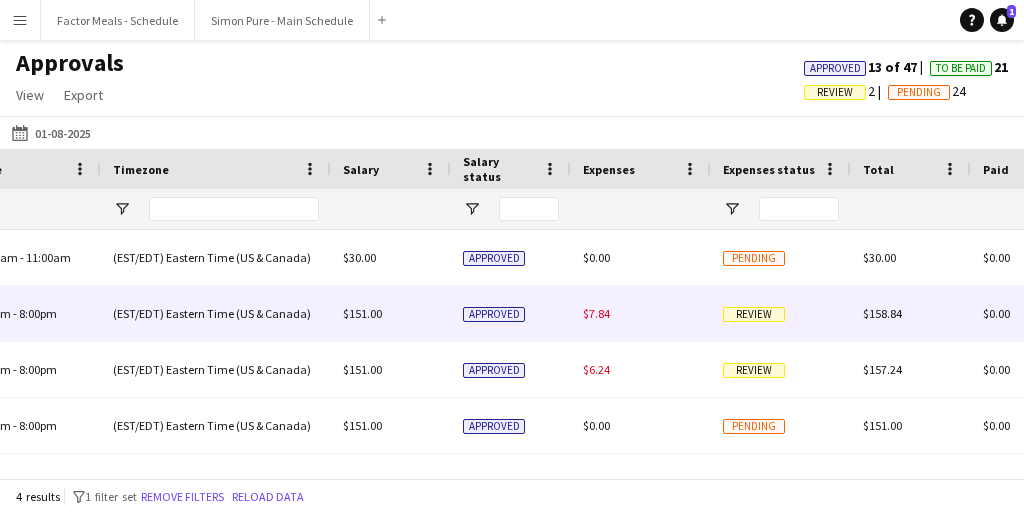 click on "Review" at bounding box center [754, 314] 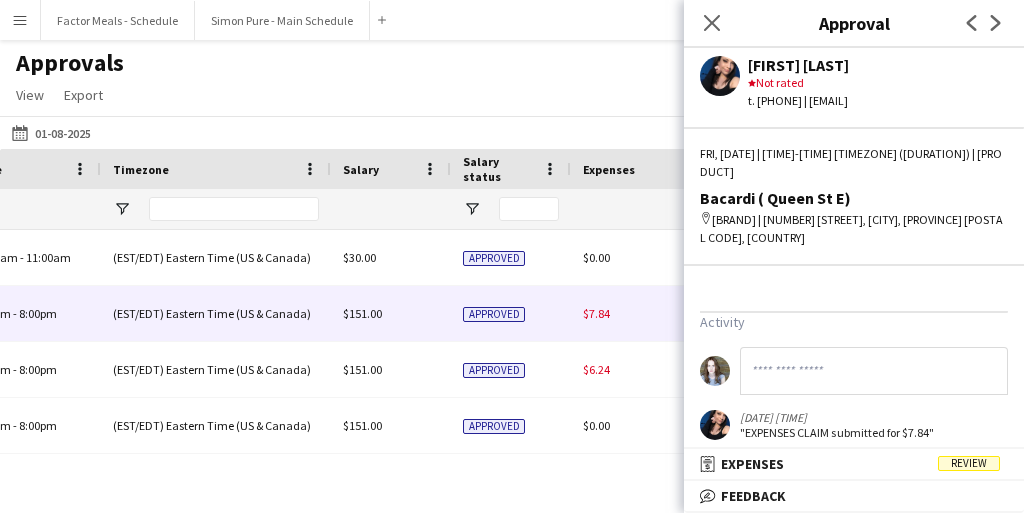 click on "Review" at bounding box center (969, 463) 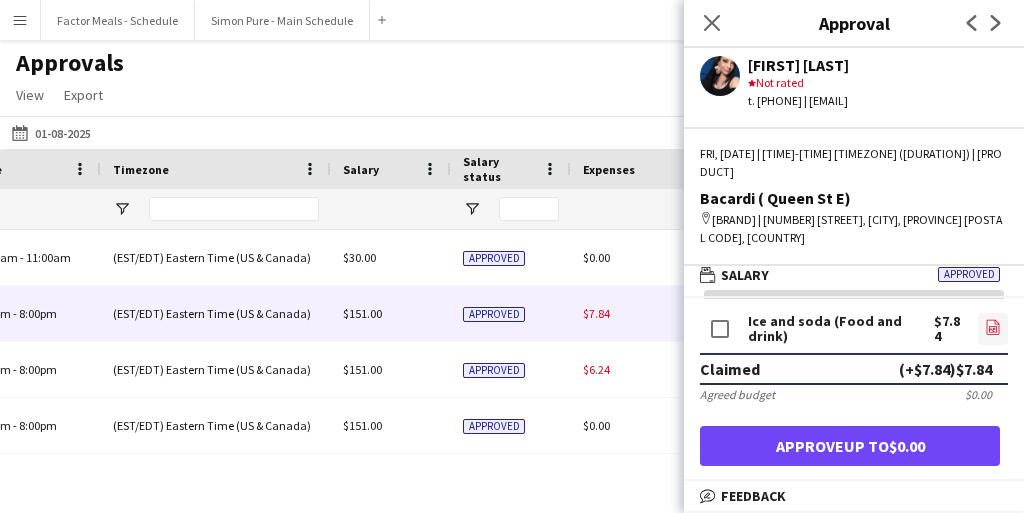 click 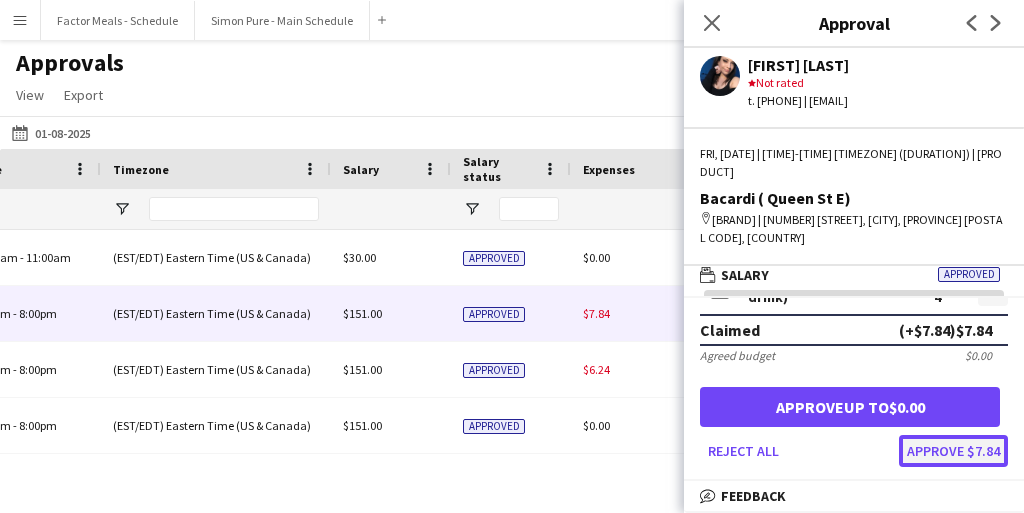 click on "Approve $7.84" at bounding box center (953, 451) 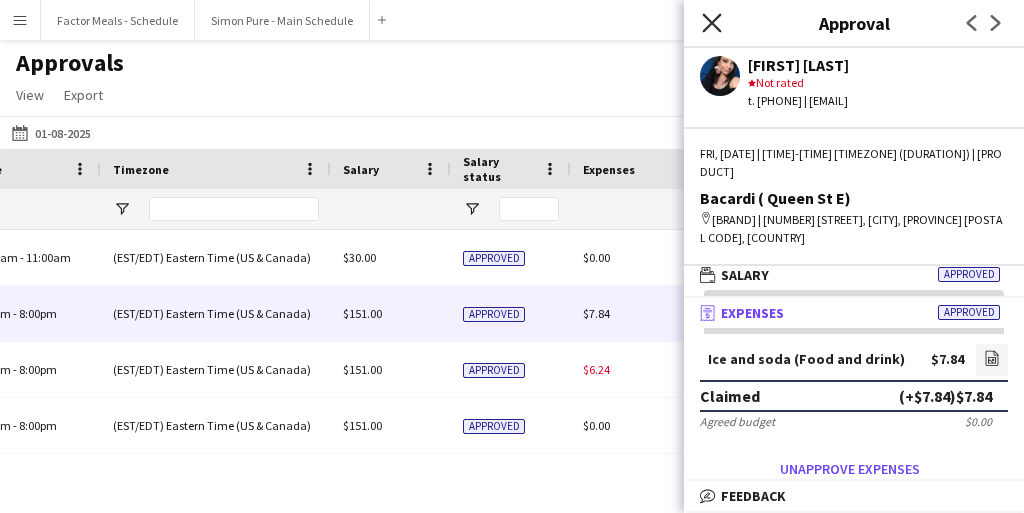 click 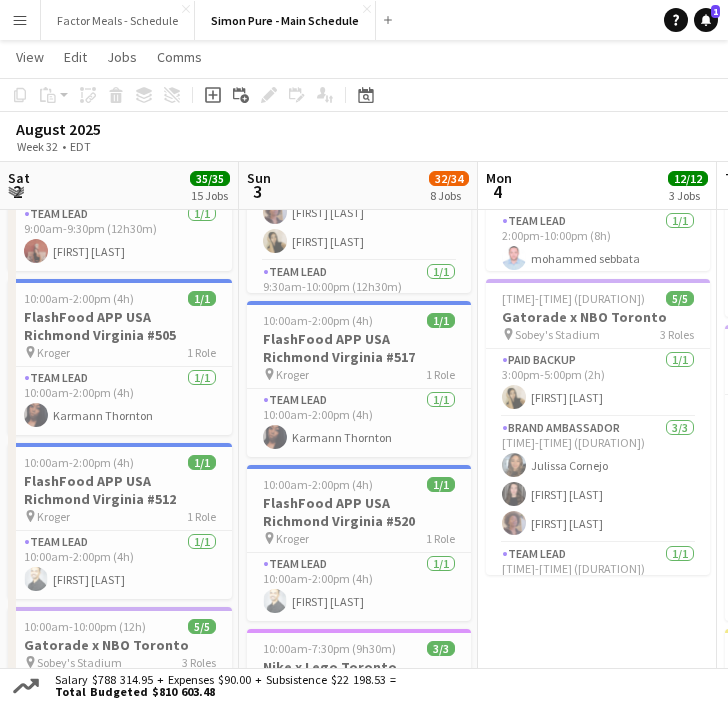 scroll, scrollTop: 539, scrollLeft: 0, axis: vertical 